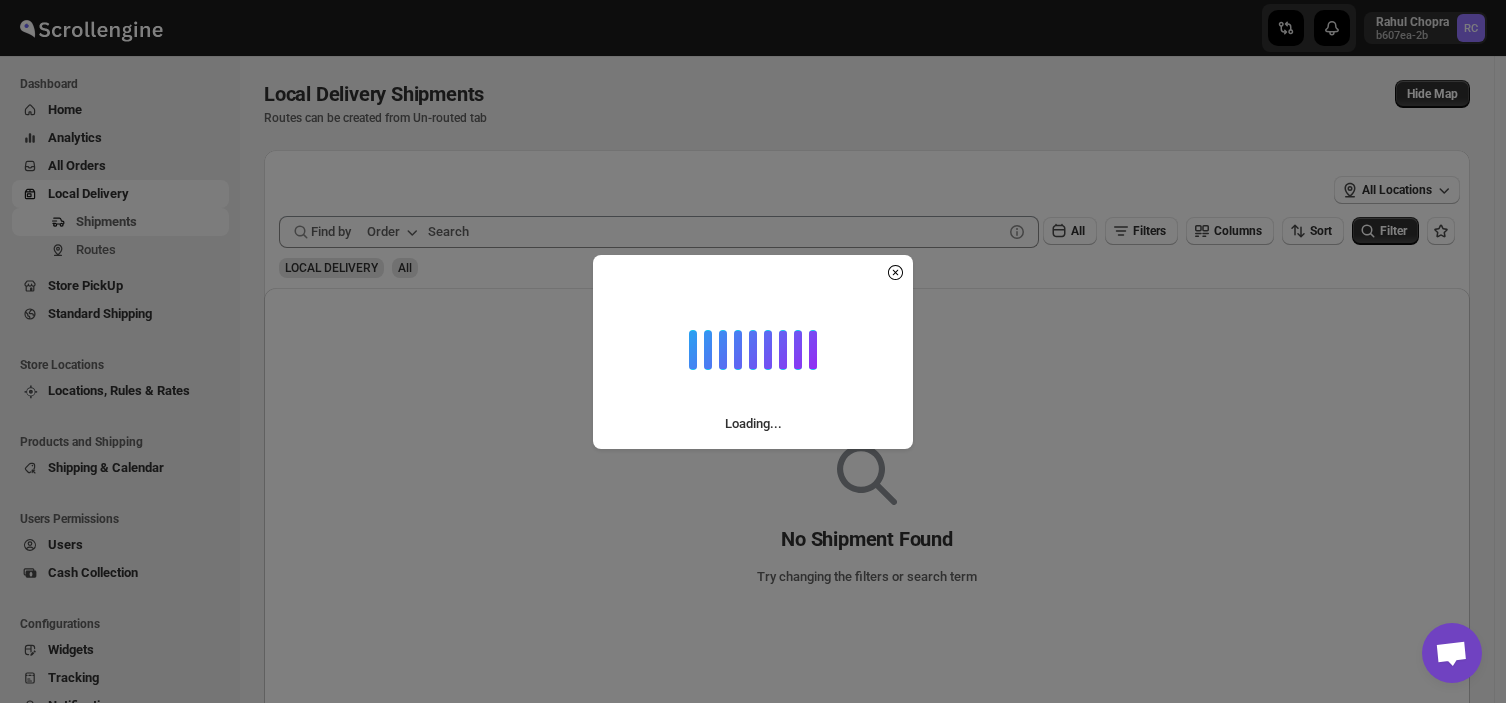 scroll, scrollTop: 0, scrollLeft: 0, axis: both 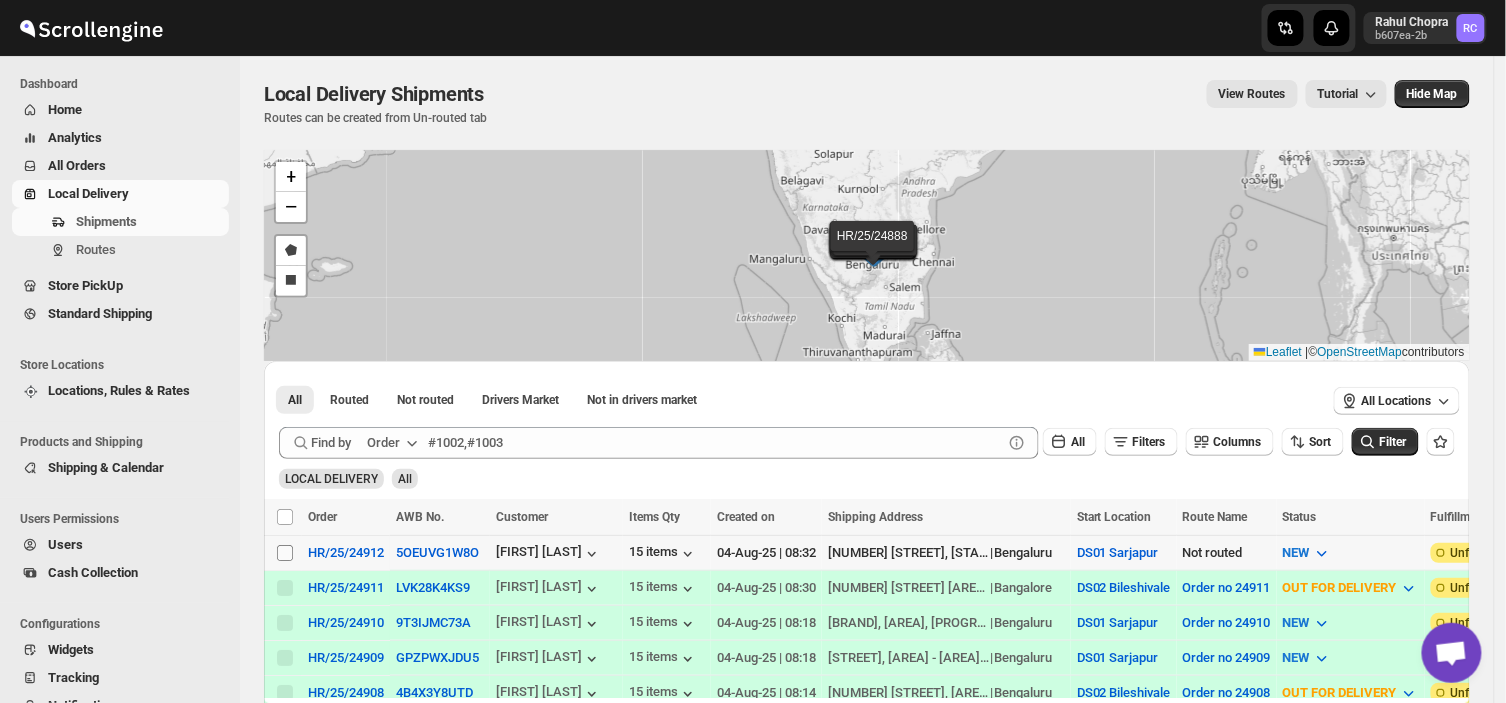 click on "Select shipment" at bounding box center (285, 553) 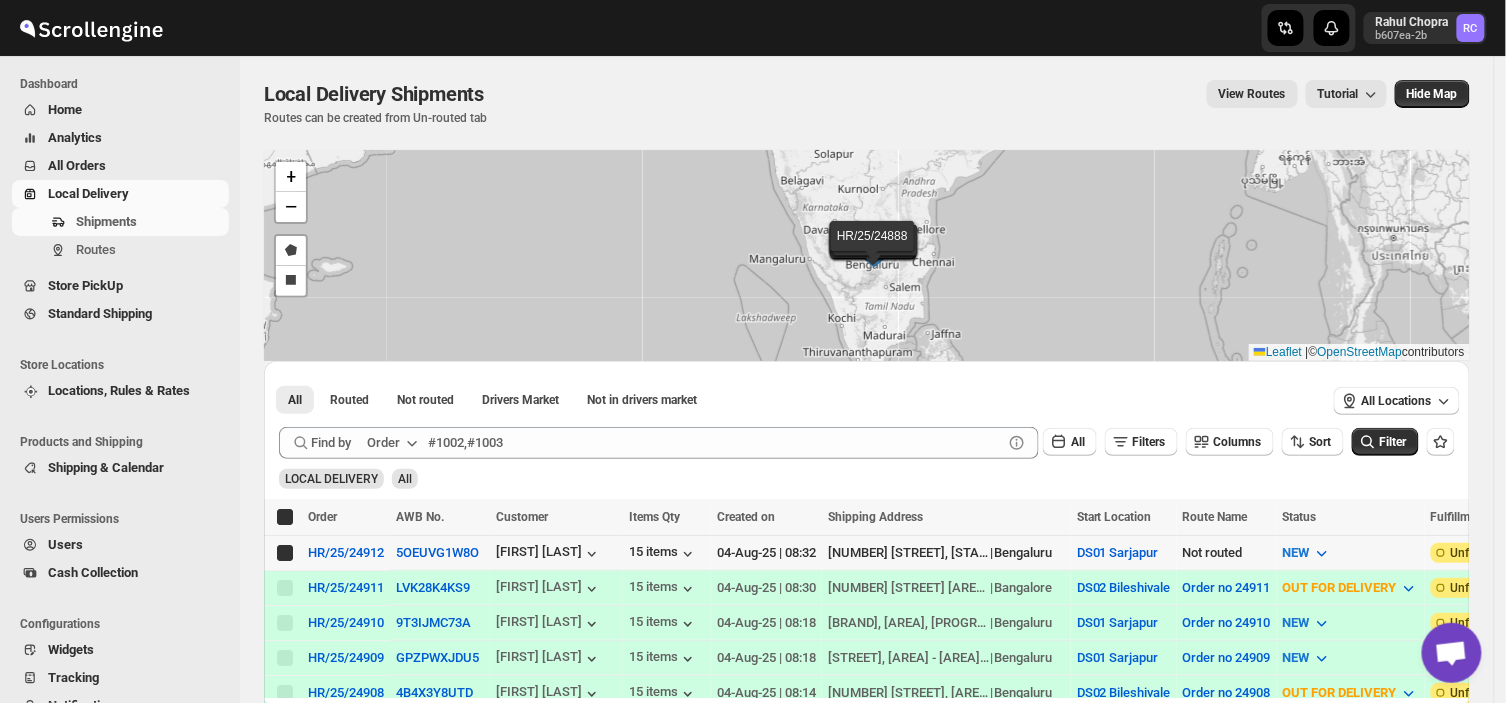 checkbox on "true" 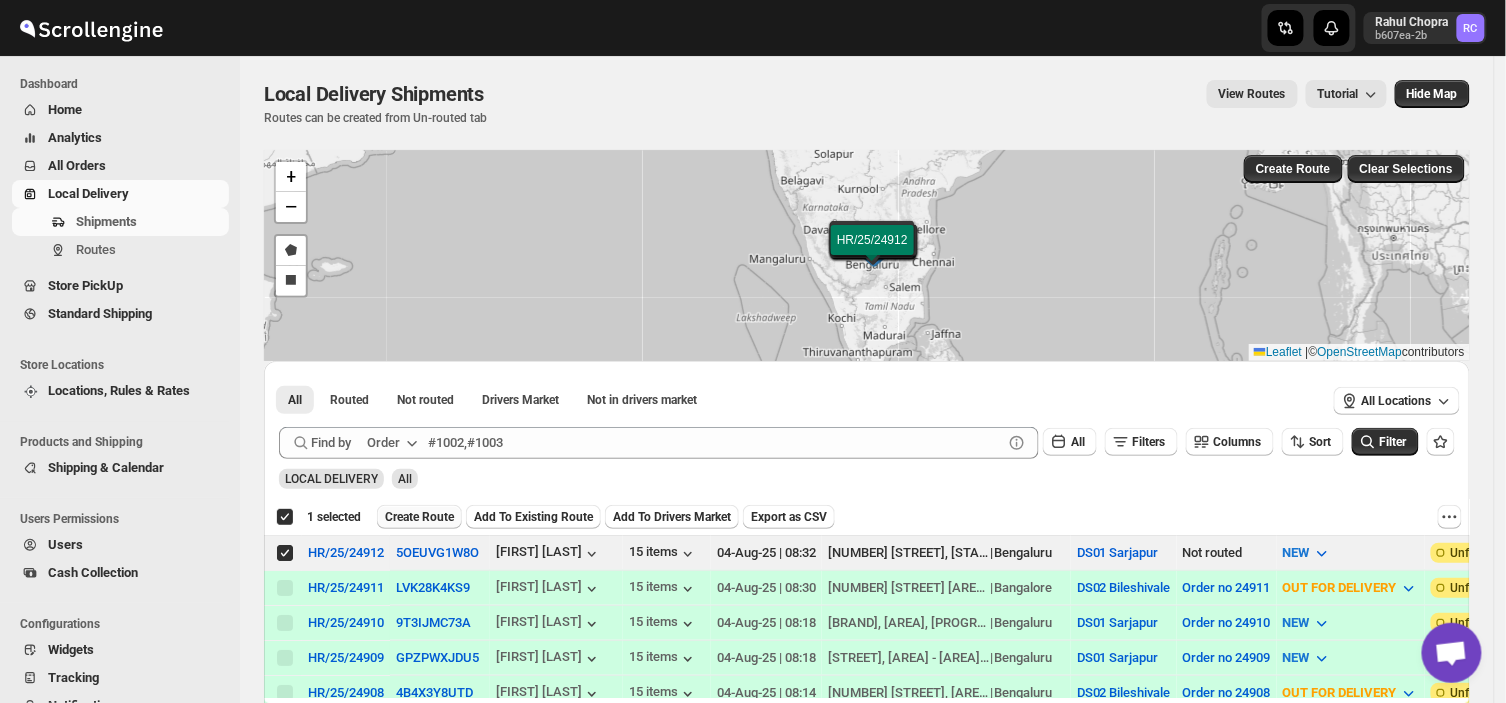 click on "Create Route" at bounding box center (419, 517) 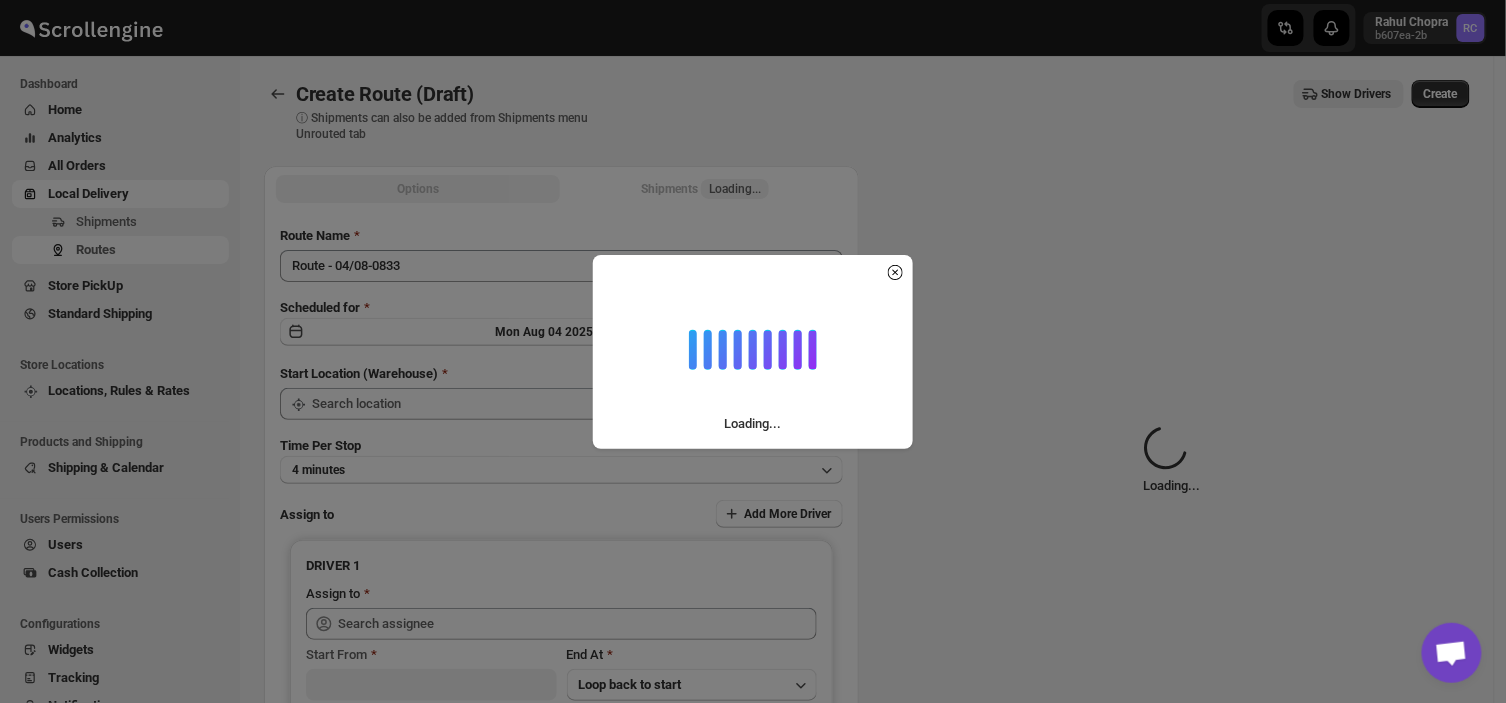 type on "DS01 Sarjapur" 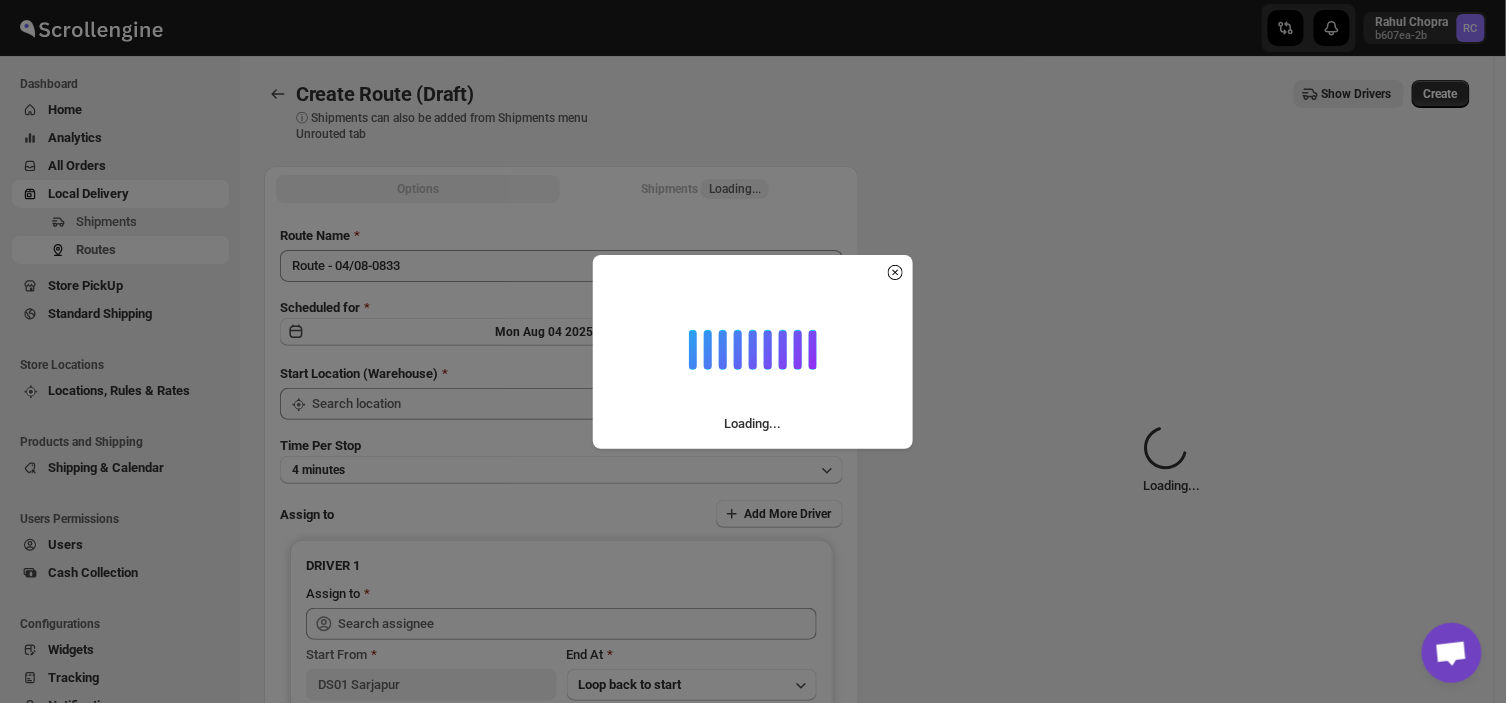 type on "DS01 Sarjapur" 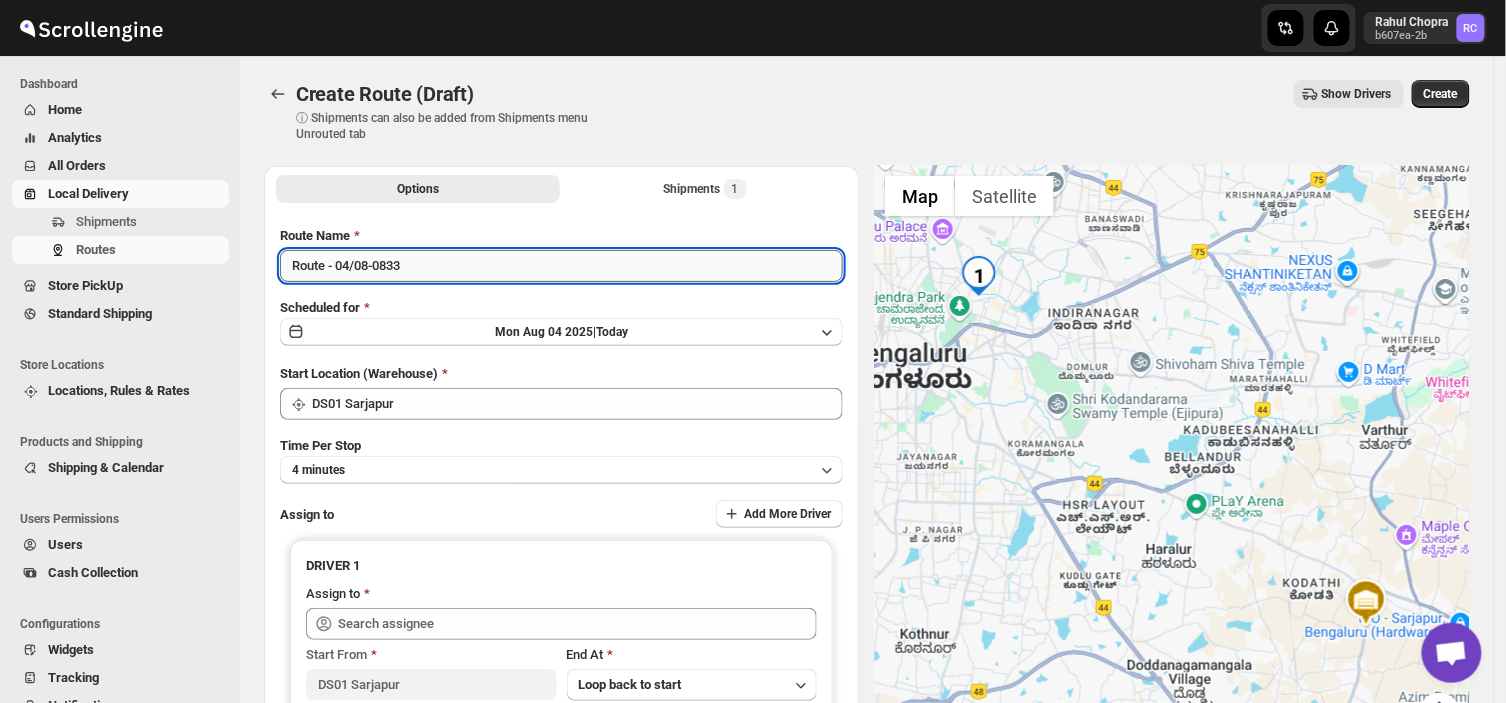 click on "Route - 04/08-0833" at bounding box center [561, 266] 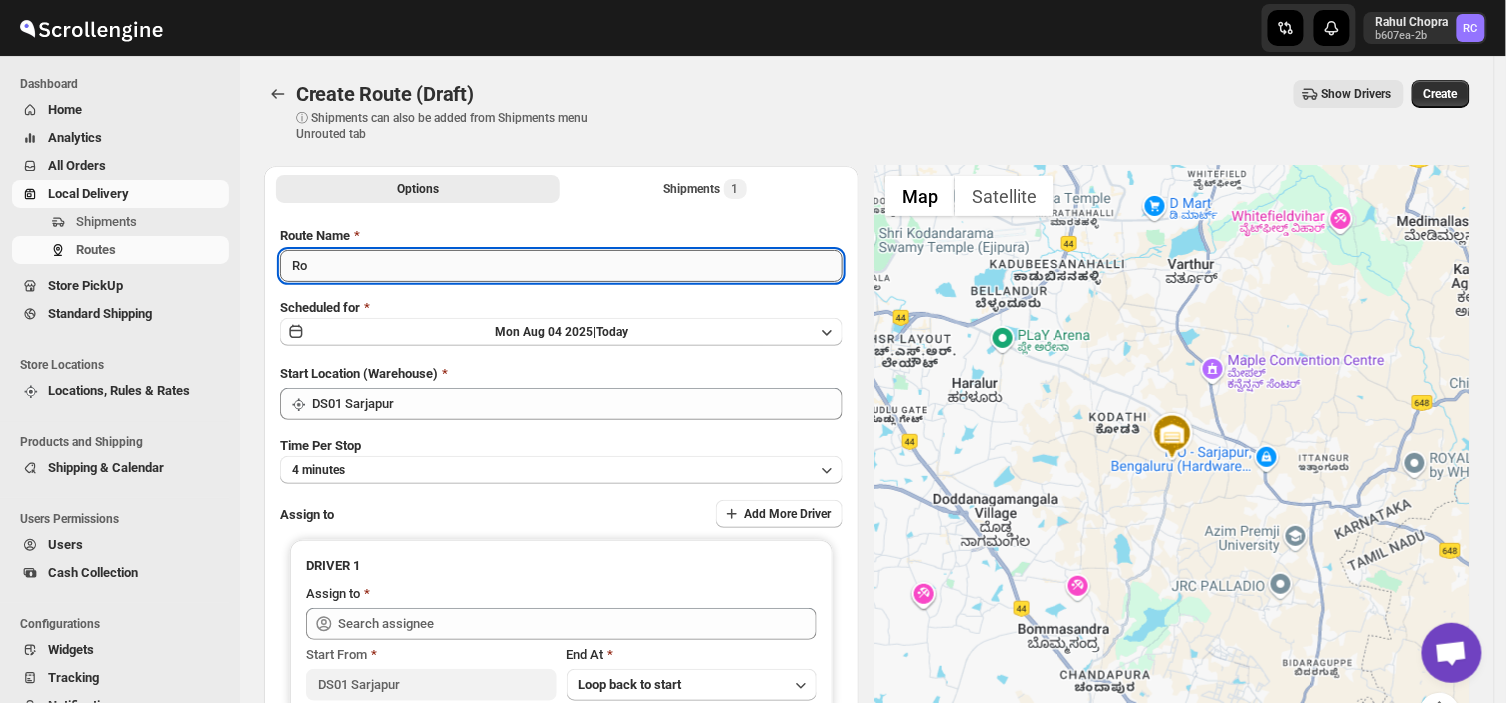 type on "R" 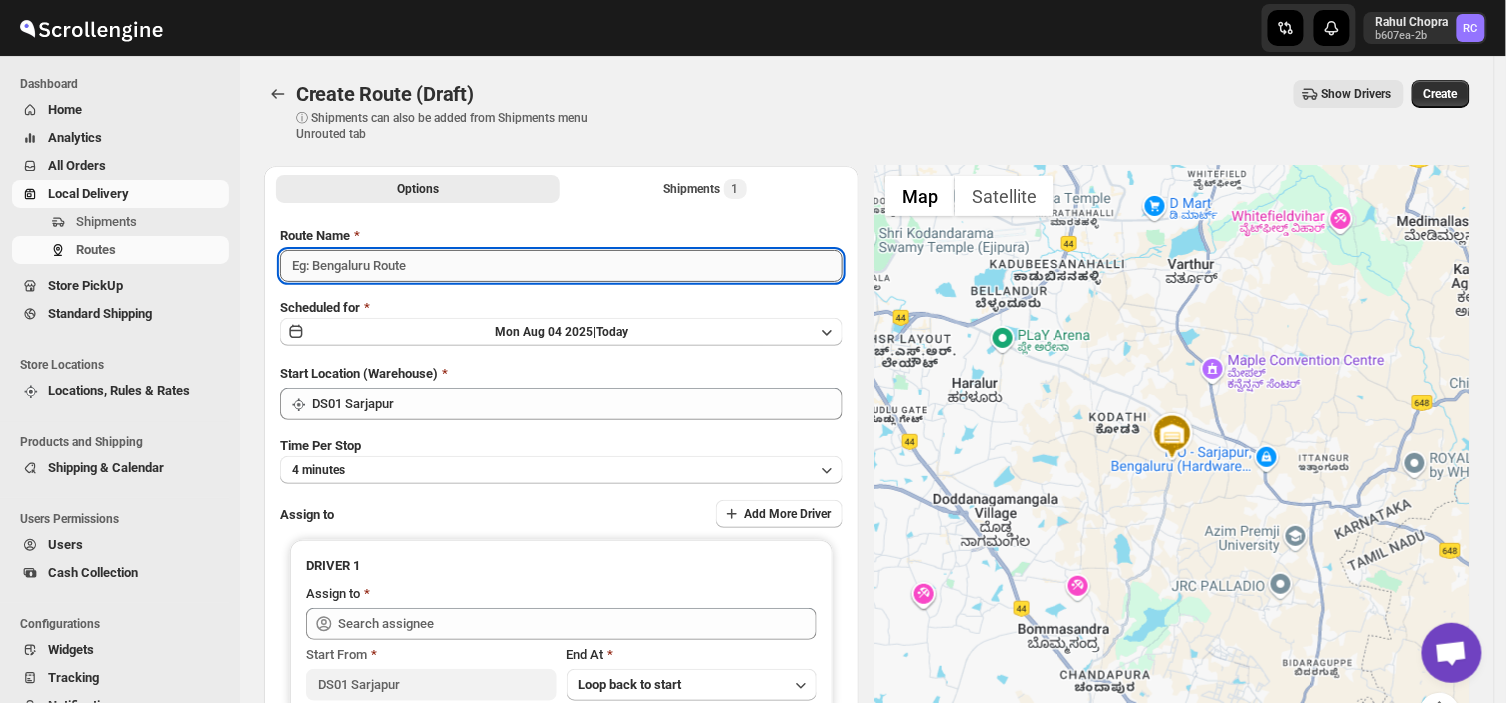 type on "o" 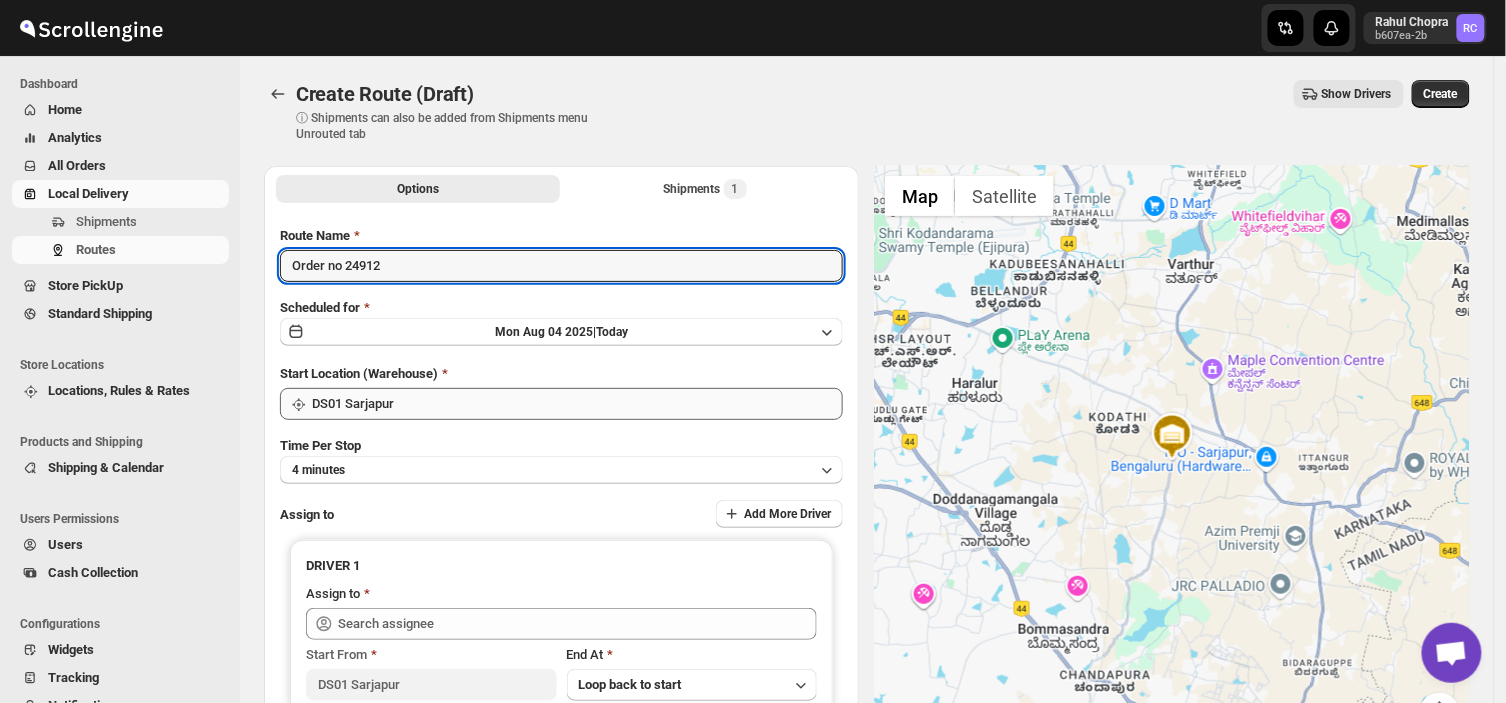 type on "Order no 24912" 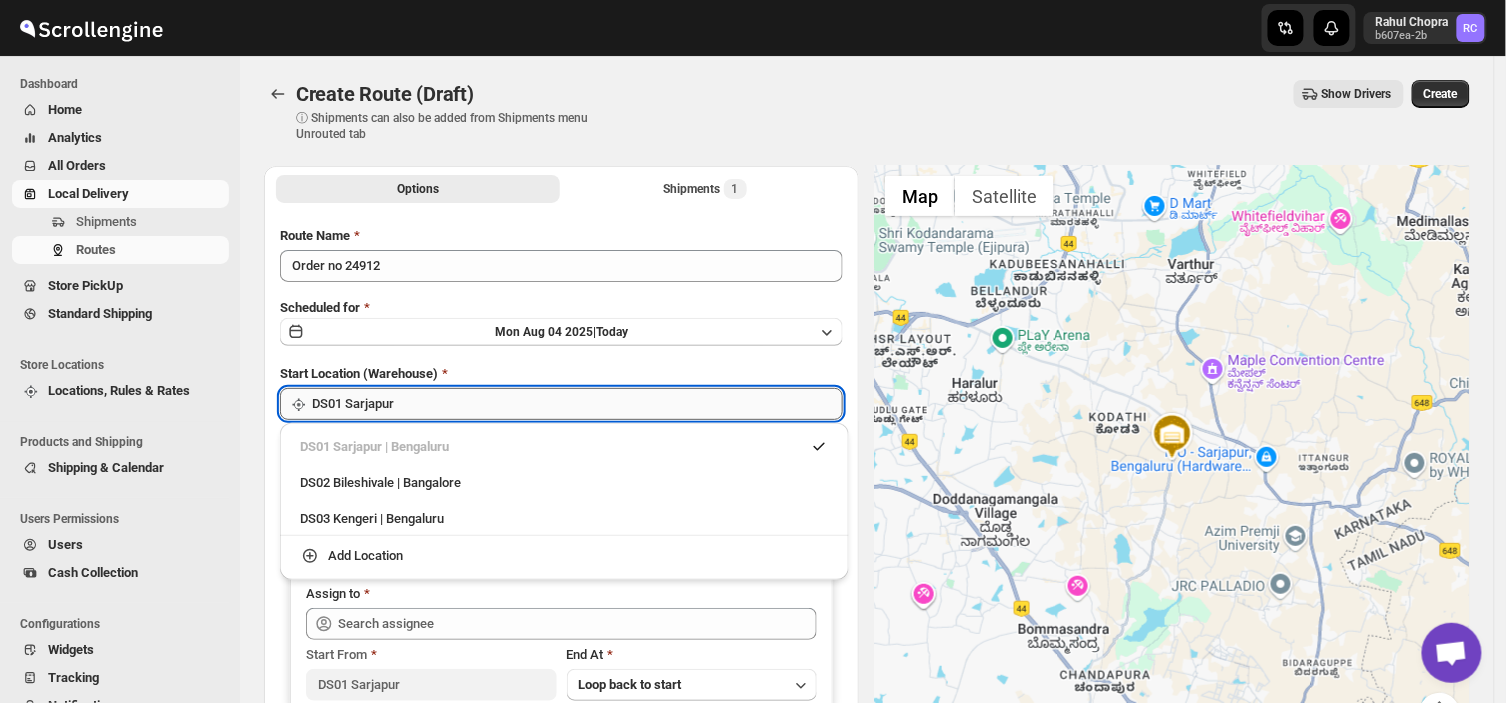 click on "DS01 Sarjapur" at bounding box center [577, 404] 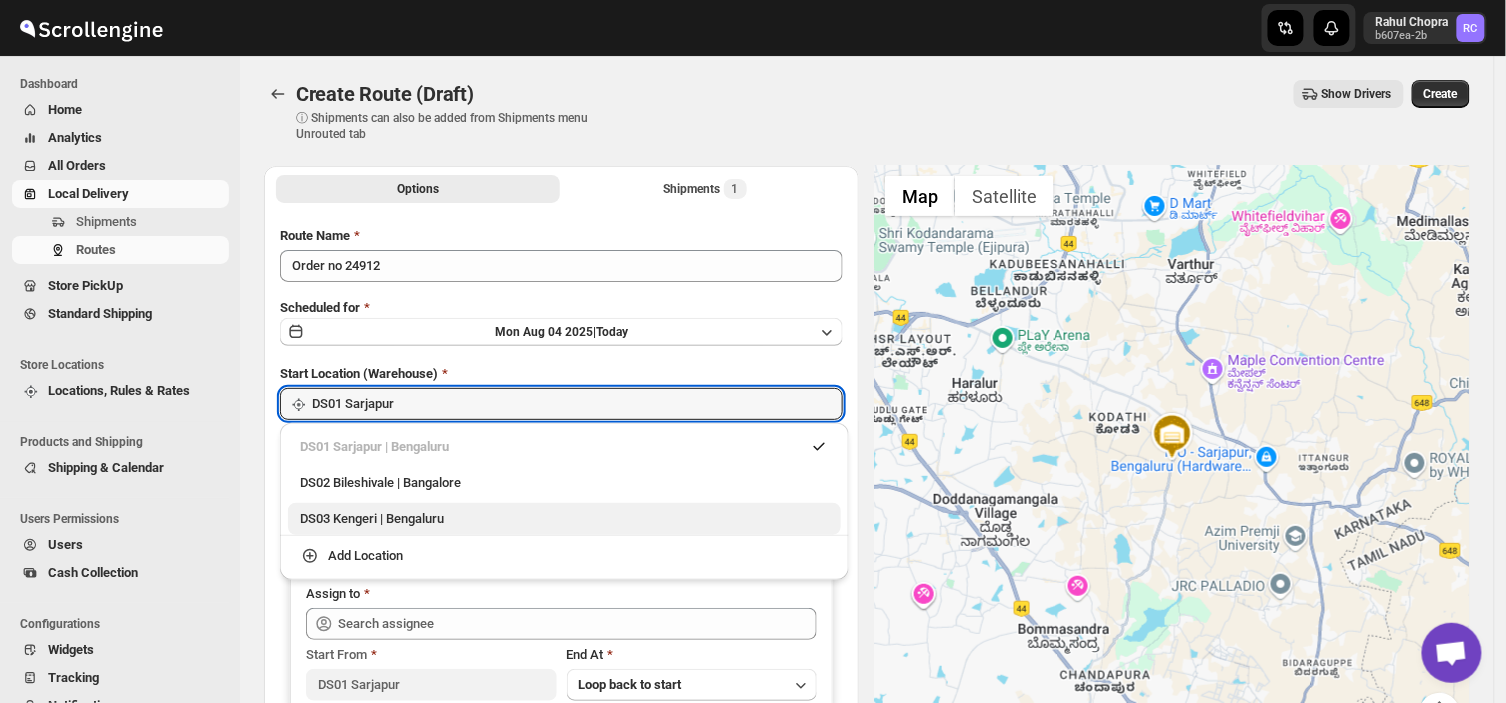 click on "DS03 Kengeri | Bengaluru" at bounding box center (564, 519) 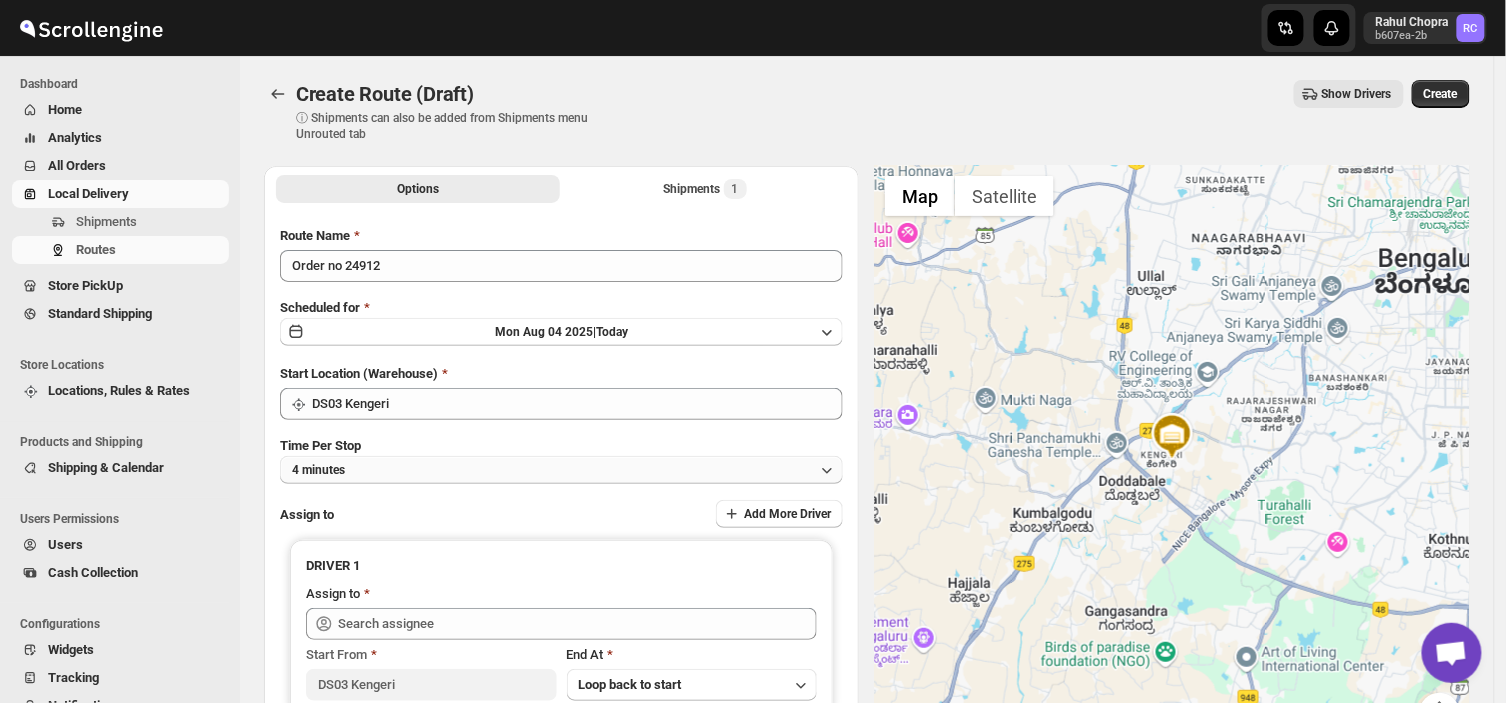 click on "4 minutes" at bounding box center [561, 470] 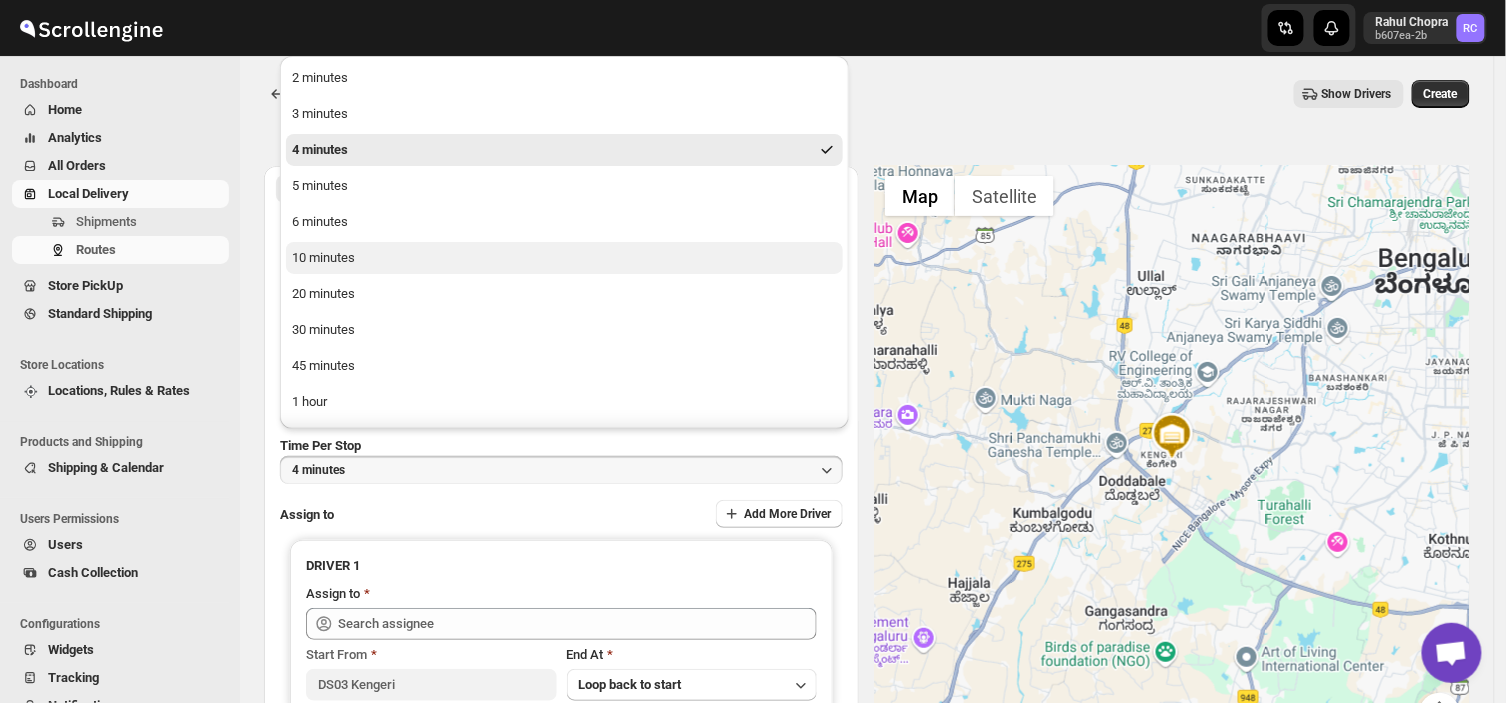 click on "10 minutes" at bounding box center [323, 258] 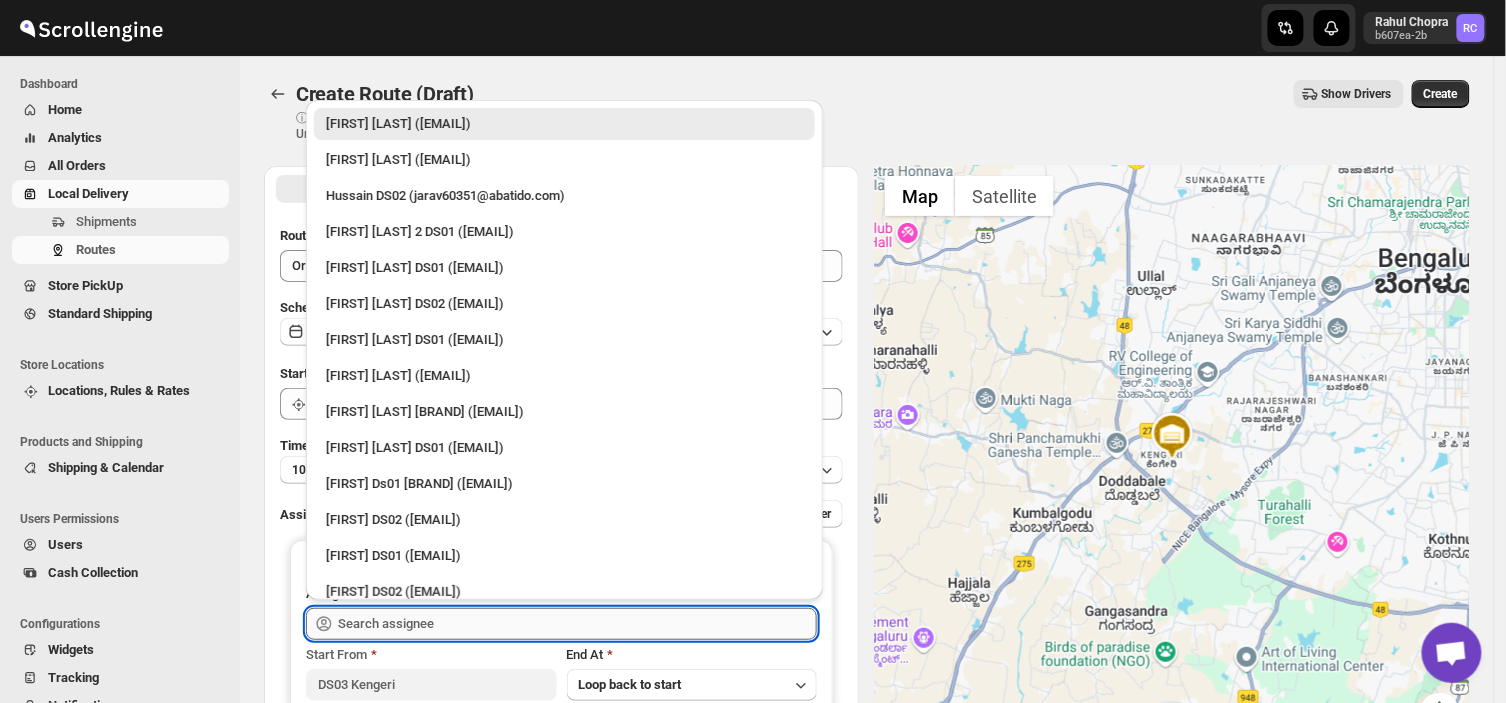 click at bounding box center [577, 624] 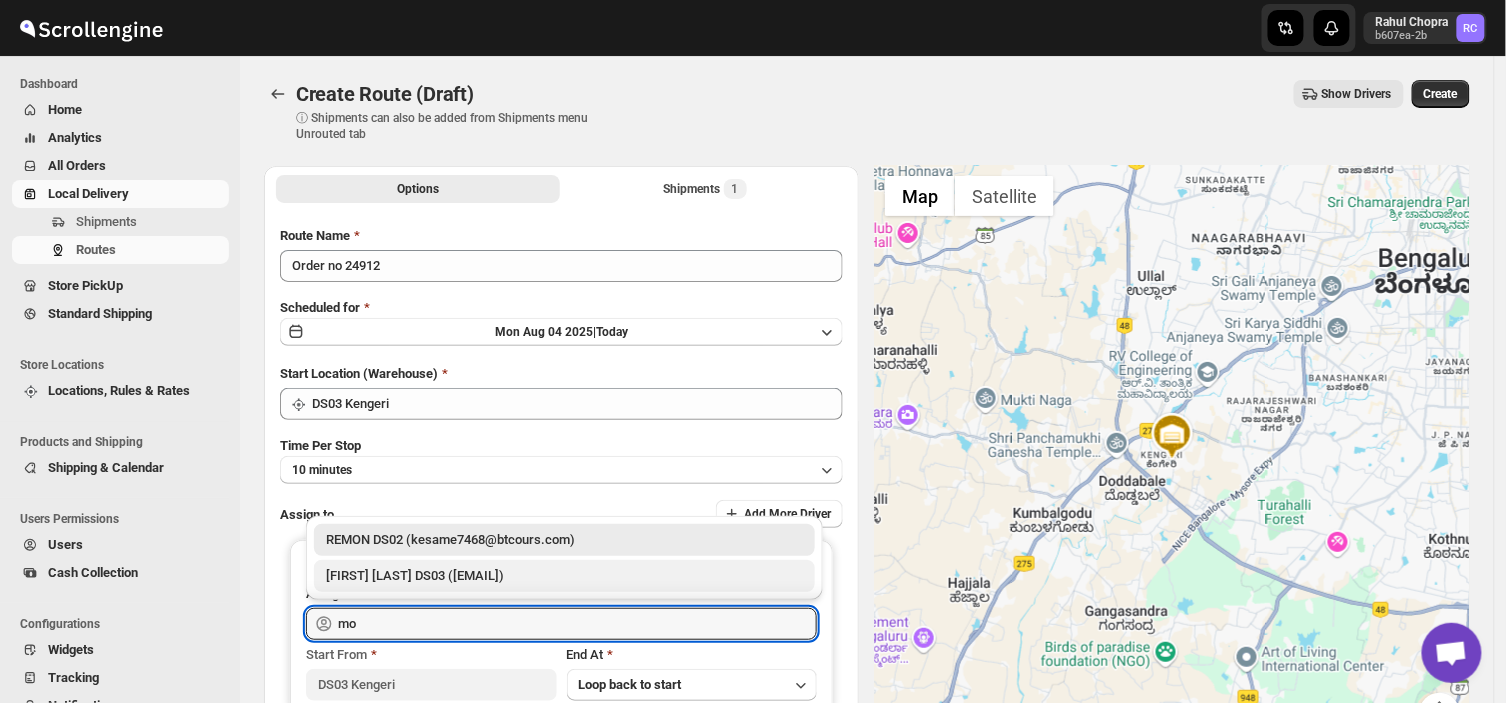 click on "[FIRST] [LAST] DS03 ([EMAIL])" at bounding box center (564, 576) 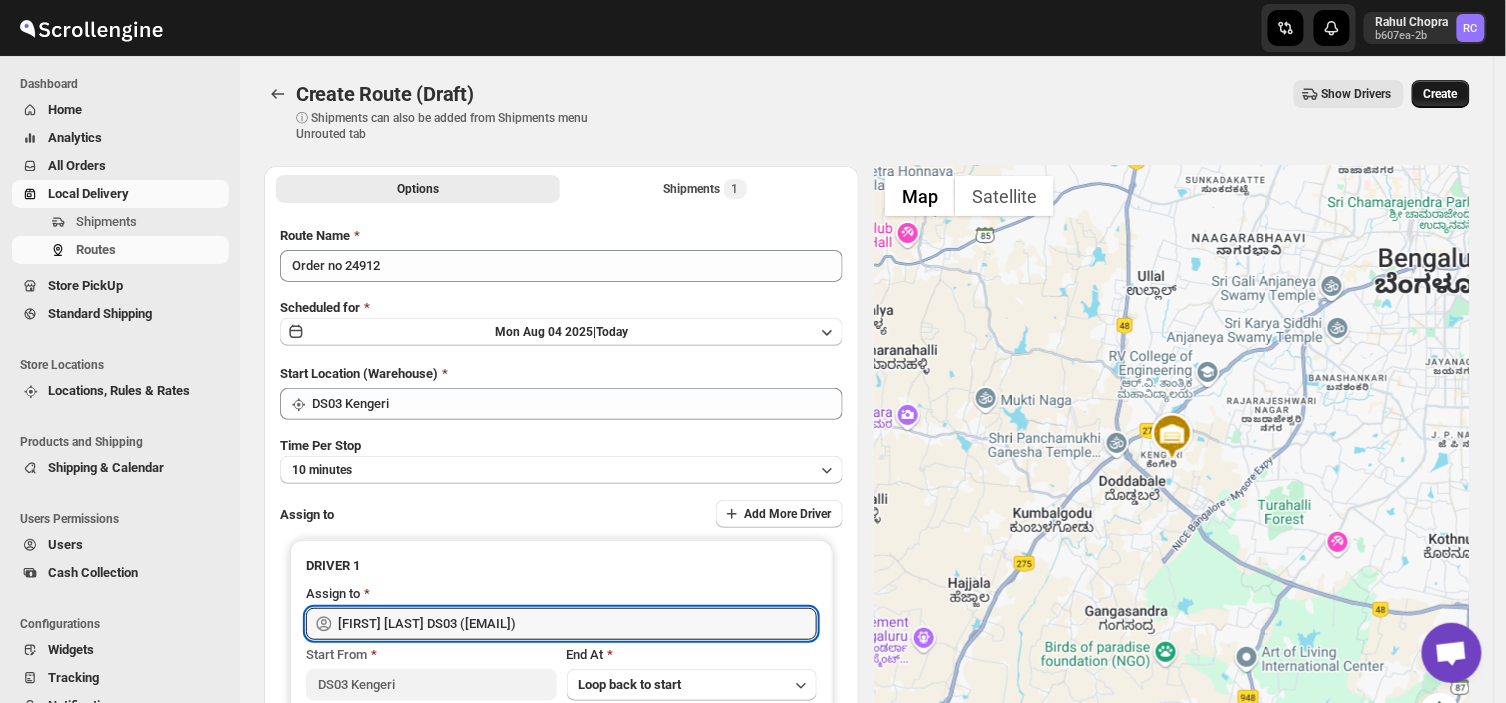 type on "[FIRST] [LAST] DS03 ([EMAIL])" 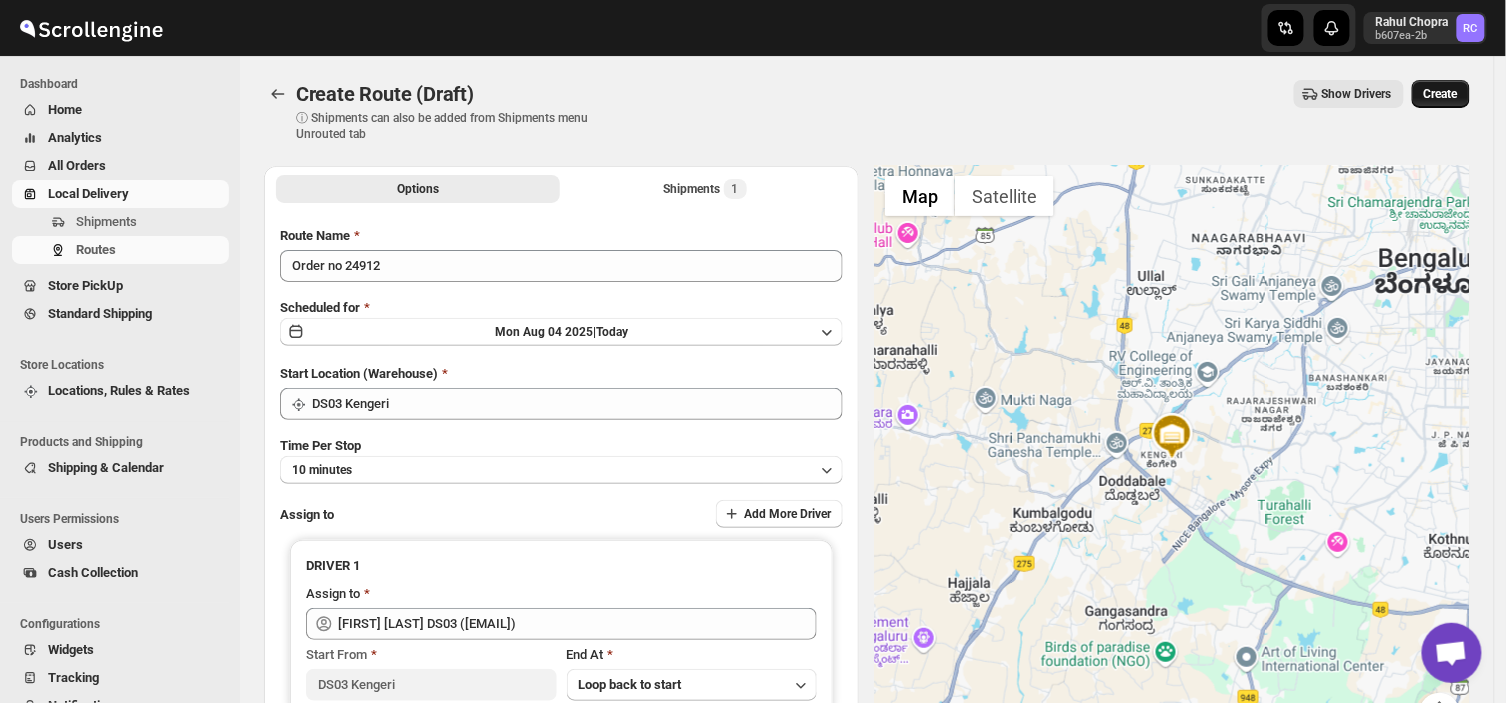 click on "Create" at bounding box center [1441, 94] 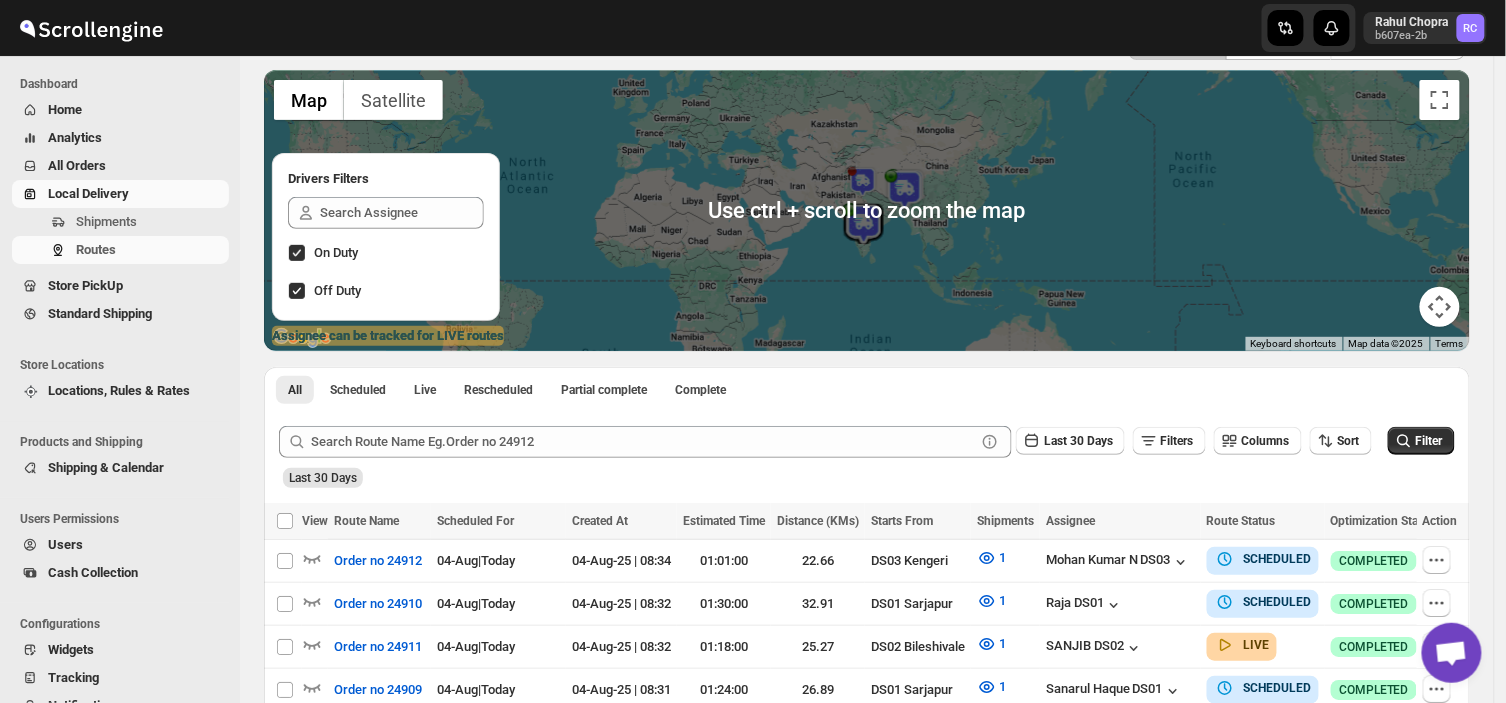 scroll, scrollTop: 0, scrollLeft: 0, axis: both 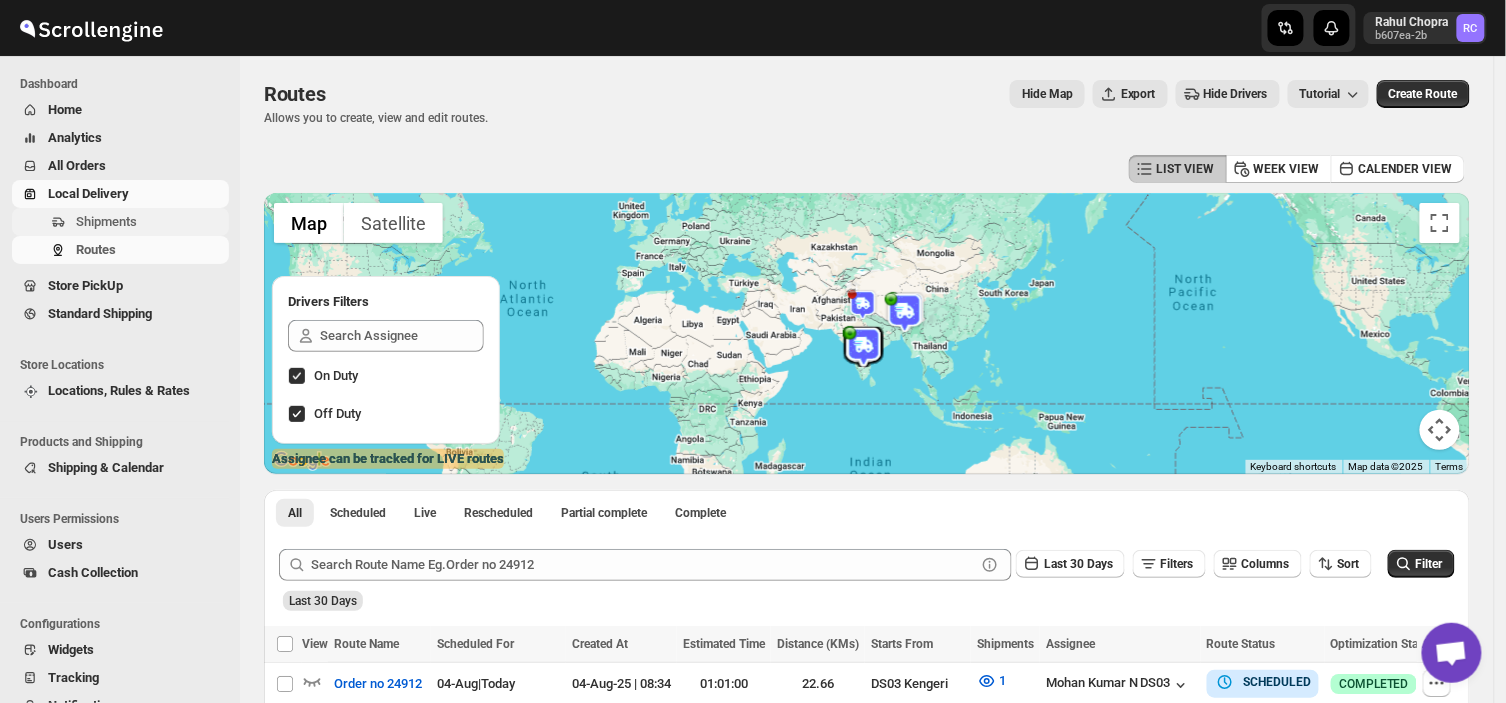 click on "Shipments" at bounding box center [106, 221] 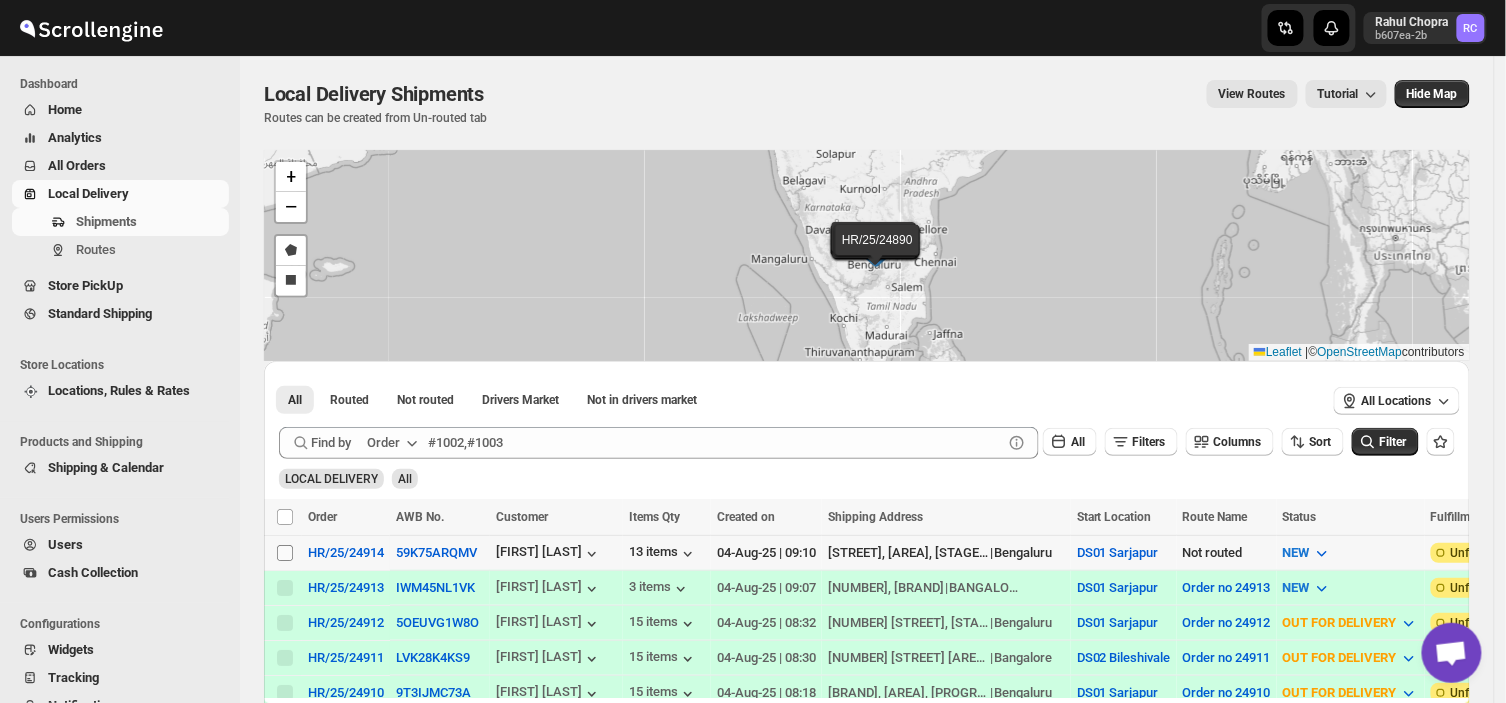 click on "Select shipment" at bounding box center [285, 553] 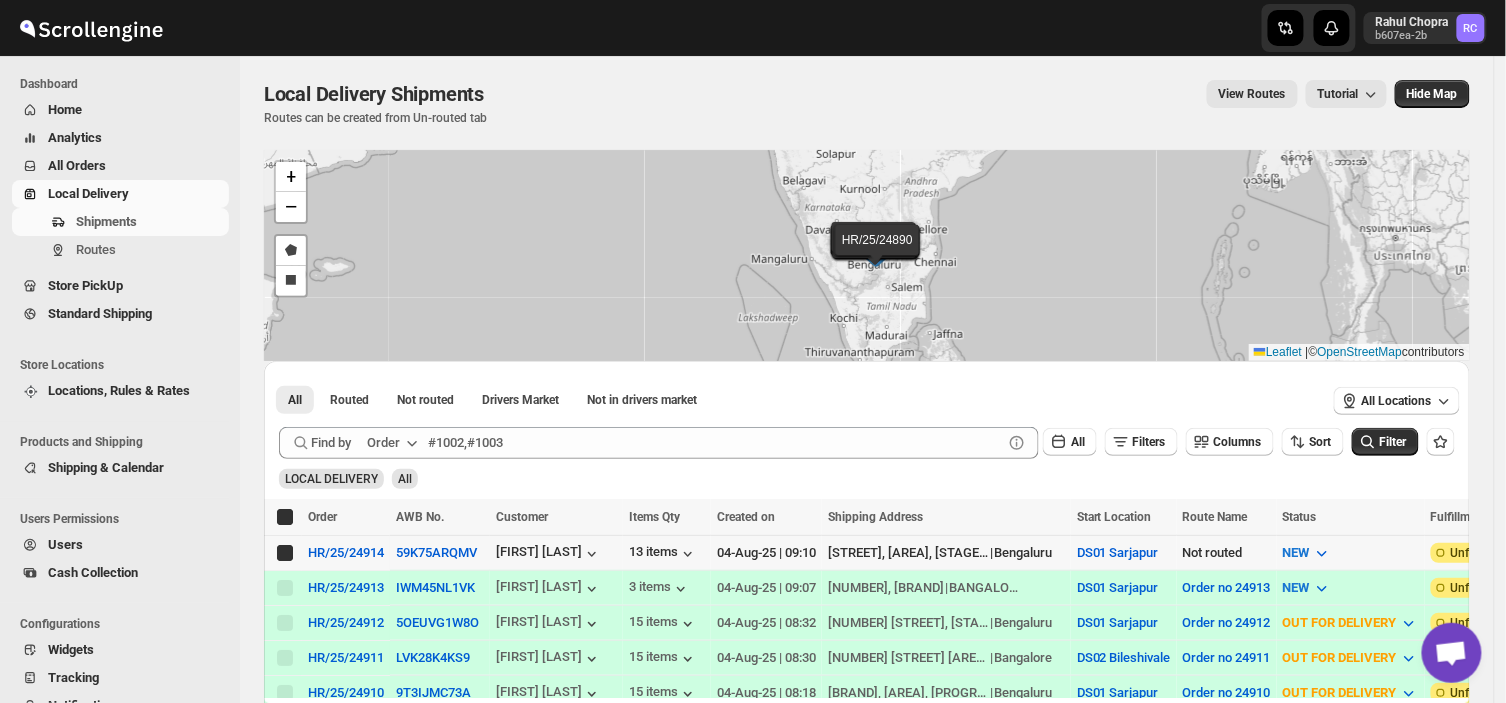 checkbox on "true" 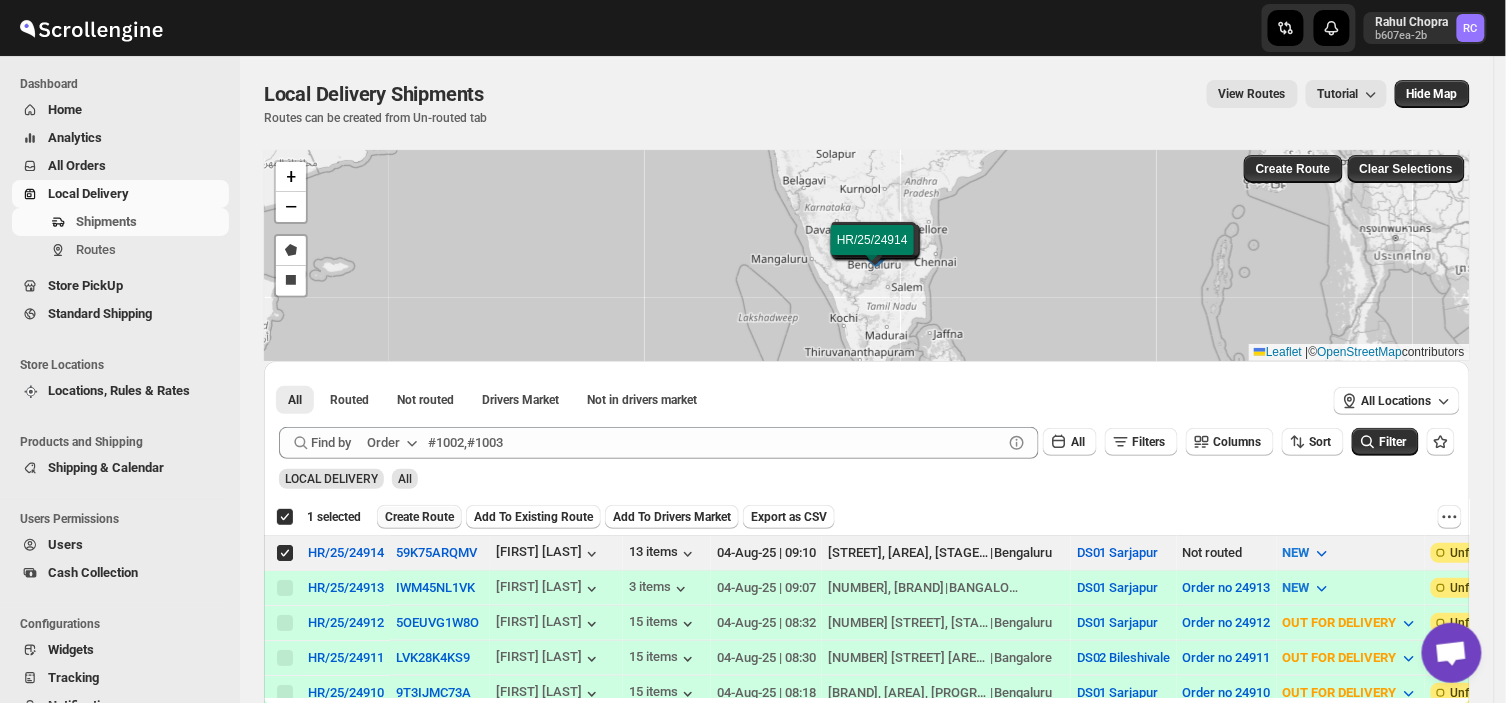 click on "Create Route" at bounding box center [419, 517] 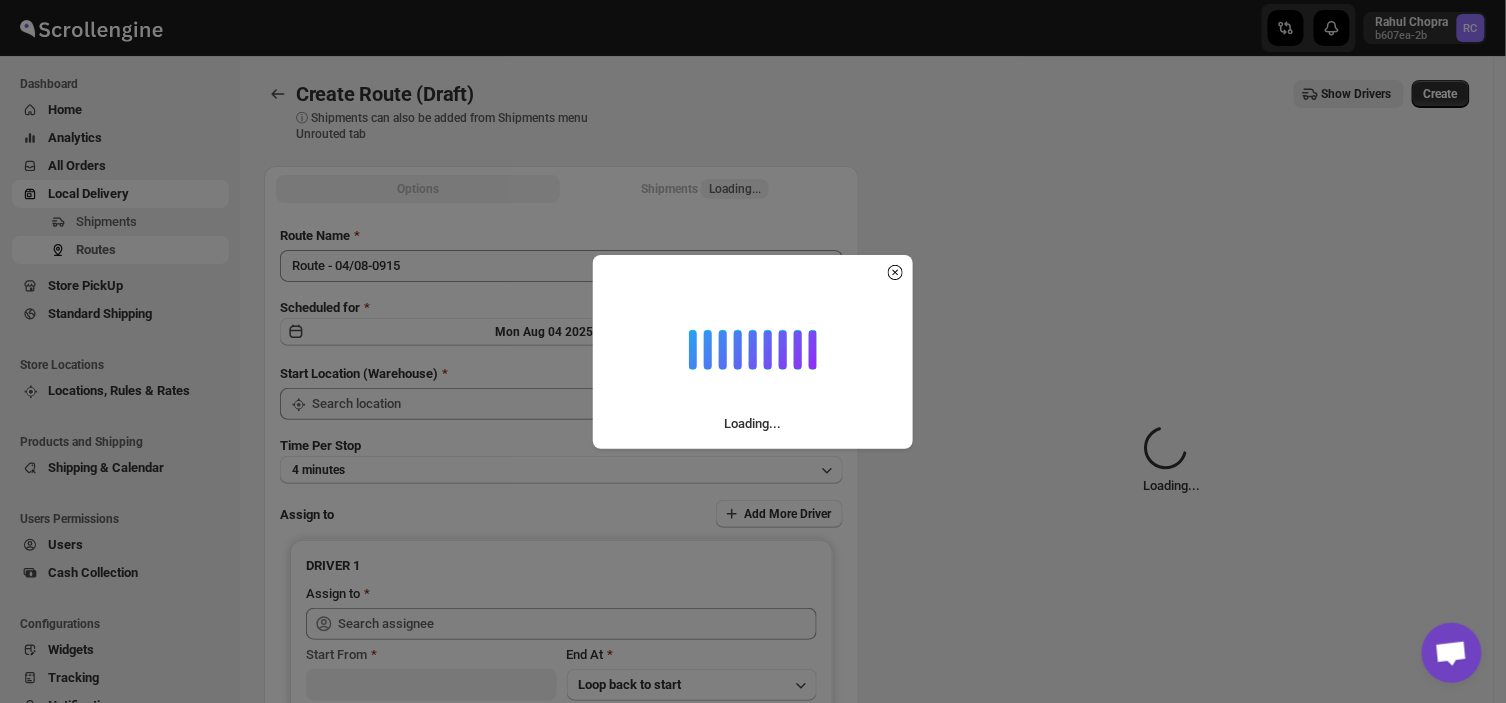 type on "DS01 Sarjapur" 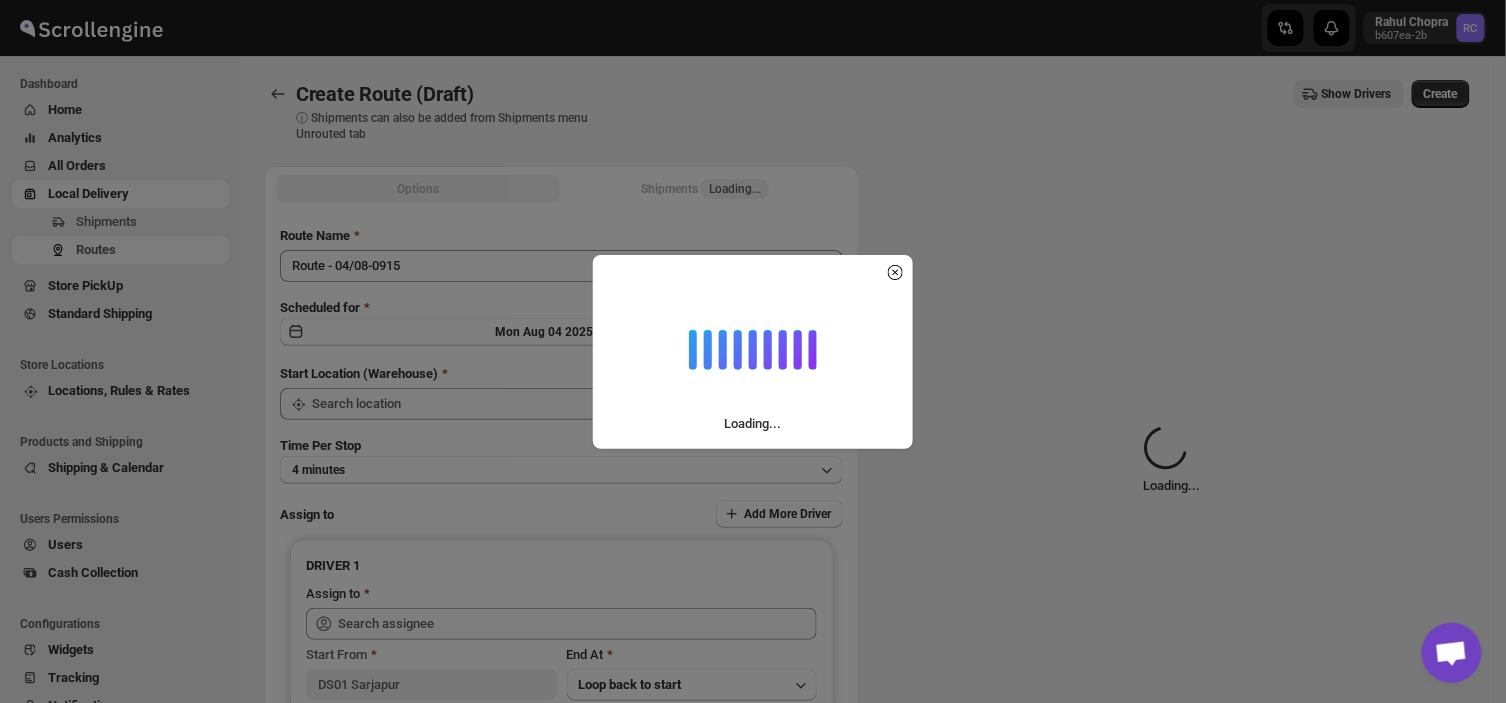 type on "DS01 Sarjapur" 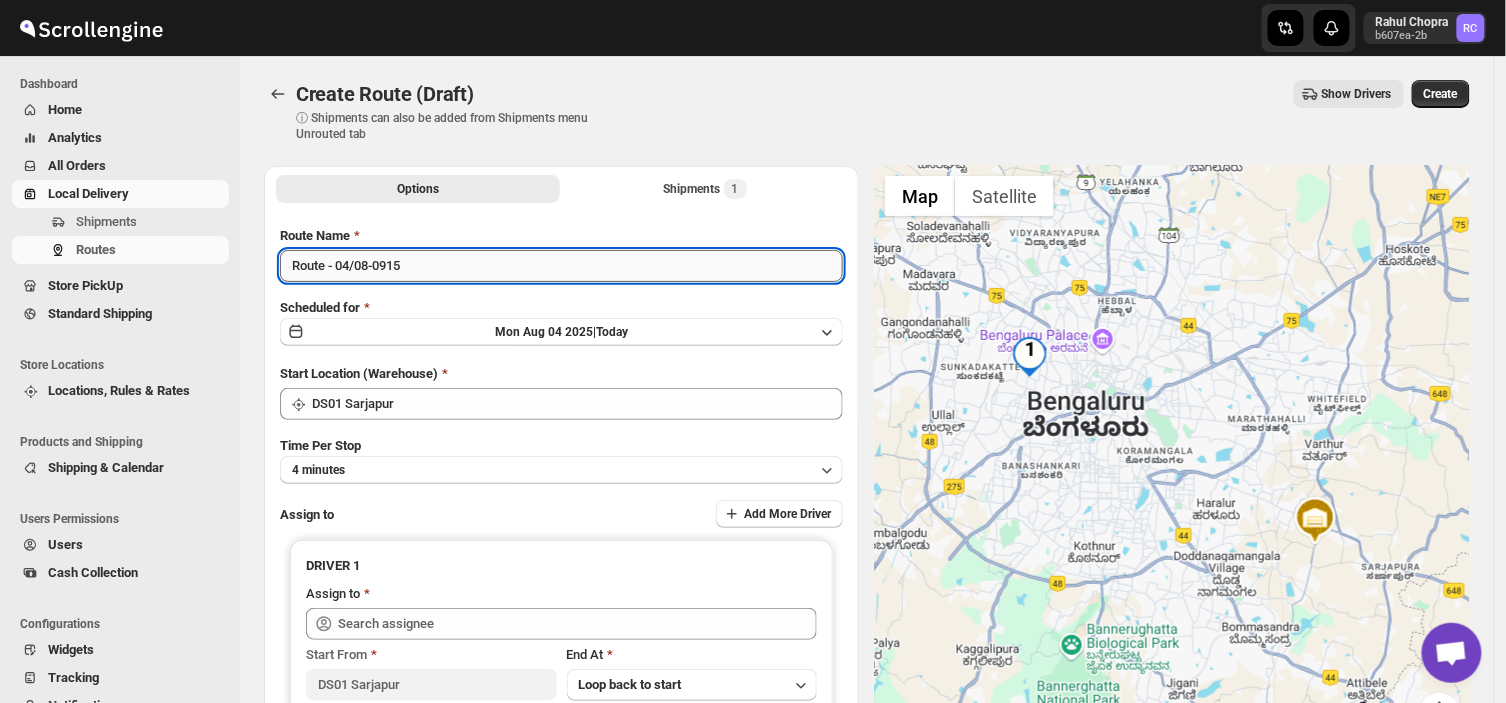 click on "Route - 04/08-0915" at bounding box center [561, 266] 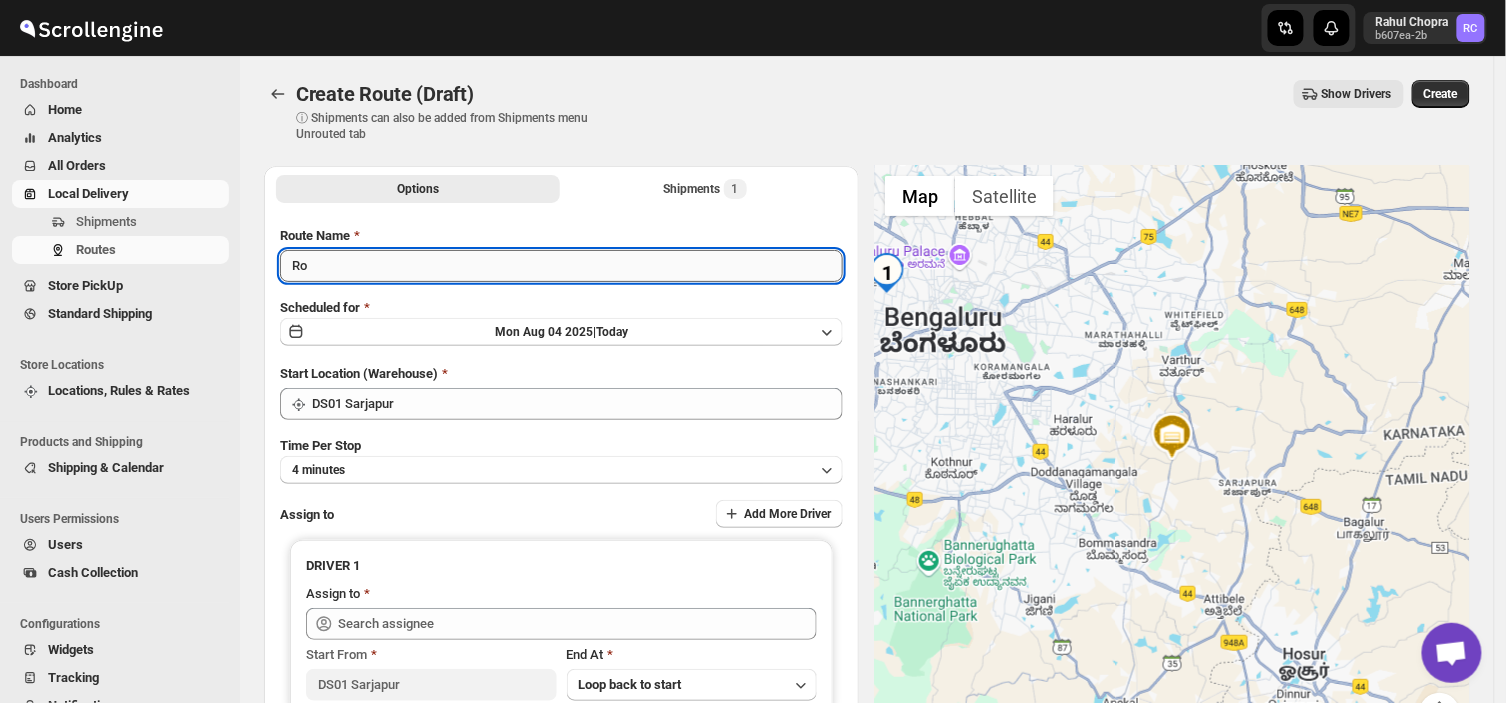 type on "R" 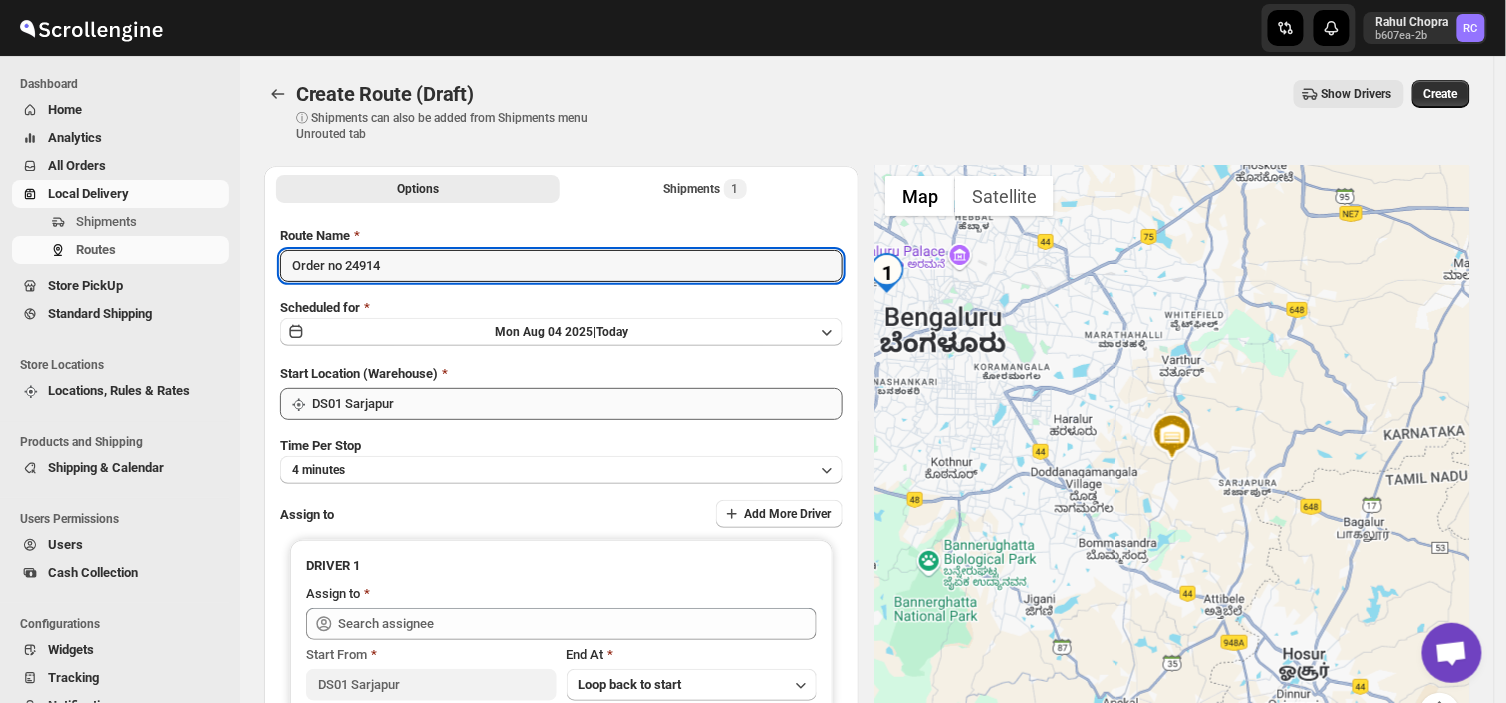 type on "Order no 24914" 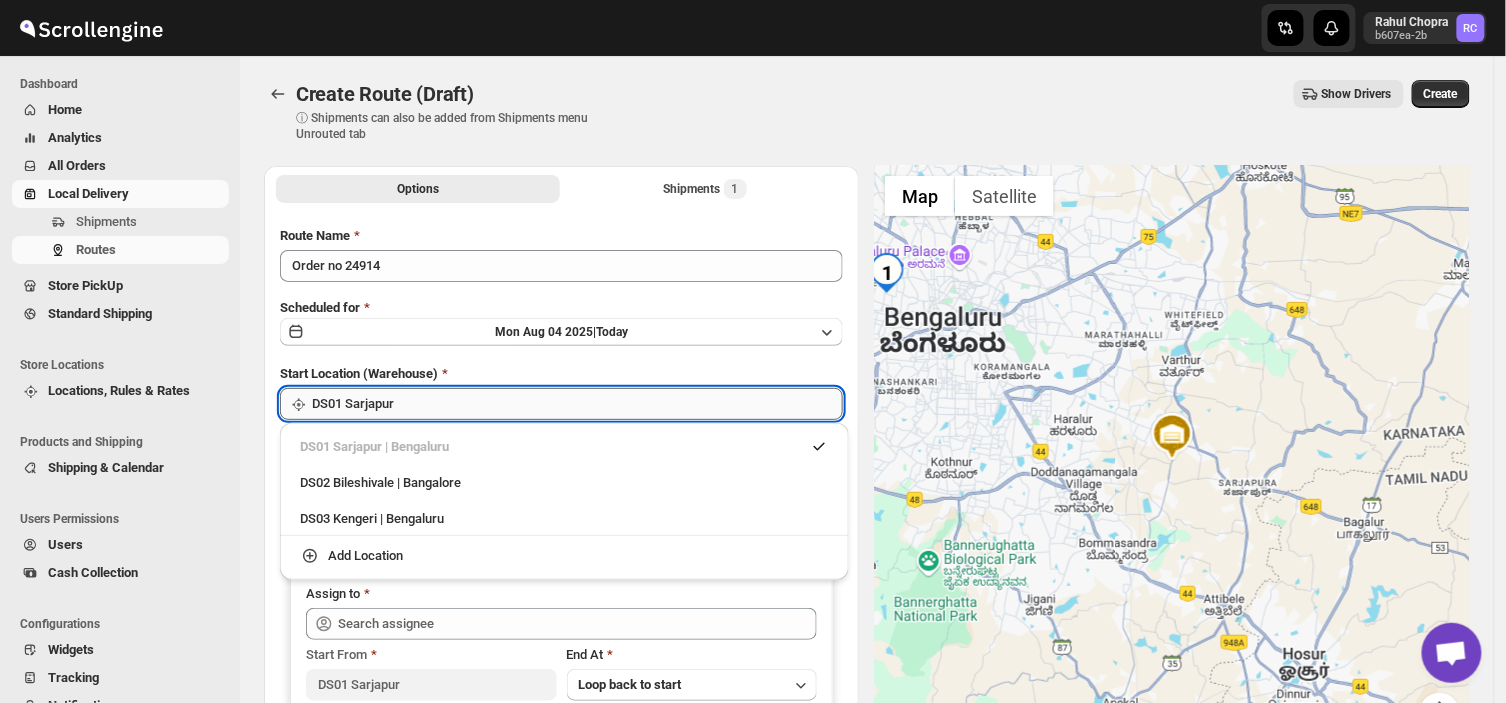 click on "DS01 Sarjapur" at bounding box center (577, 404) 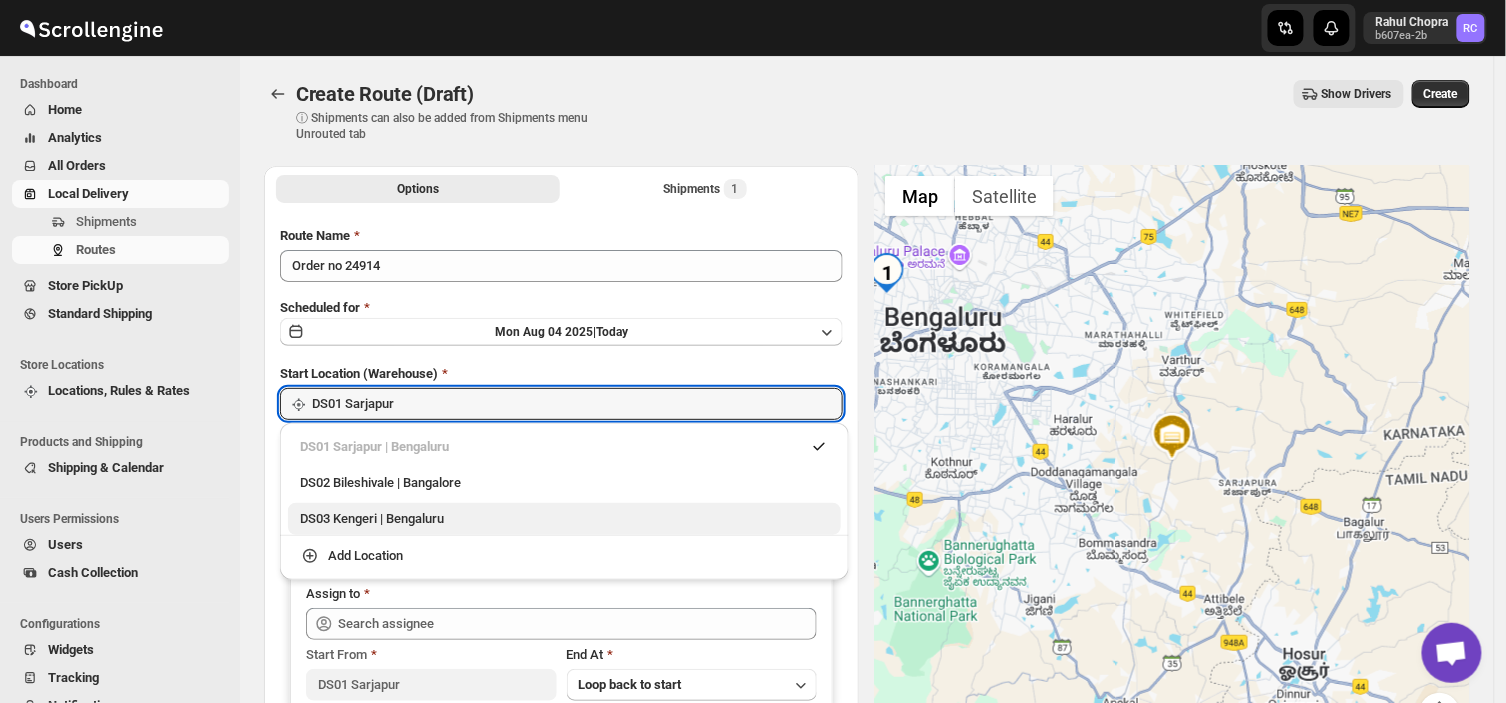 click on "DS03 Kengeri | Bengaluru" at bounding box center (564, 519) 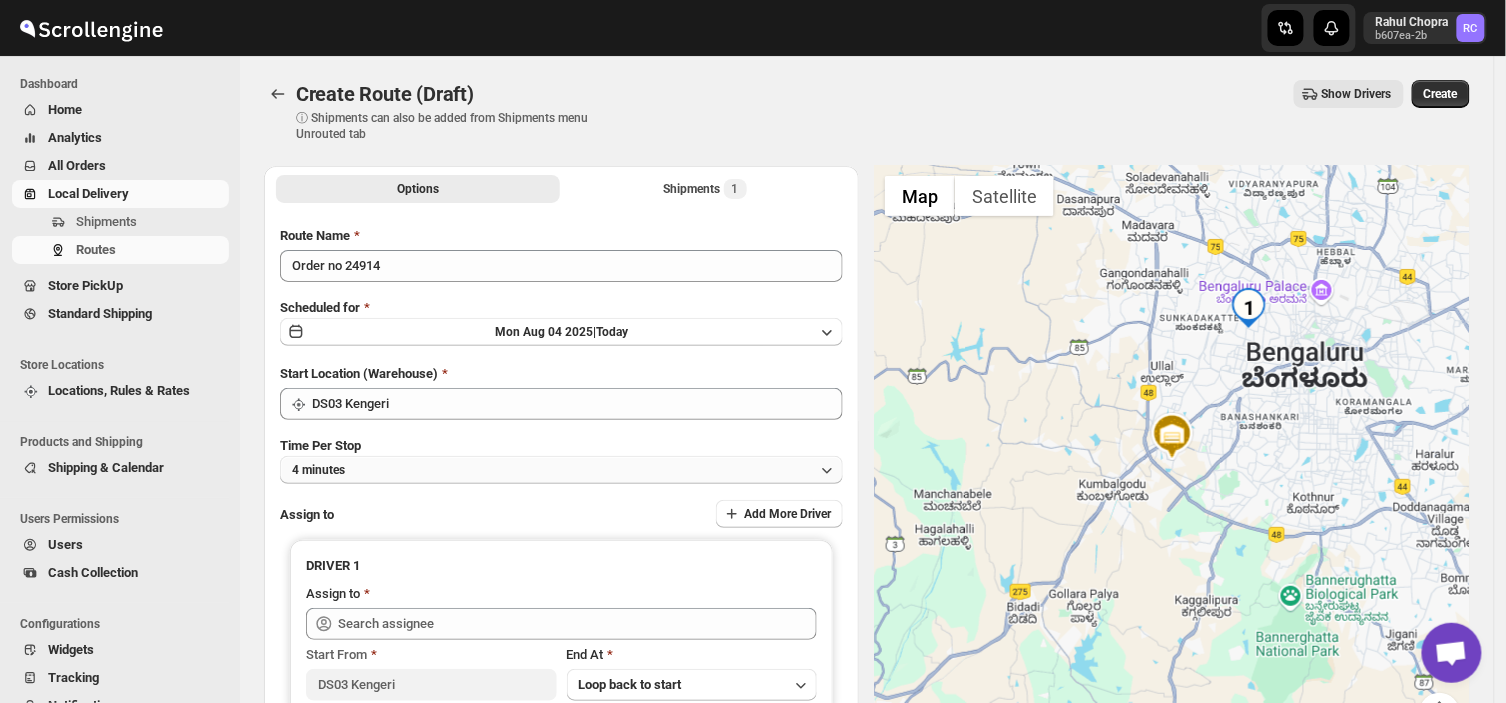 click on "4 minutes" at bounding box center [561, 470] 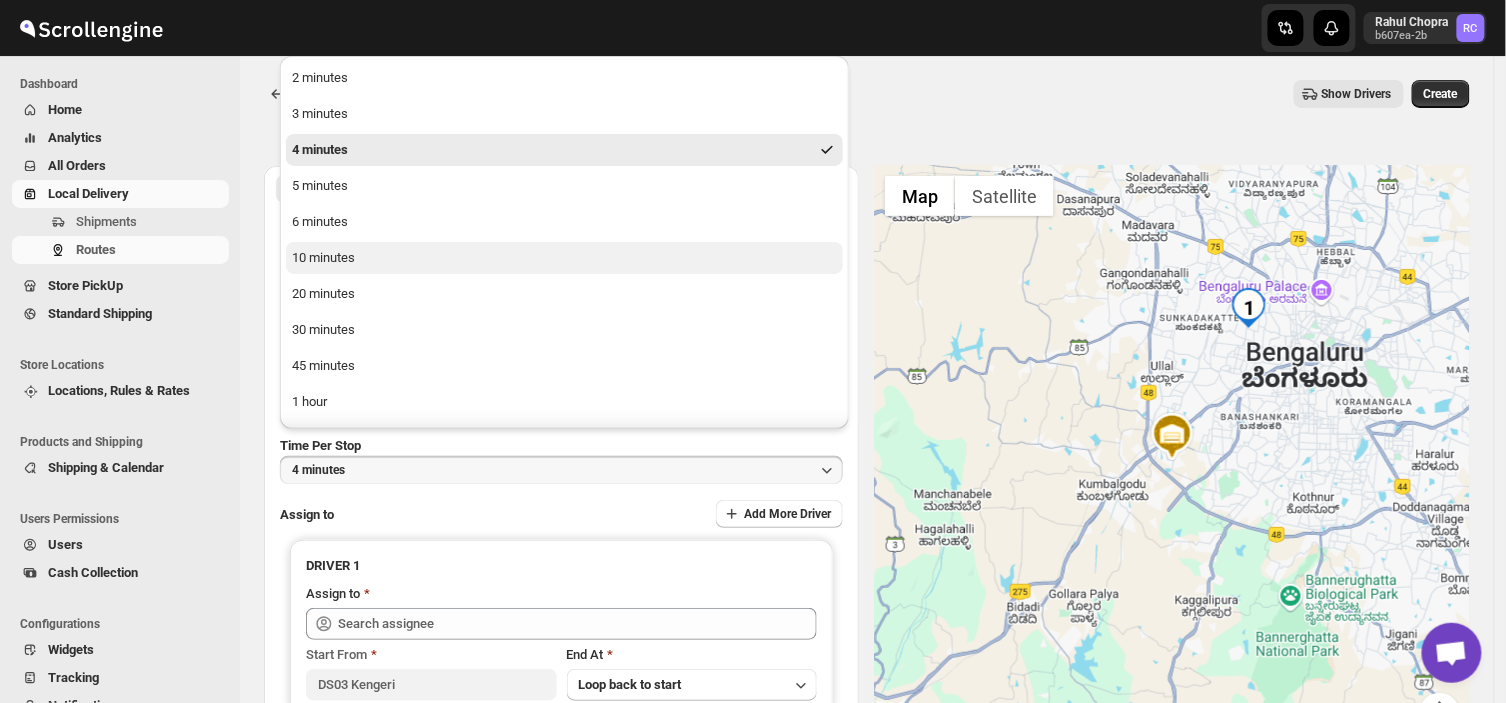 click on "10 minutes" at bounding box center [323, 258] 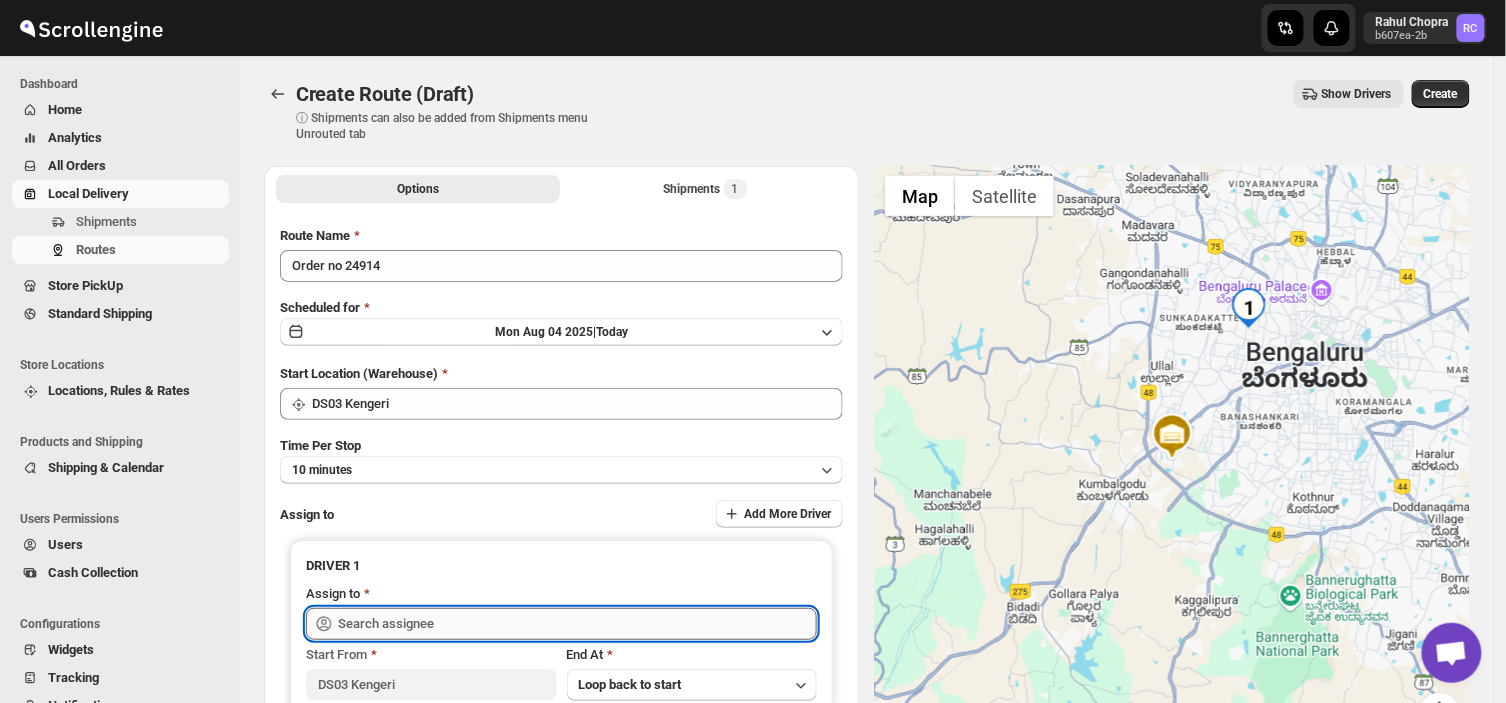 click at bounding box center (577, 624) 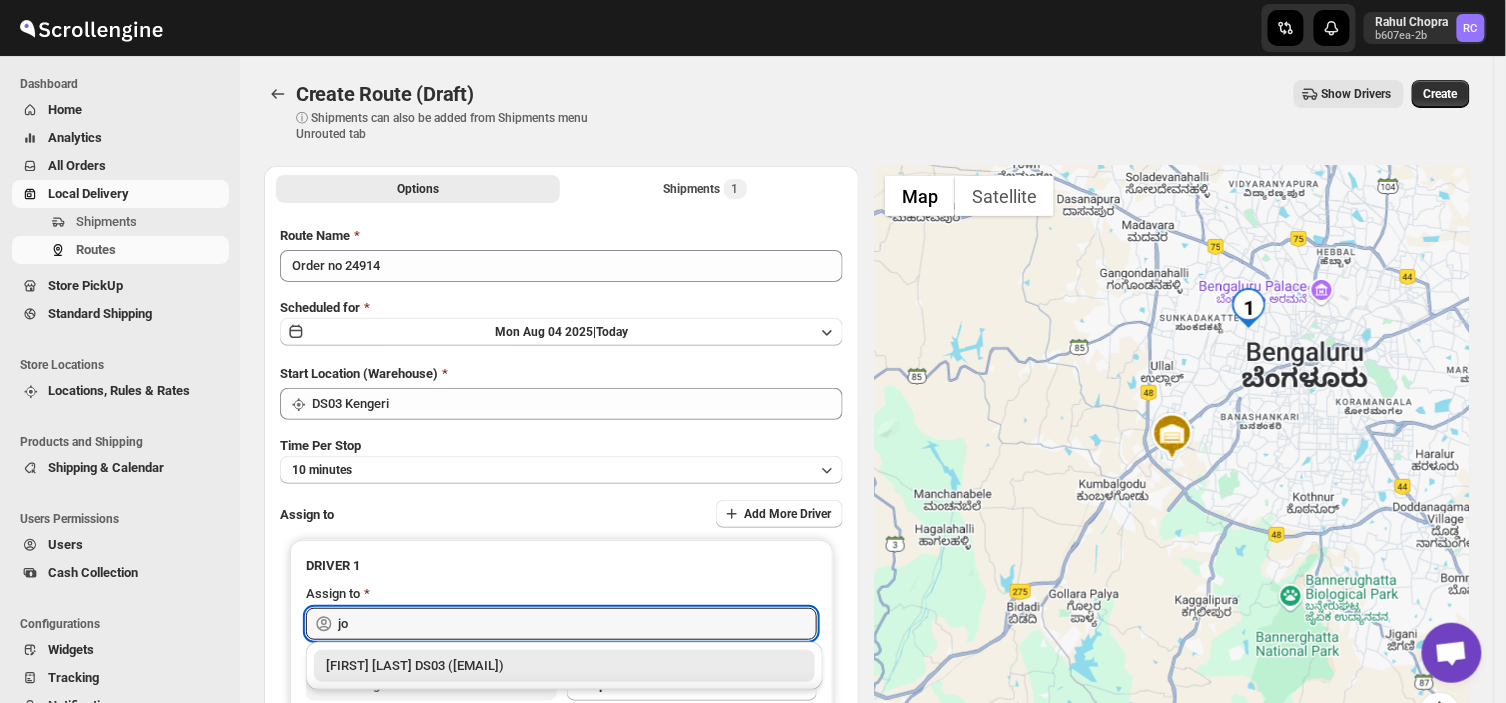 click on "[FIRST] [LAST] DS03 ([EMAIL])" at bounding box center [564, 666] 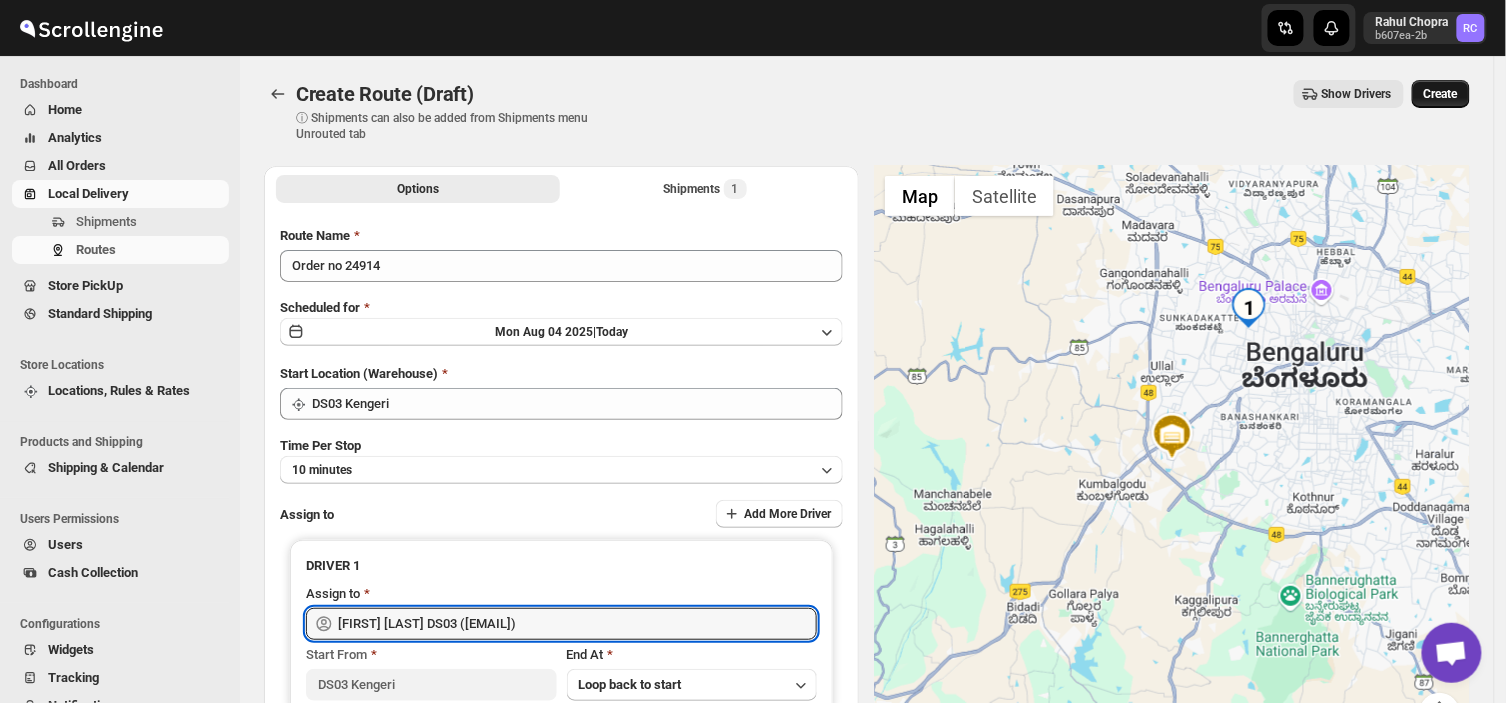 type on "[FIRST] [LAST] DS03 ([EMAIL])" 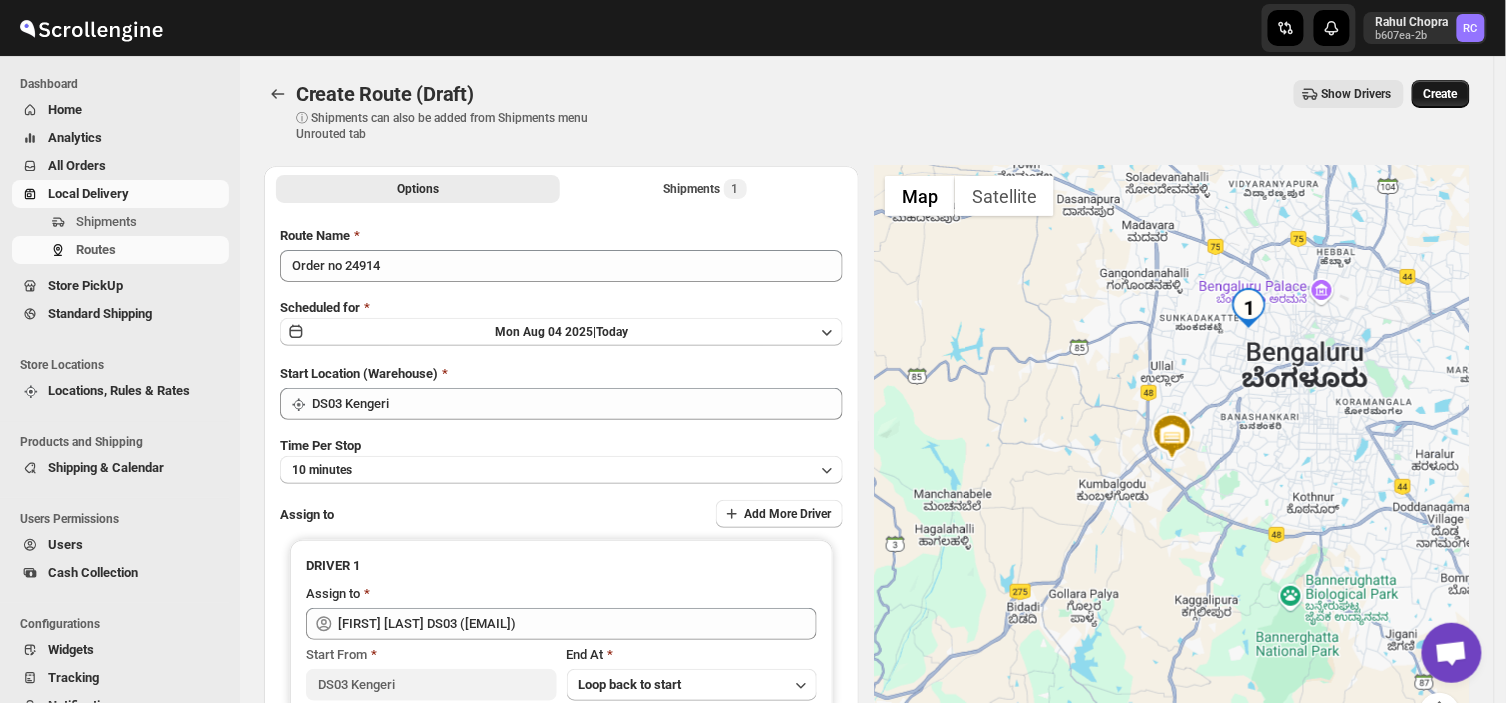 click on "Create" at bounding box center [1441, 94] 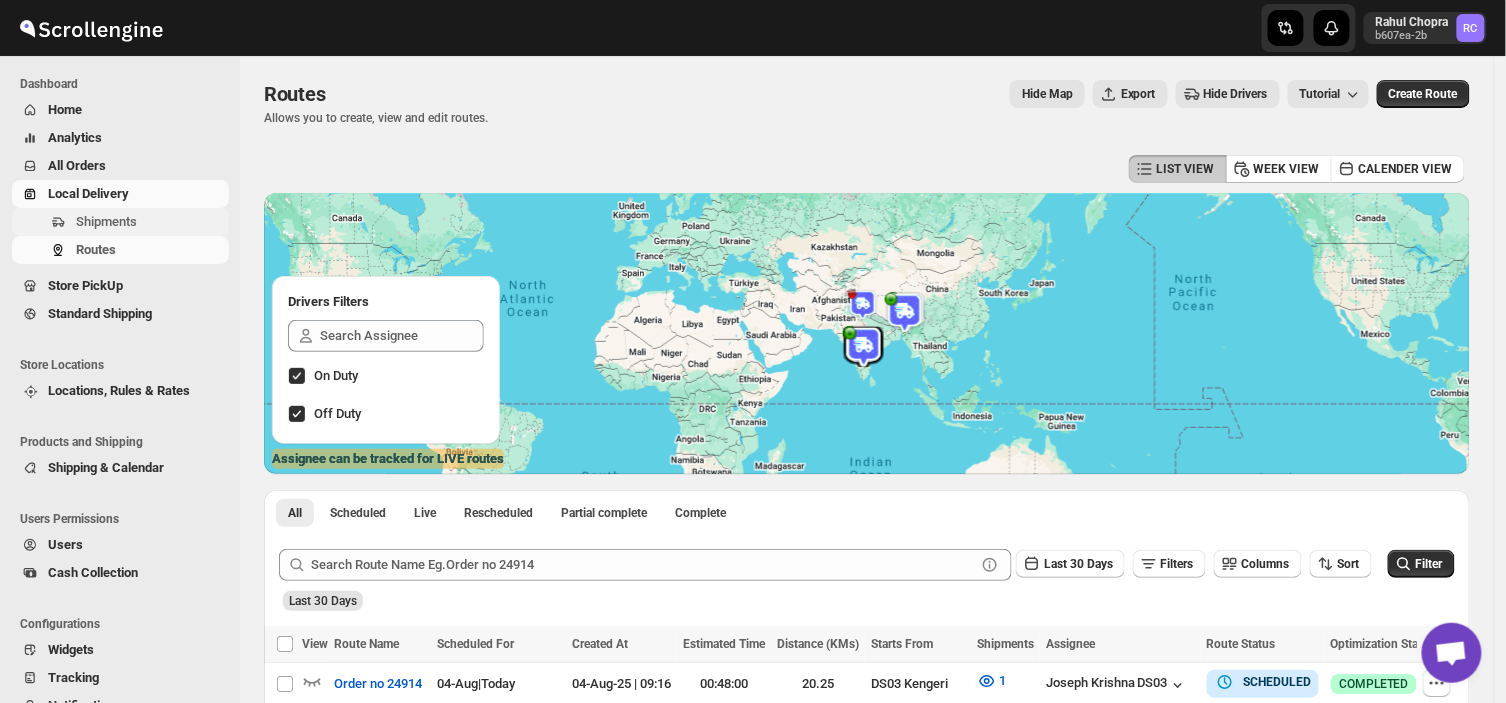 click on "Shipments" at bounding box center [150, 222] 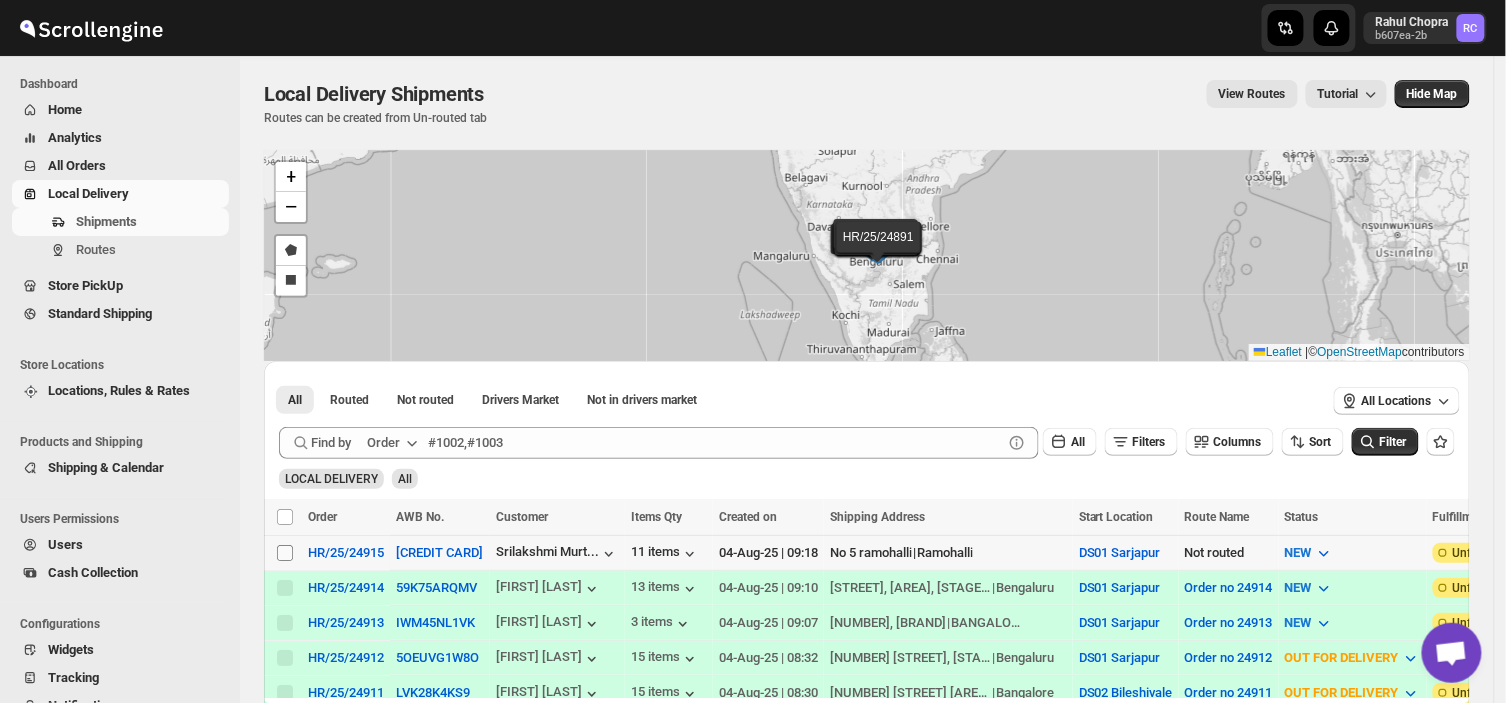 click on "Select shipment" at bounding box center (285, 553) 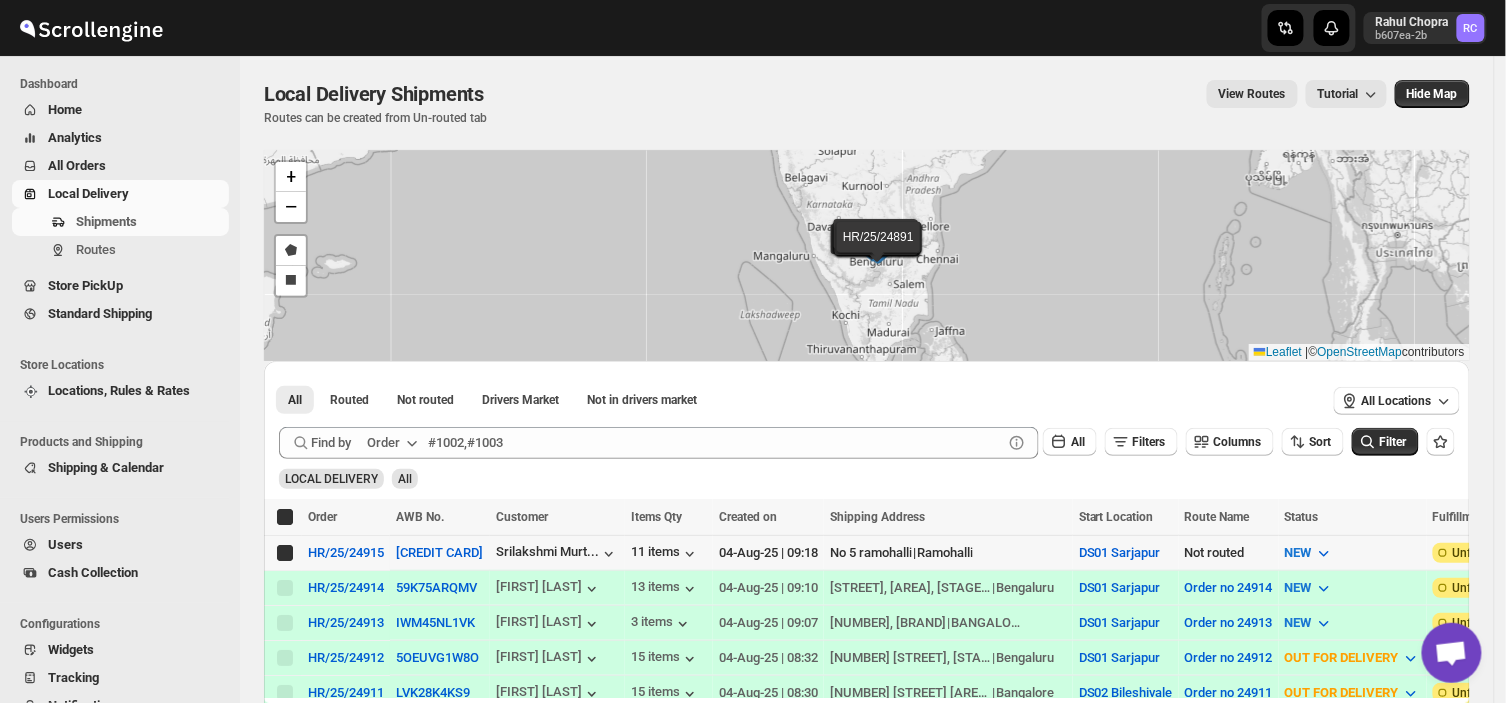 checkbox on "true" 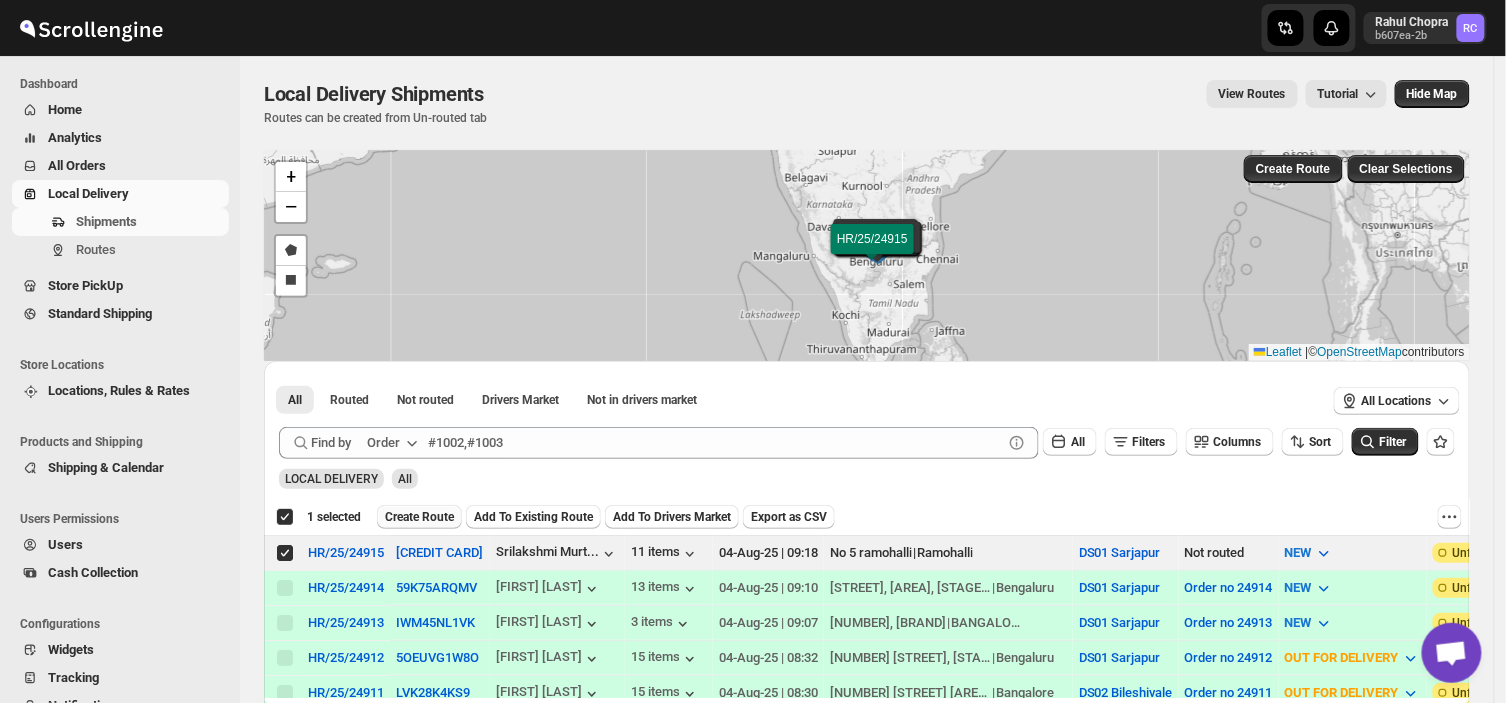 click on "Create Route" at bounding box center (419, 517) 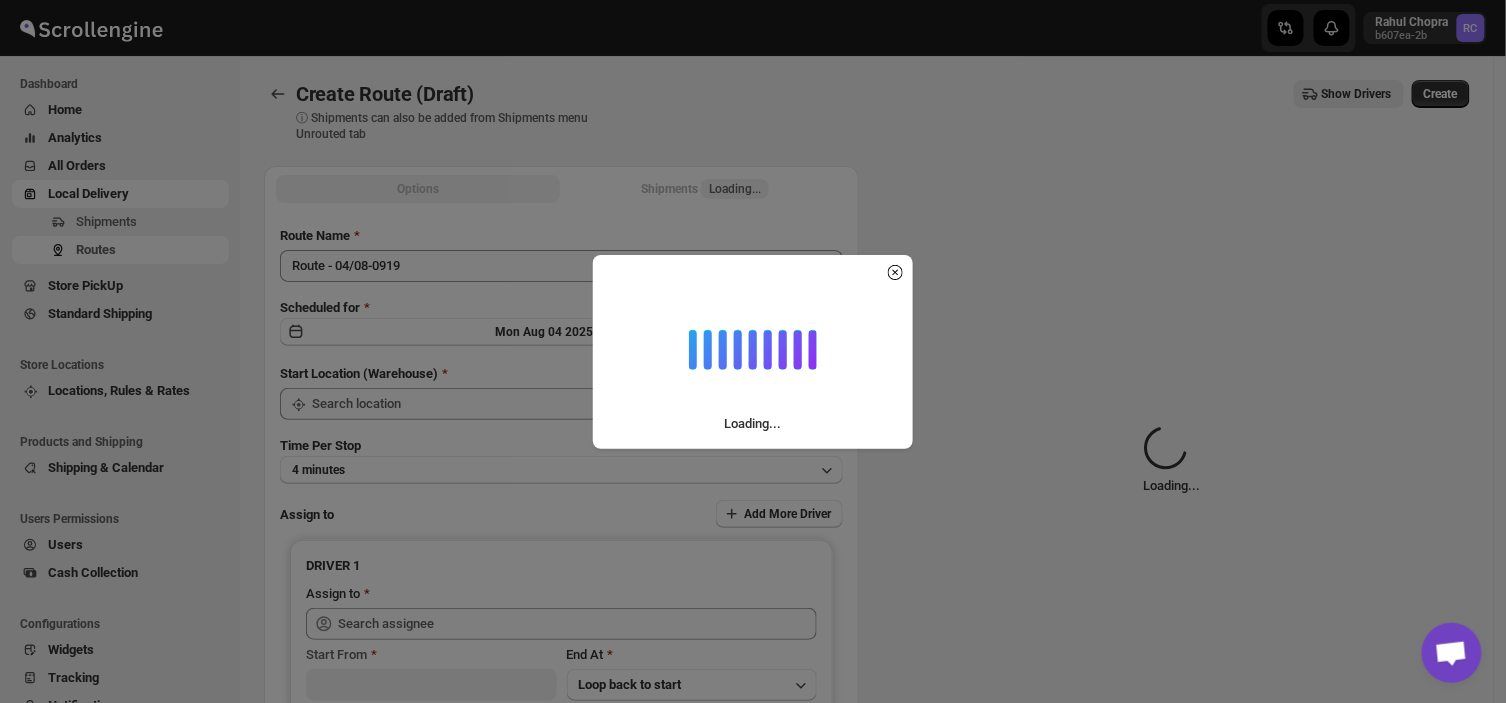 type on "DS01 Sarjapur" 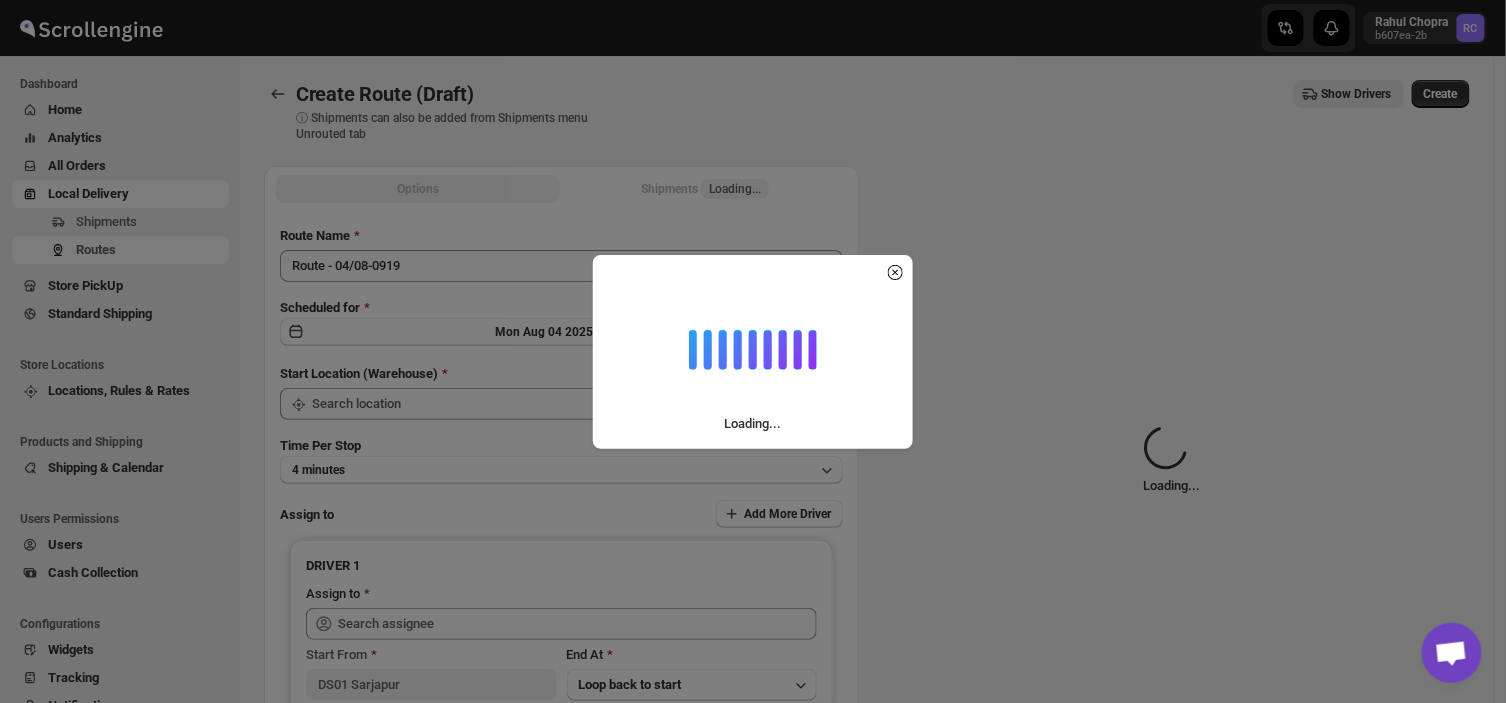 type on "DS01 Sarjapur" 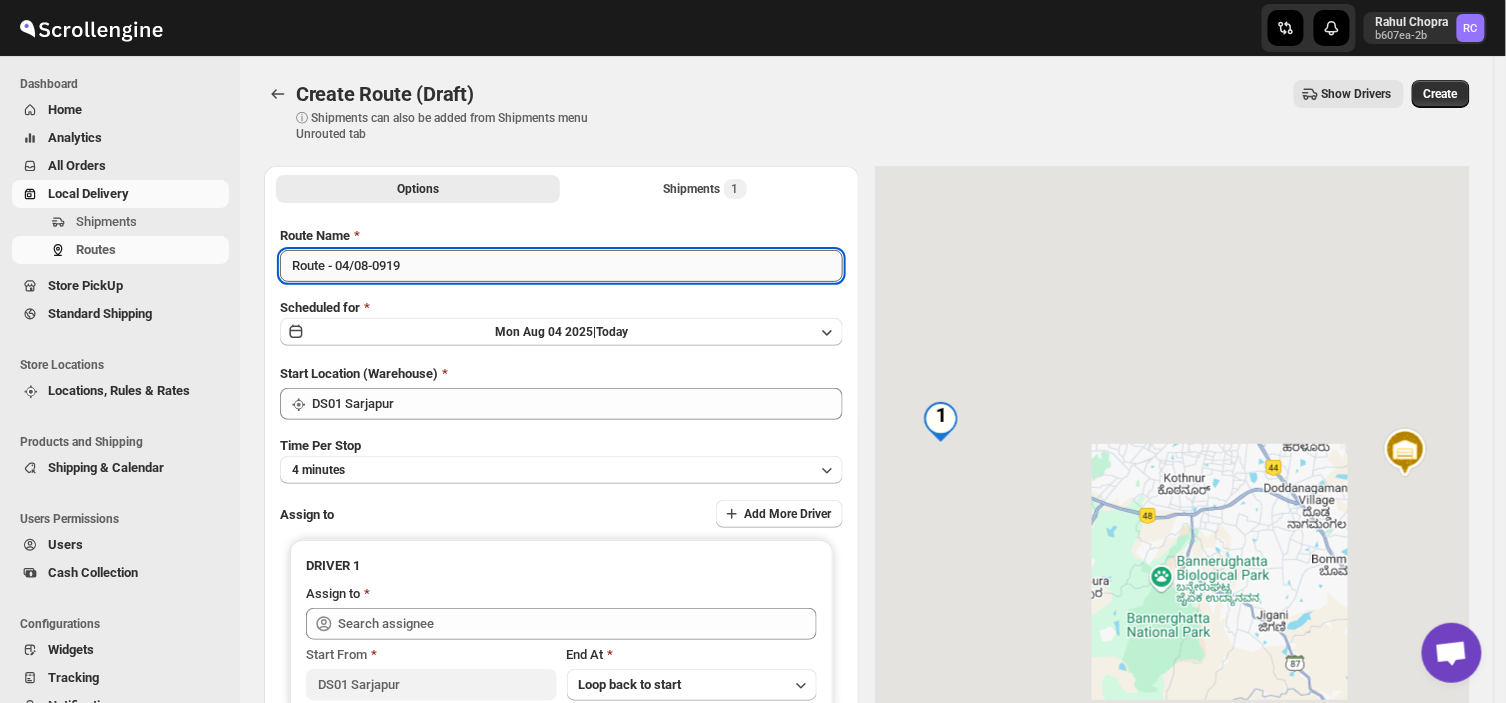 click on "Route - 04/08-0919" at bounding box center (561, 266) 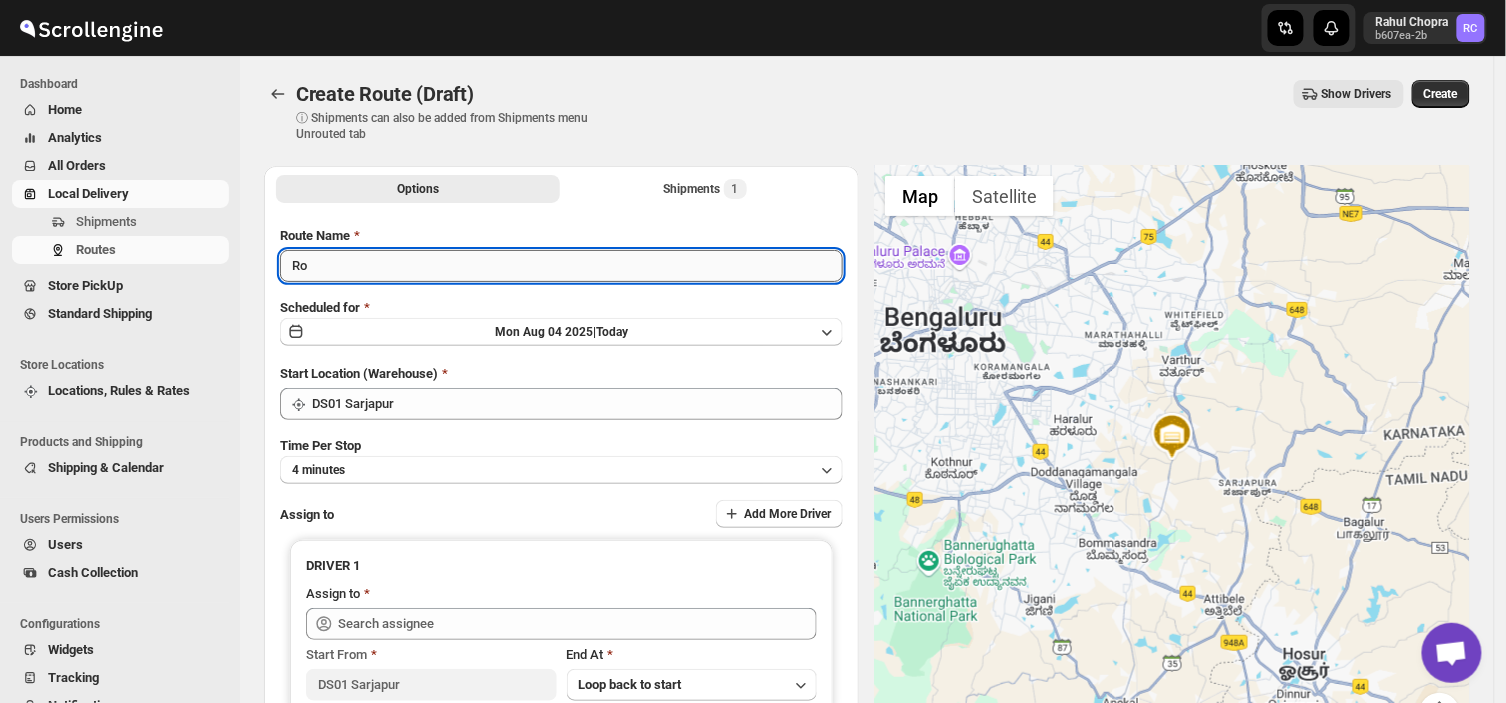 type on "R" 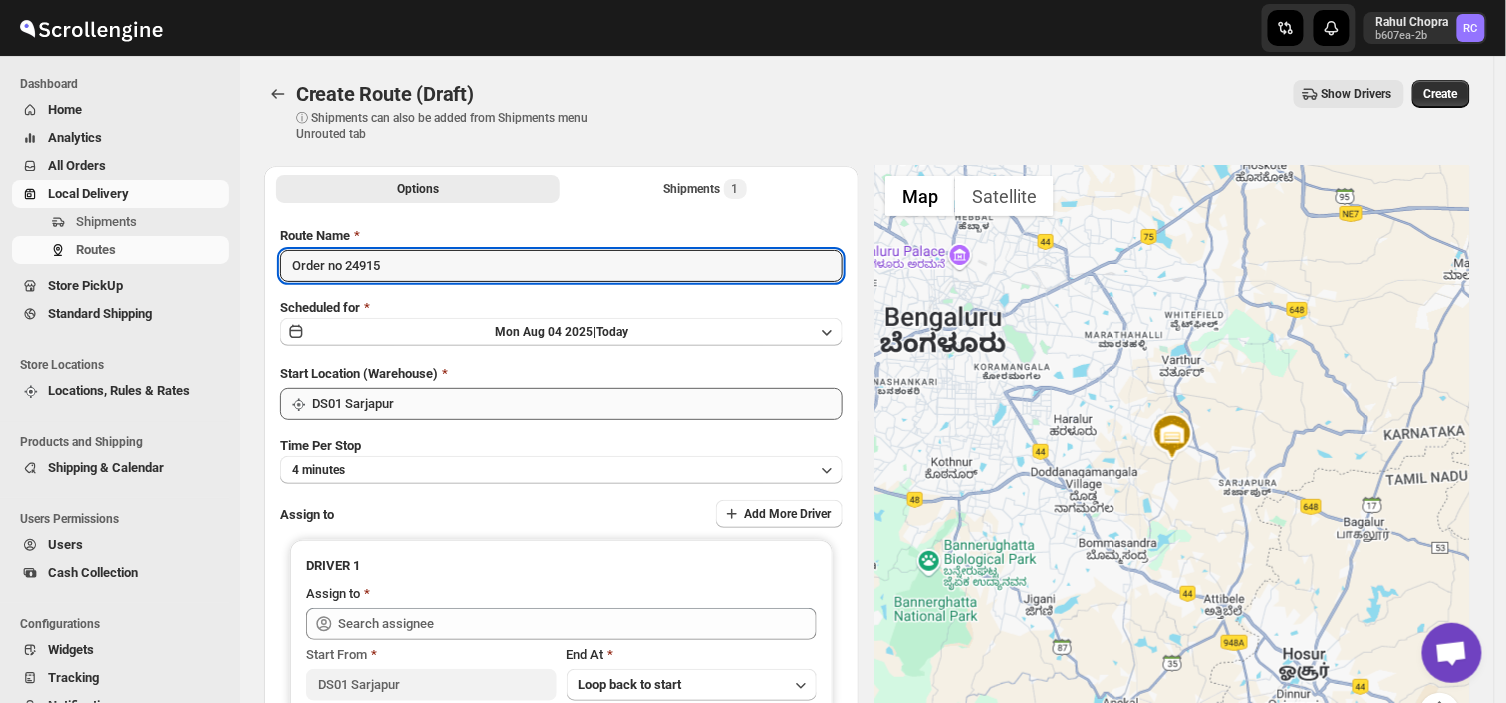 type on "Order no 24915" 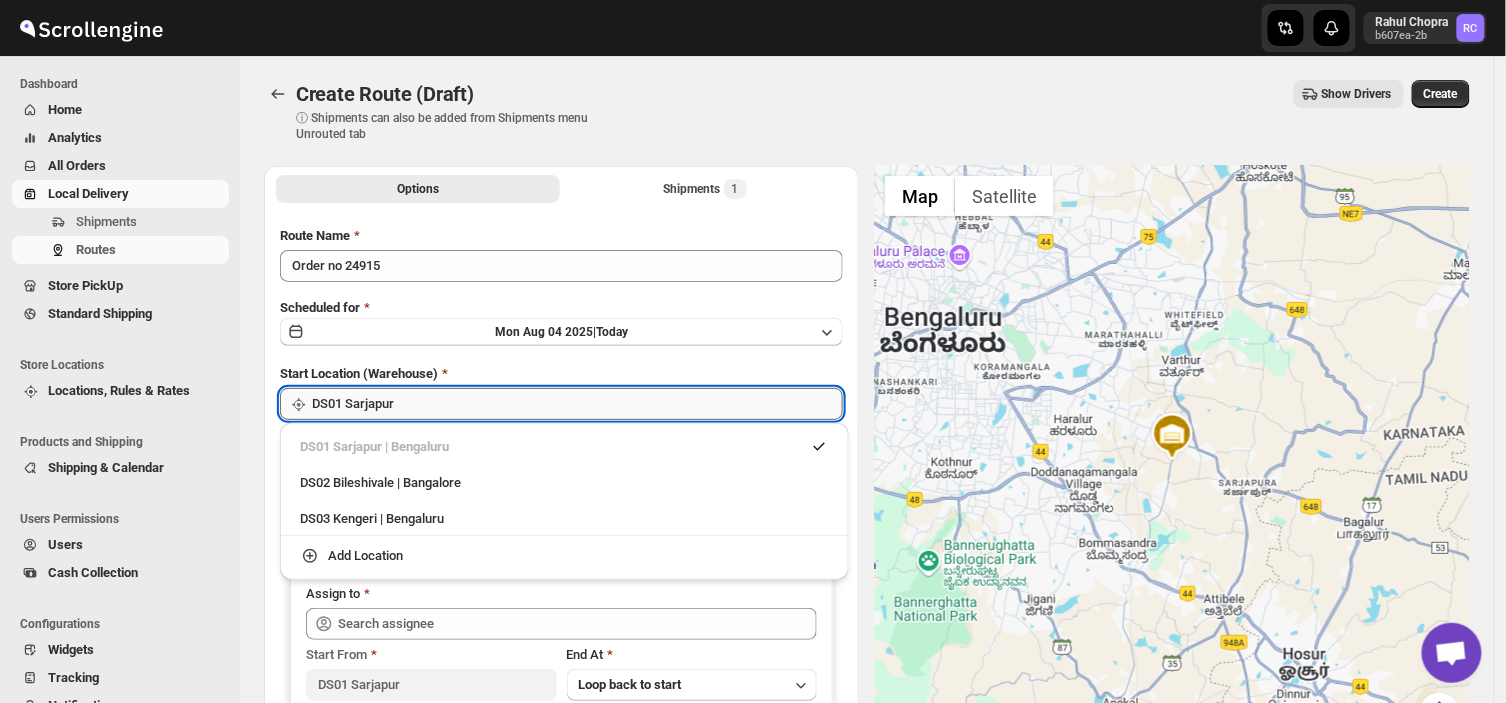 click on "DS01 Sarjapur" at bounding box center [577, 404] 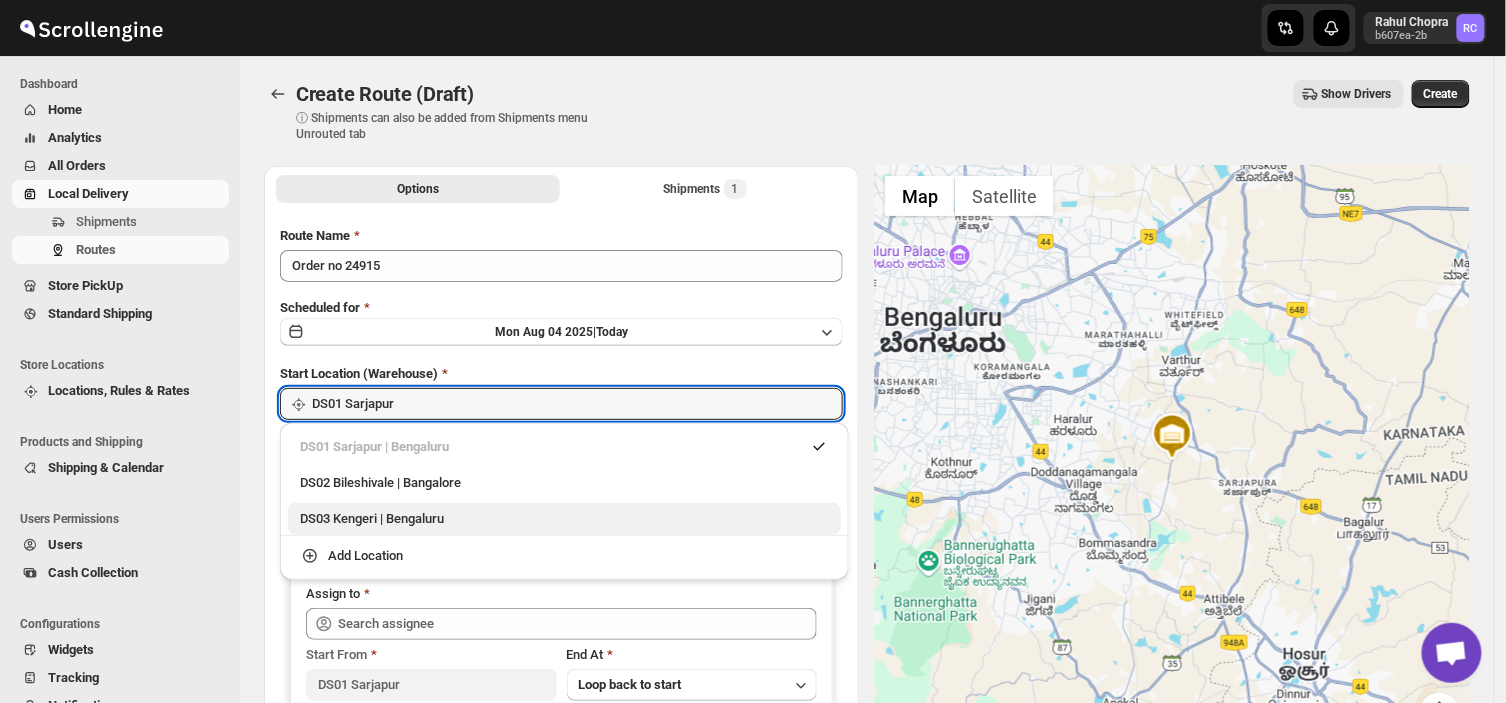 click on "DS03 Kengeri | Bengaluru" at bounding box center (564, 519) 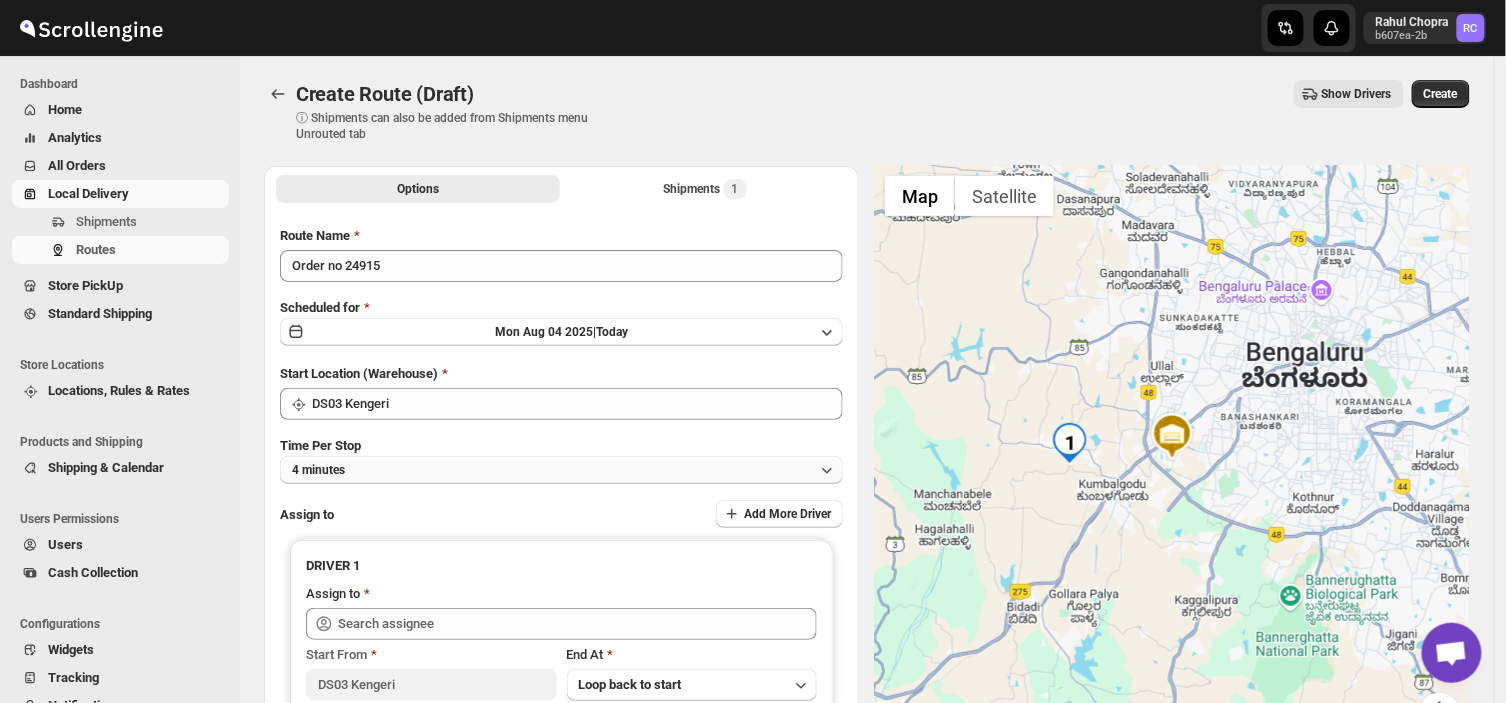 click on "4 minutes" at bounding box center (561, 470) 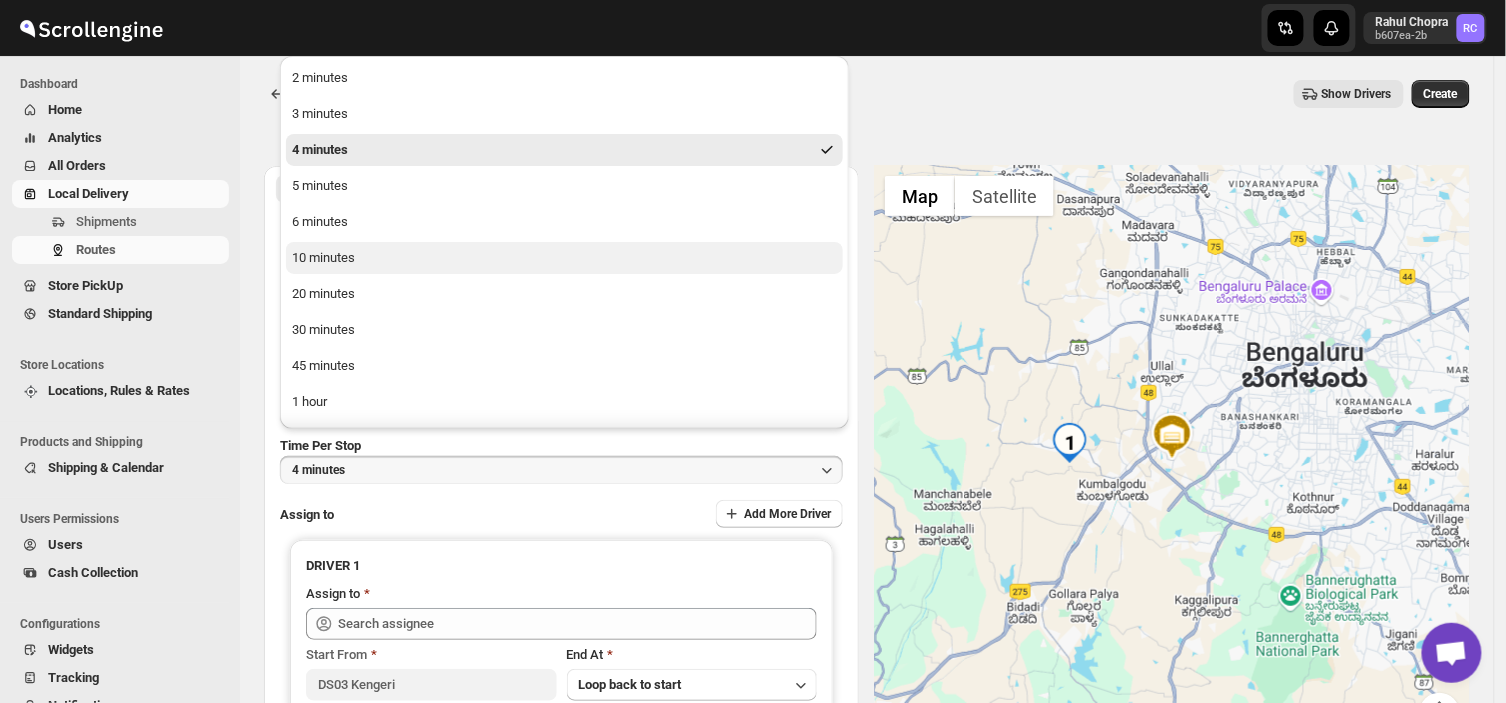 click on "10 minutes" at bounding box center [564, 258] 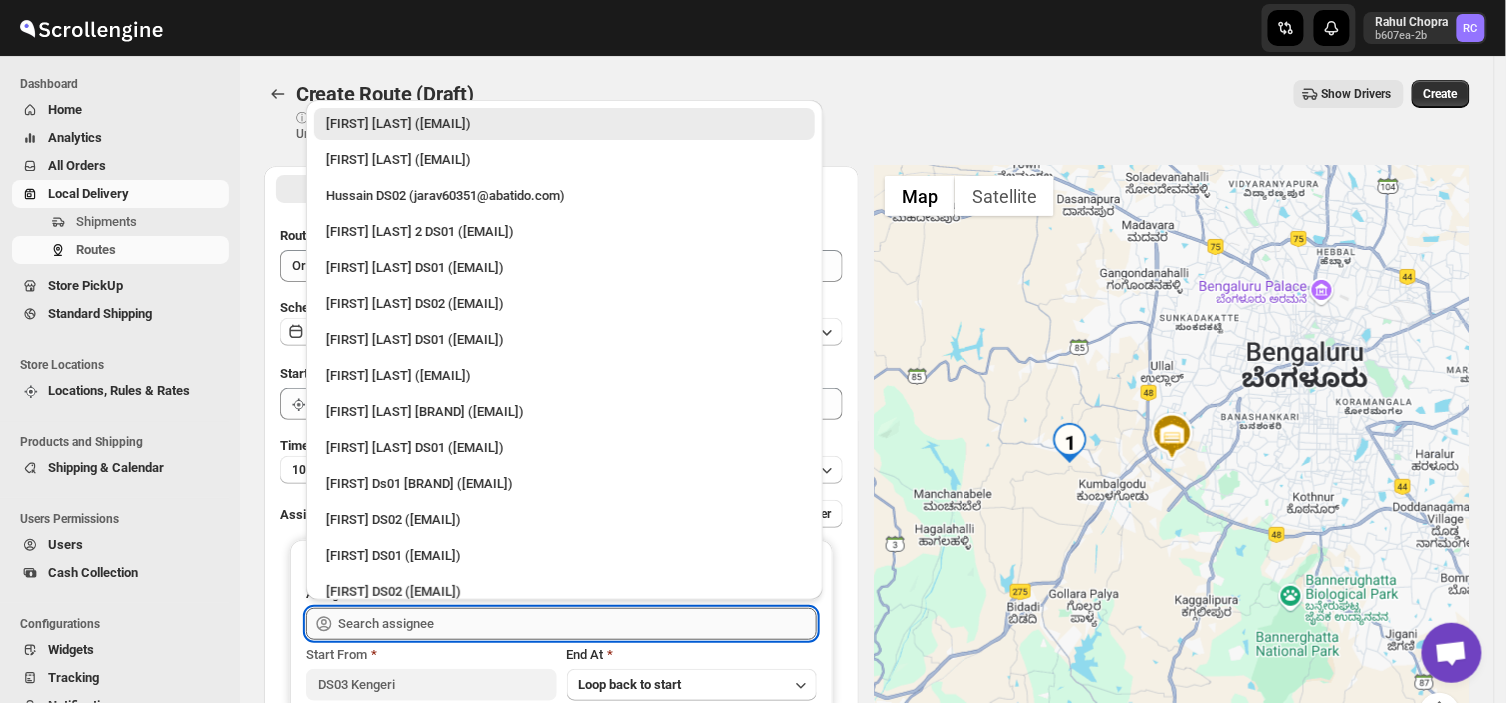 click at bounding box center [577, 624] 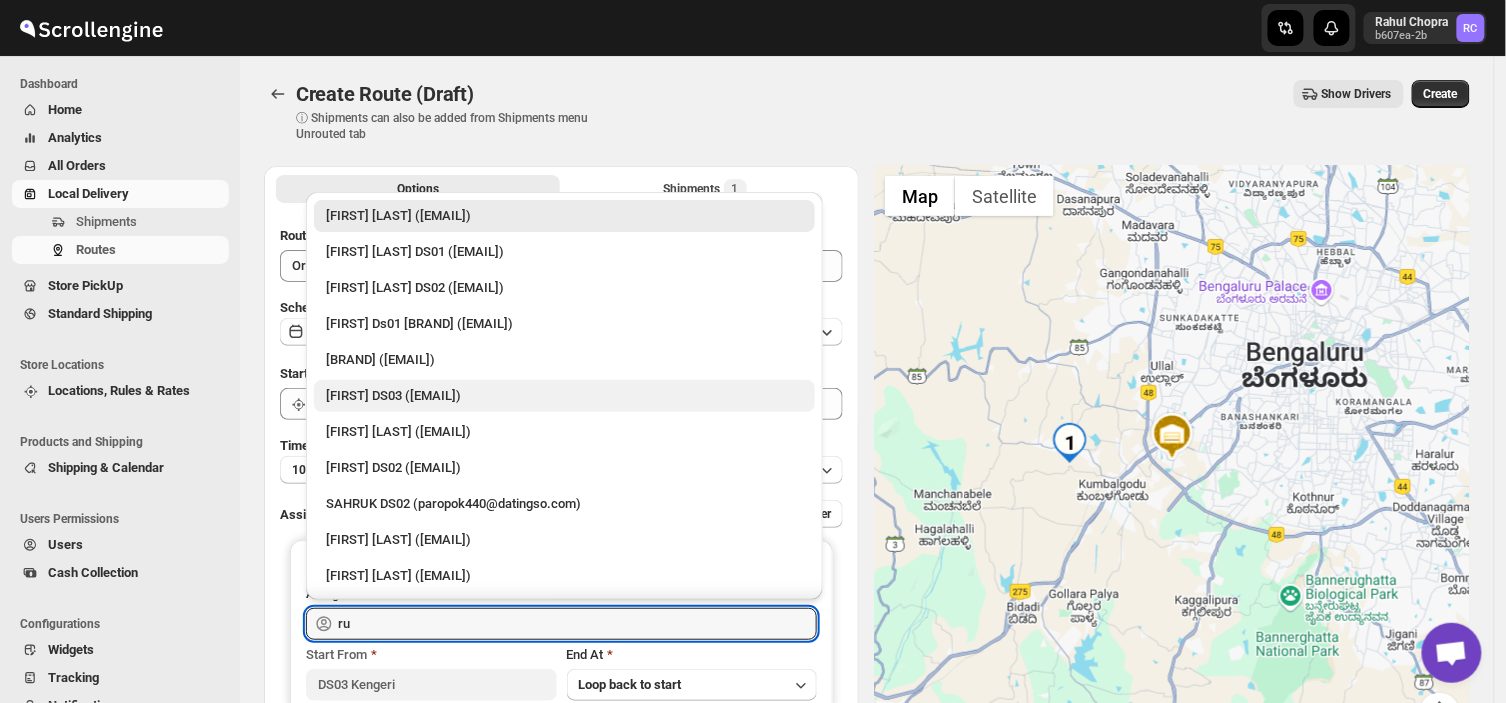 click on "[FIRST] DS03 ([EMAIL])" at bounding box center (564, 396) 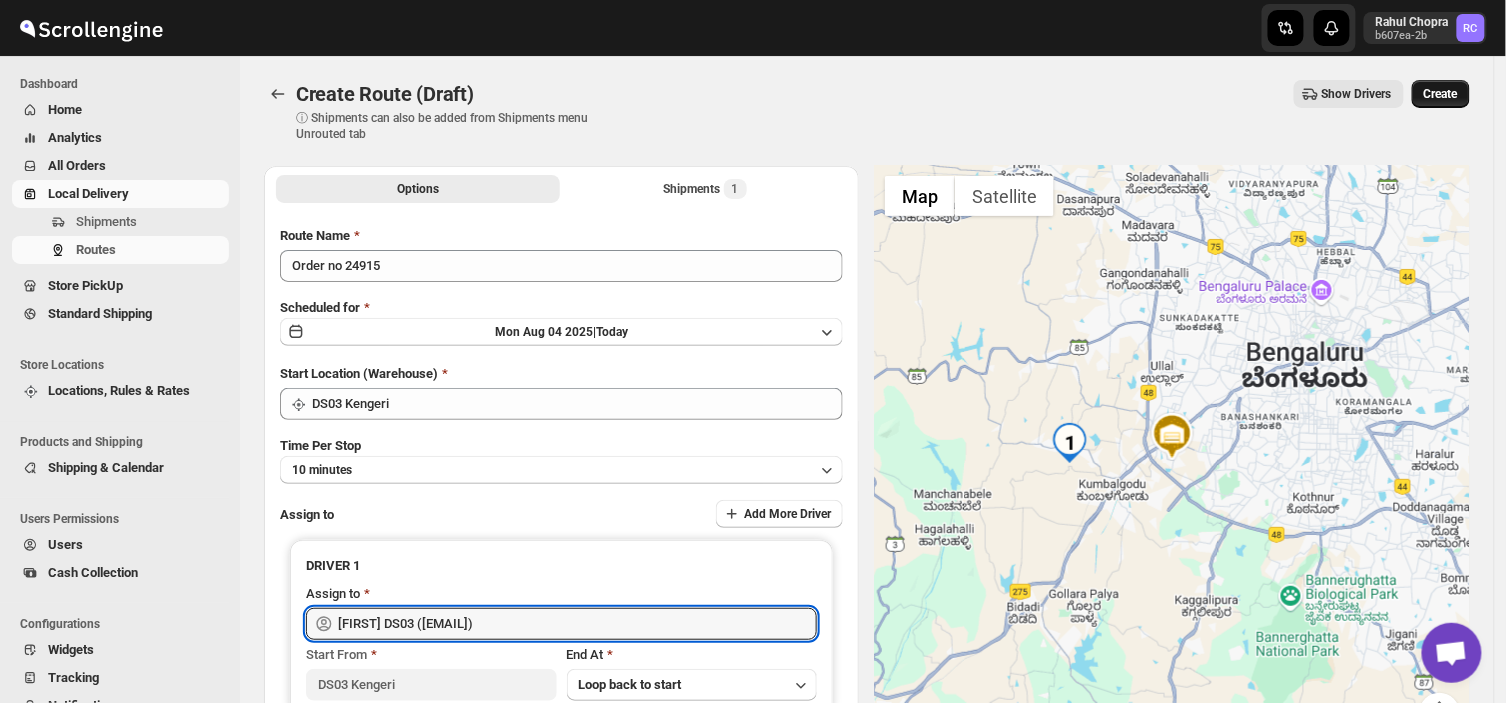 type on "[FIRST] DS03 ([EMAIL])" 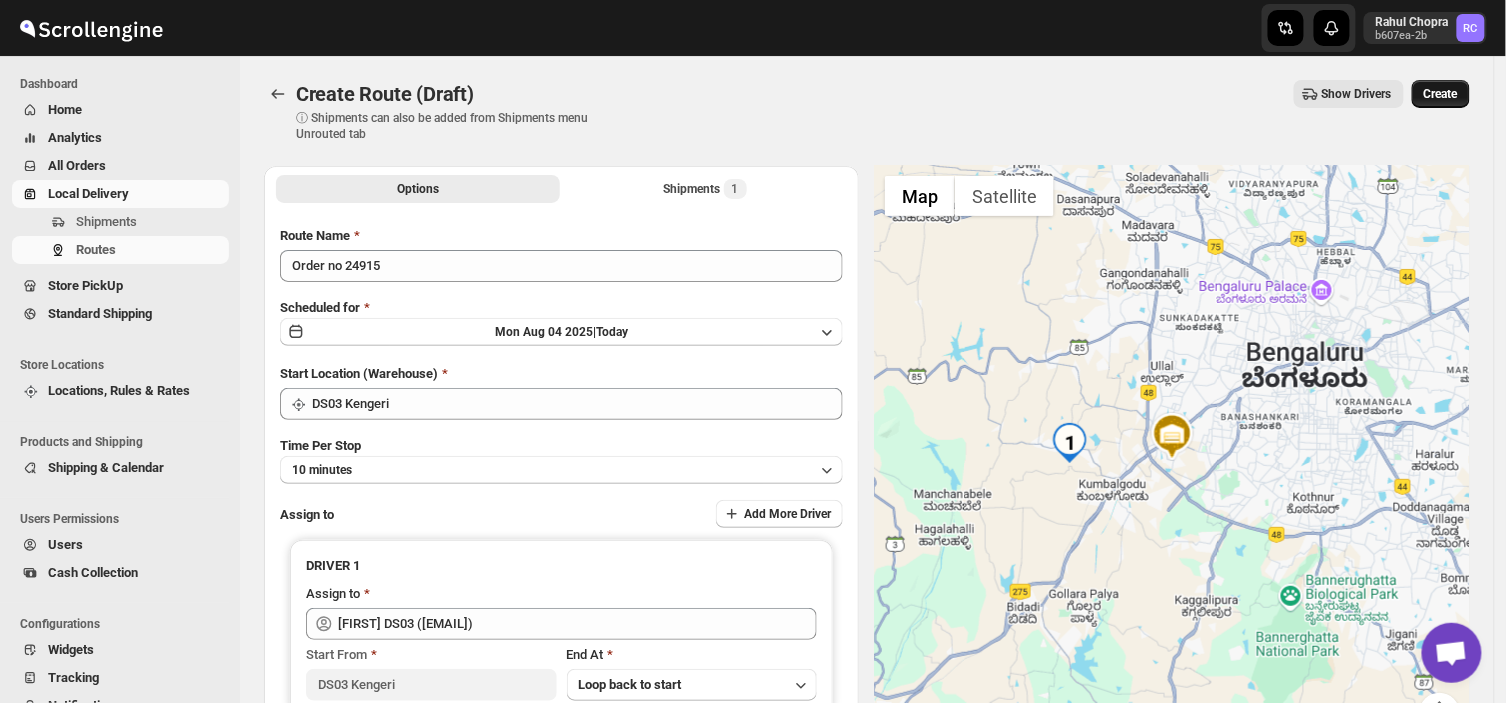 click on "Create" at bounding box center [1441, 94] 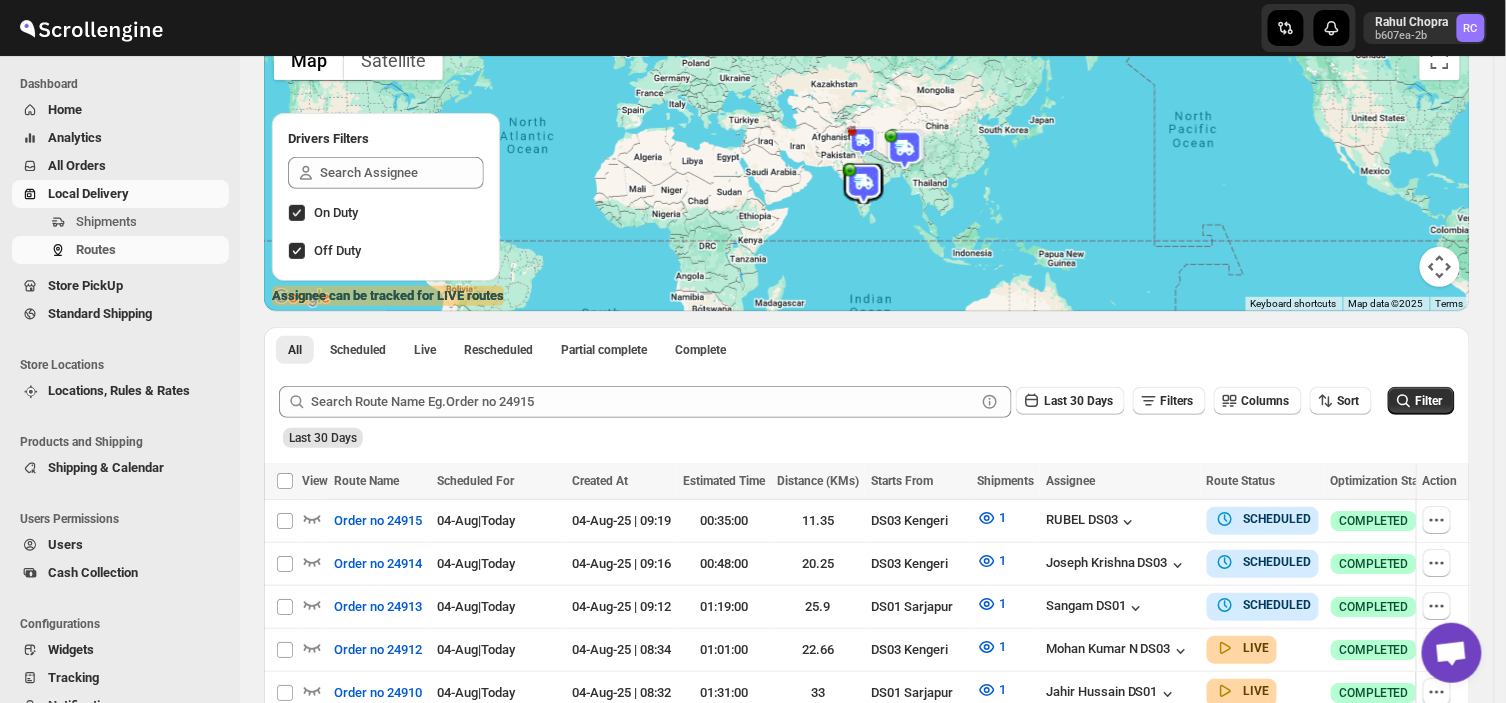 scroll, scrollTop: 0, scrollLeft: 0, axis: both 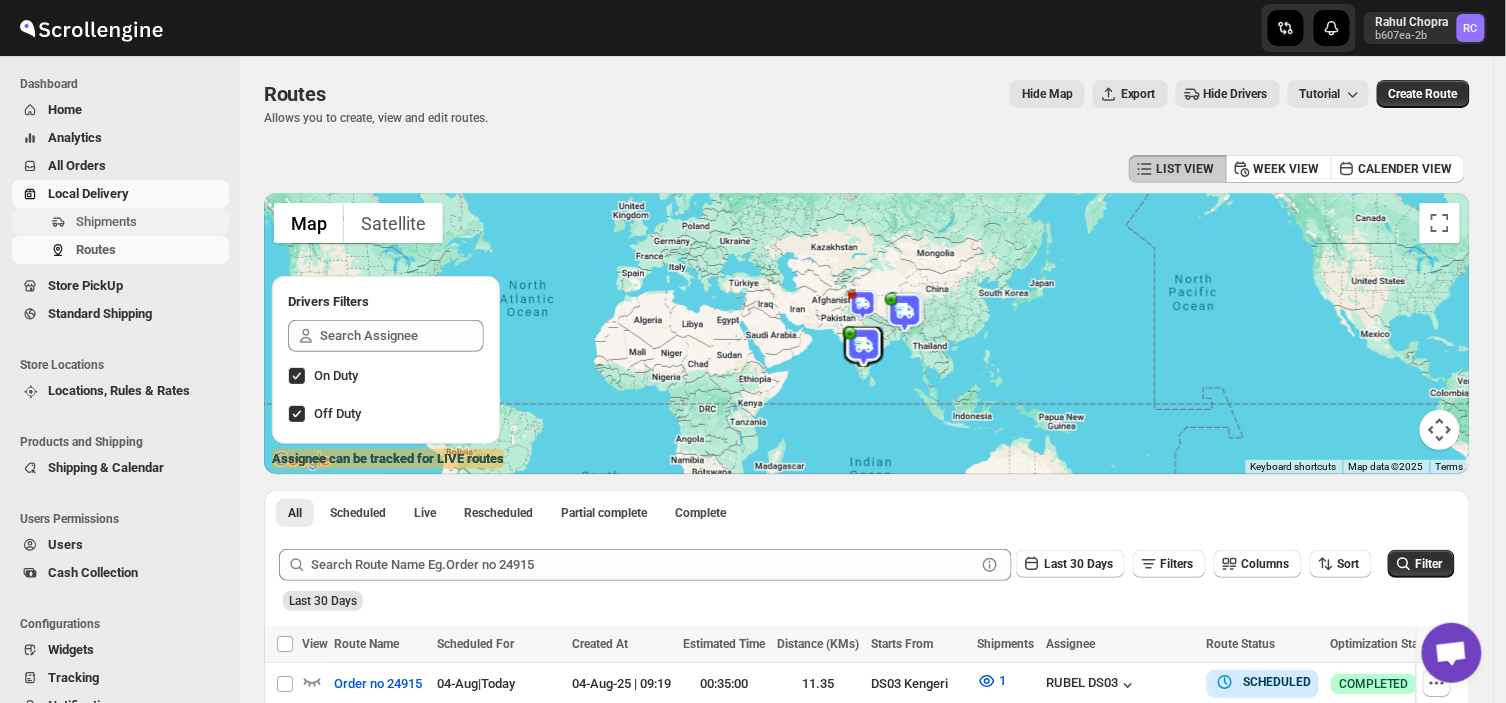 click on "Shipments" at bounding box center [106, 221] 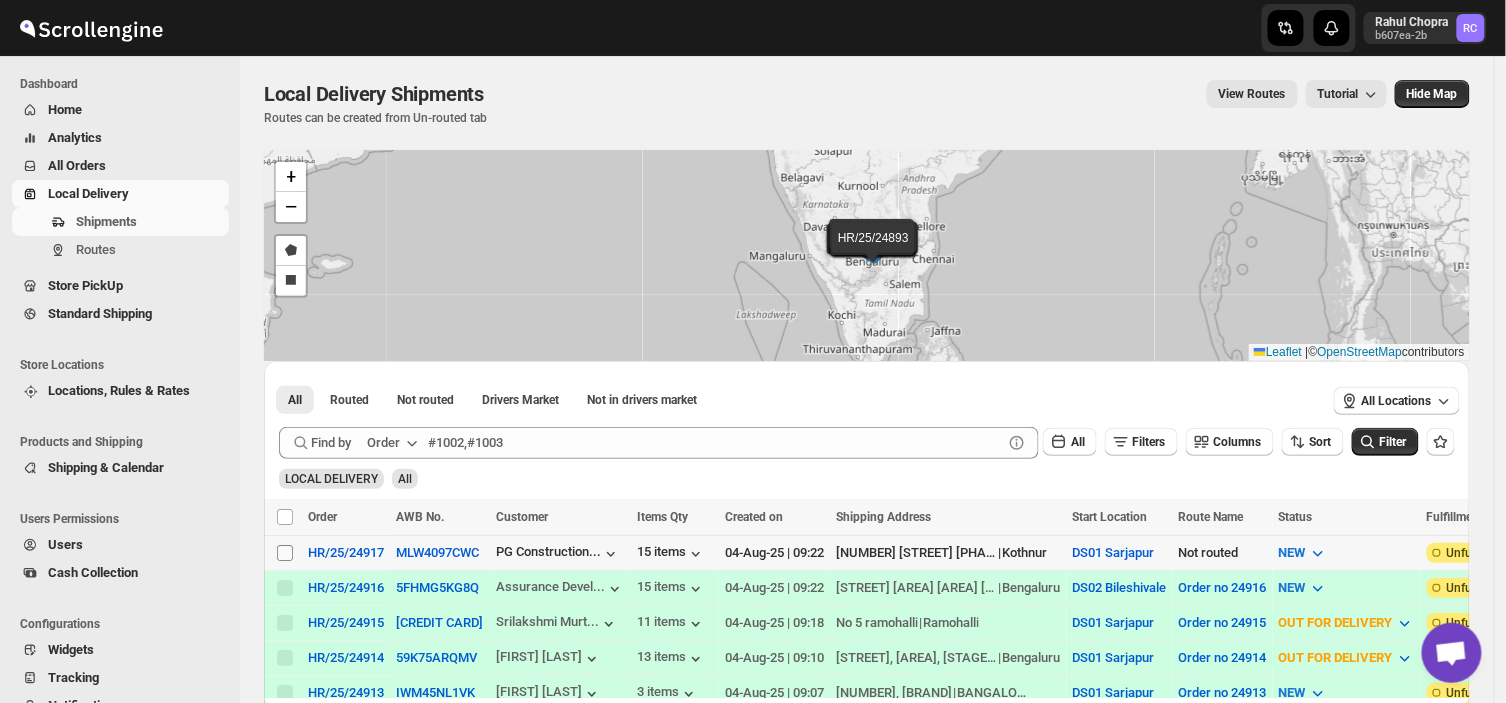 click on "Select shipment" at bounding box center (285, 553) 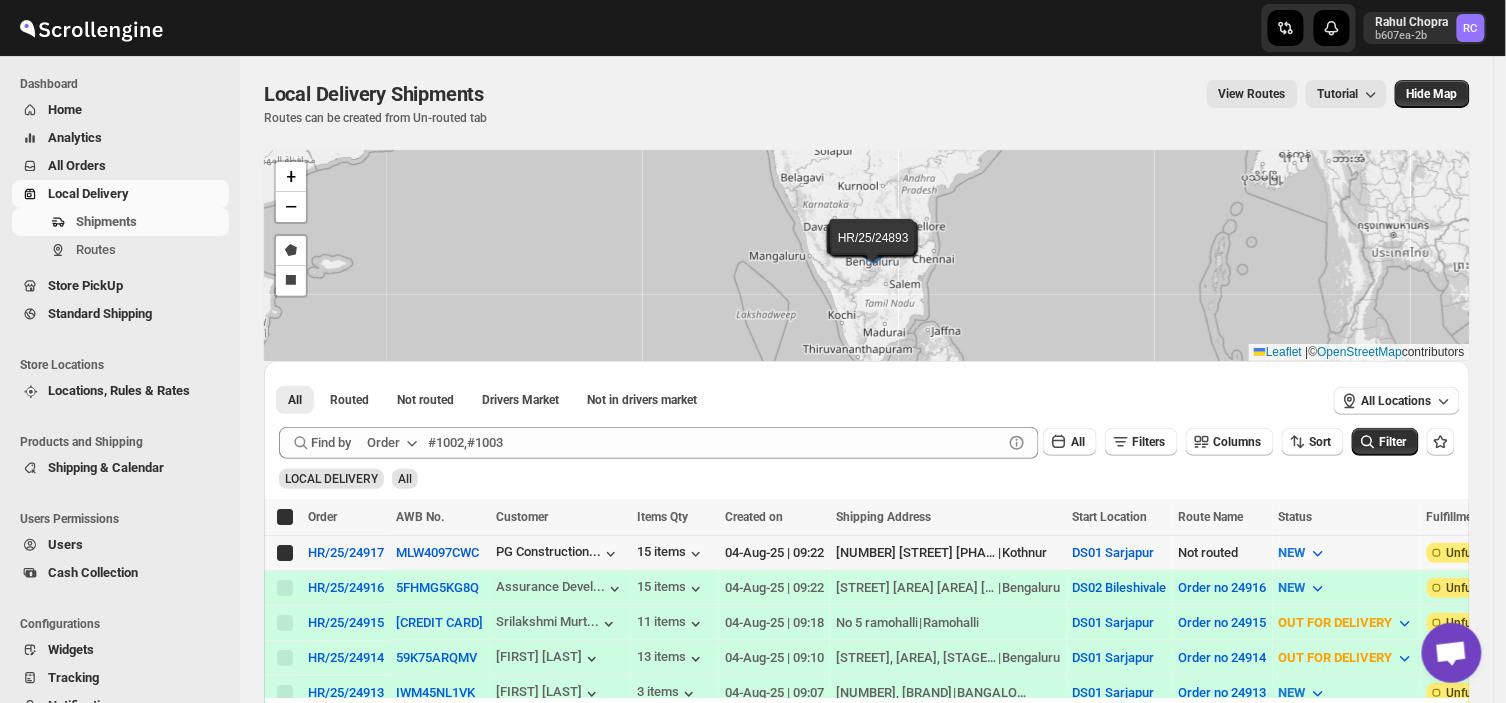 checkbox on "true" 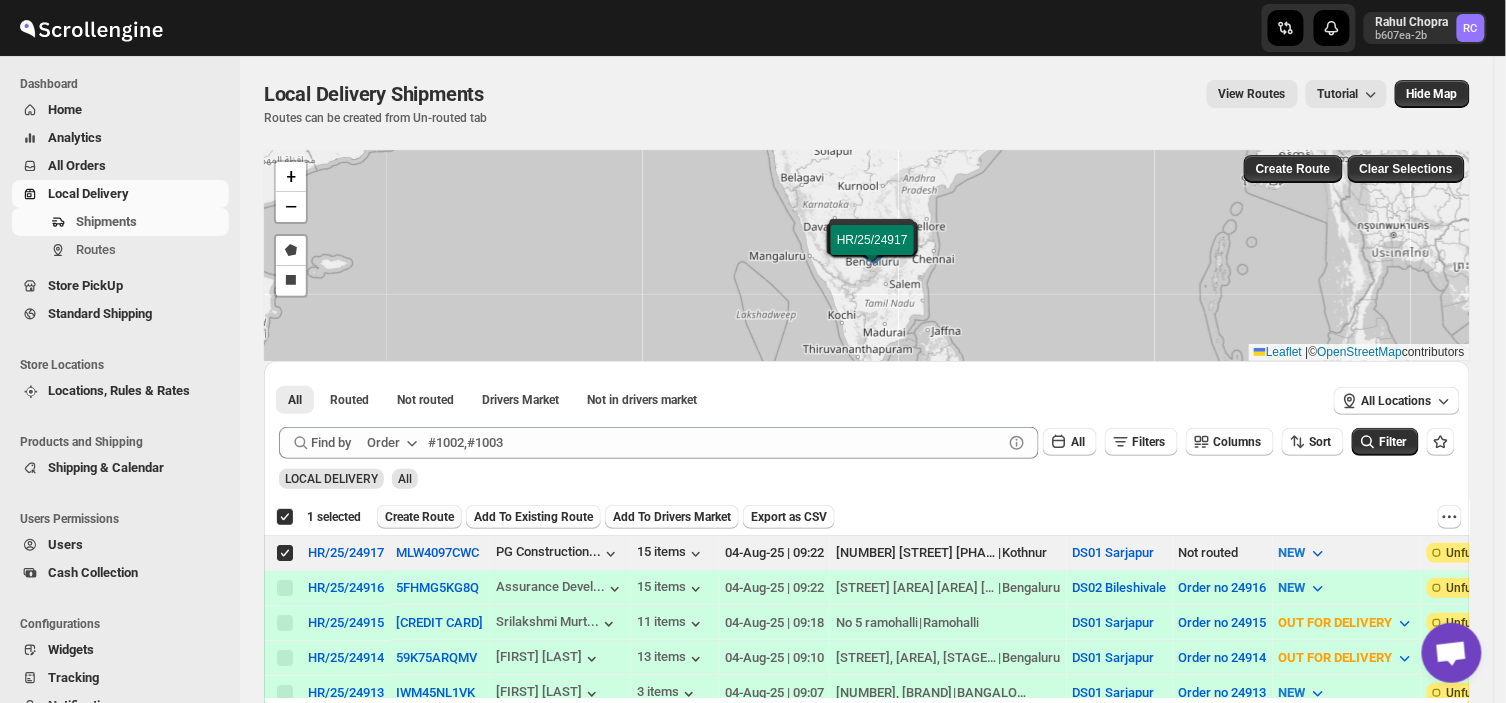 click on "Create Route" at bounding box center (419, 517) 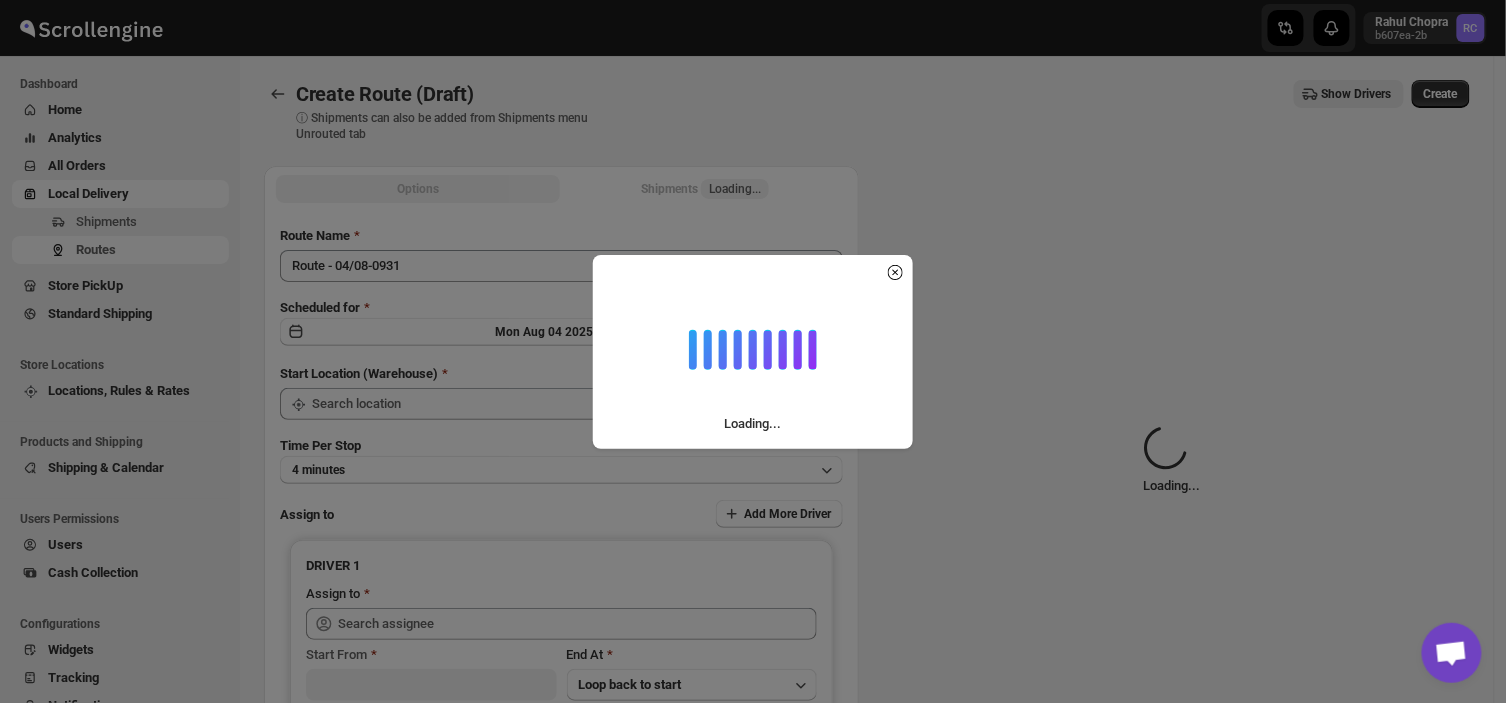 type on "DS01 Sarjapur" 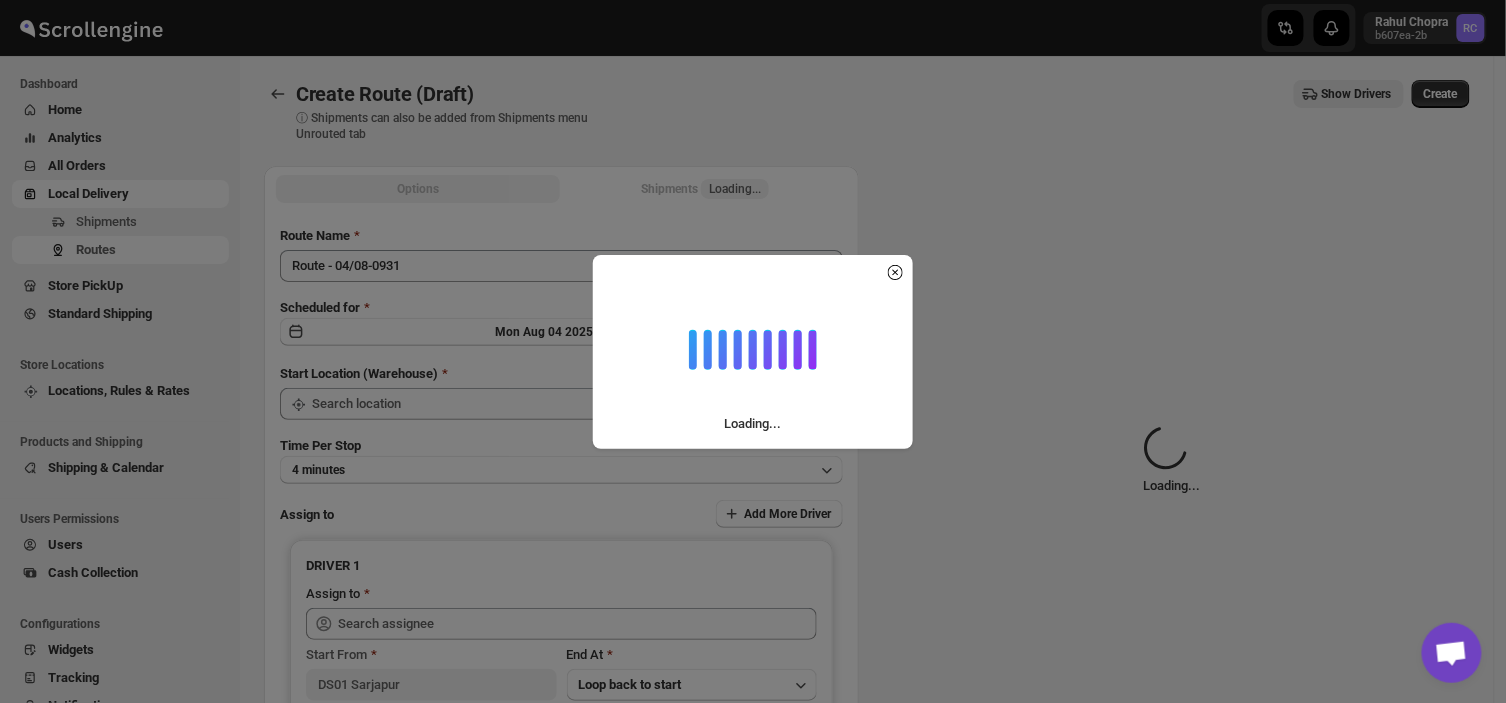 type on "DS01 Sarjapur" 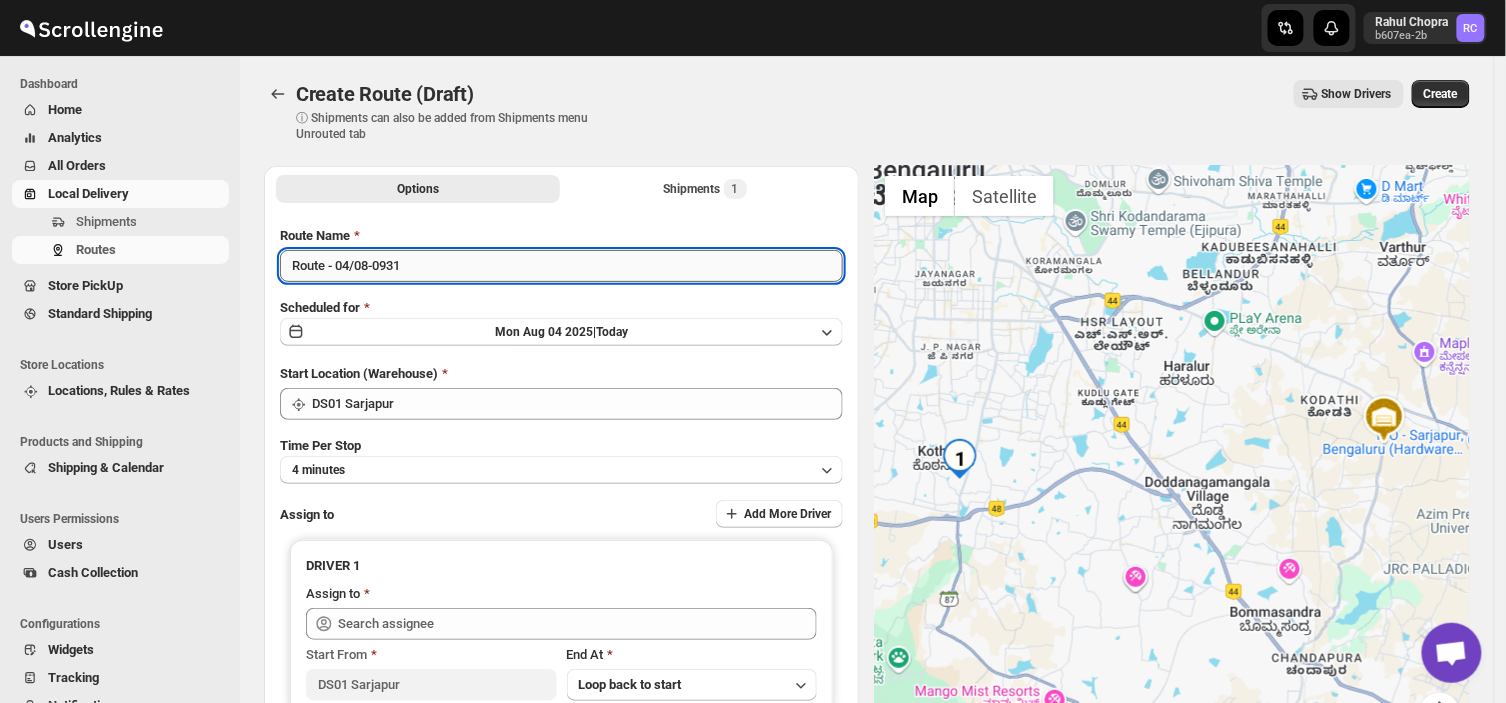 click on "Route - 04/08-0931" at bounding box center (561, 266) 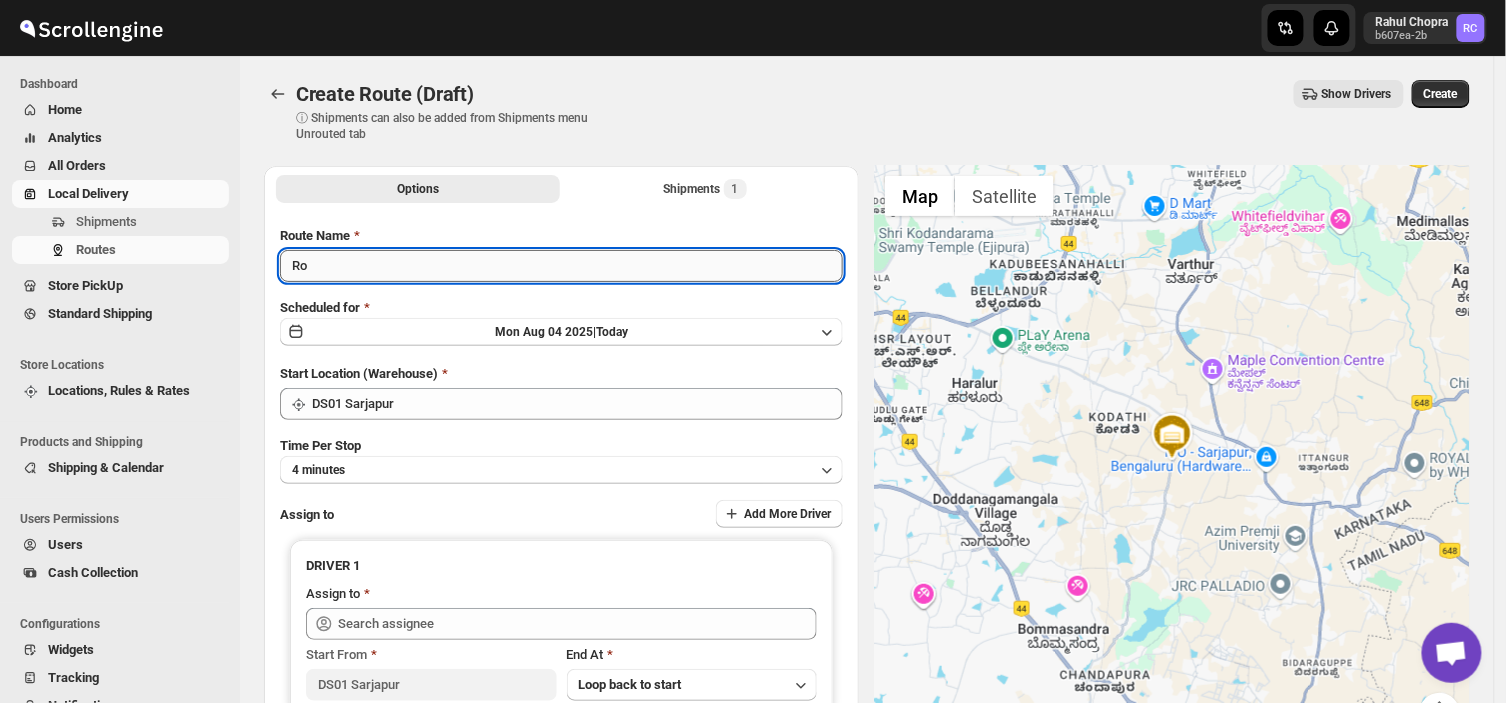 type on "R" 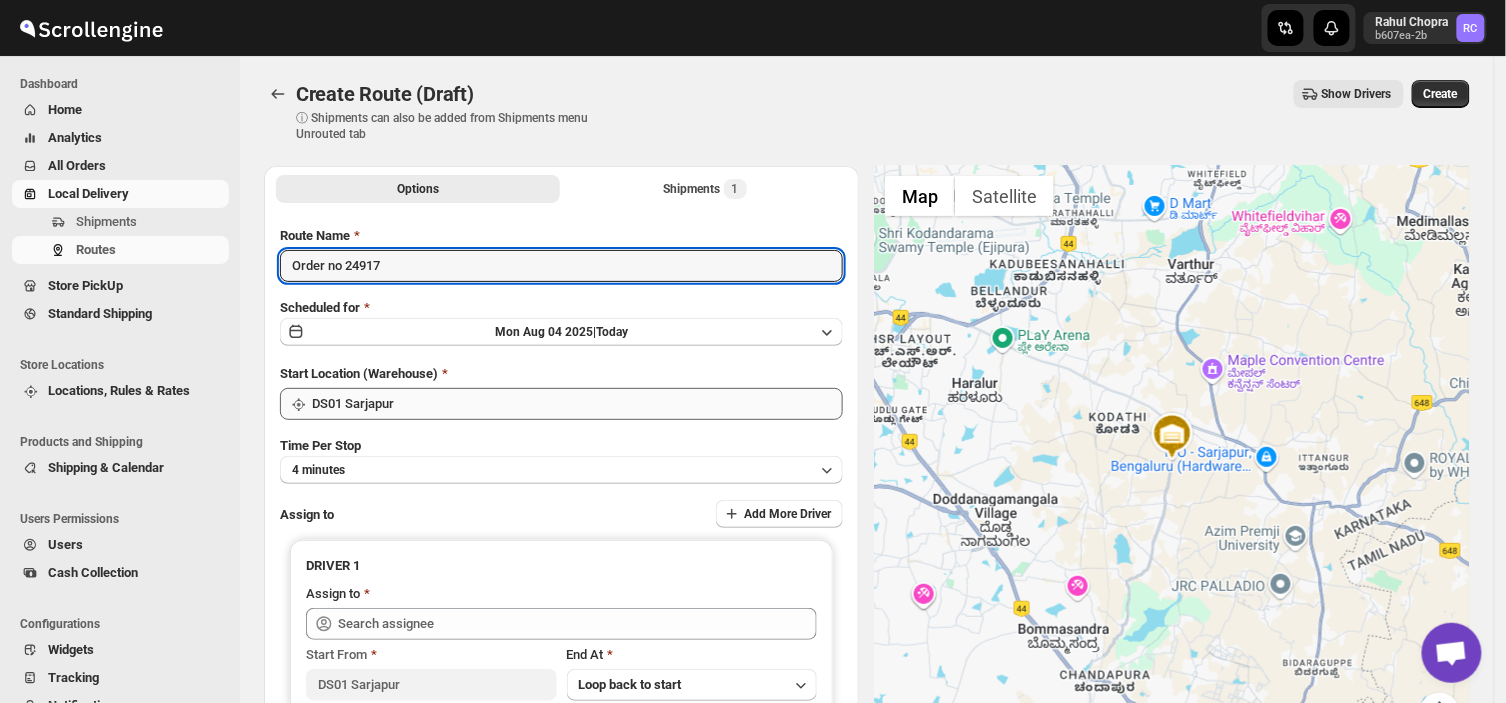 type on "Order no 24917" 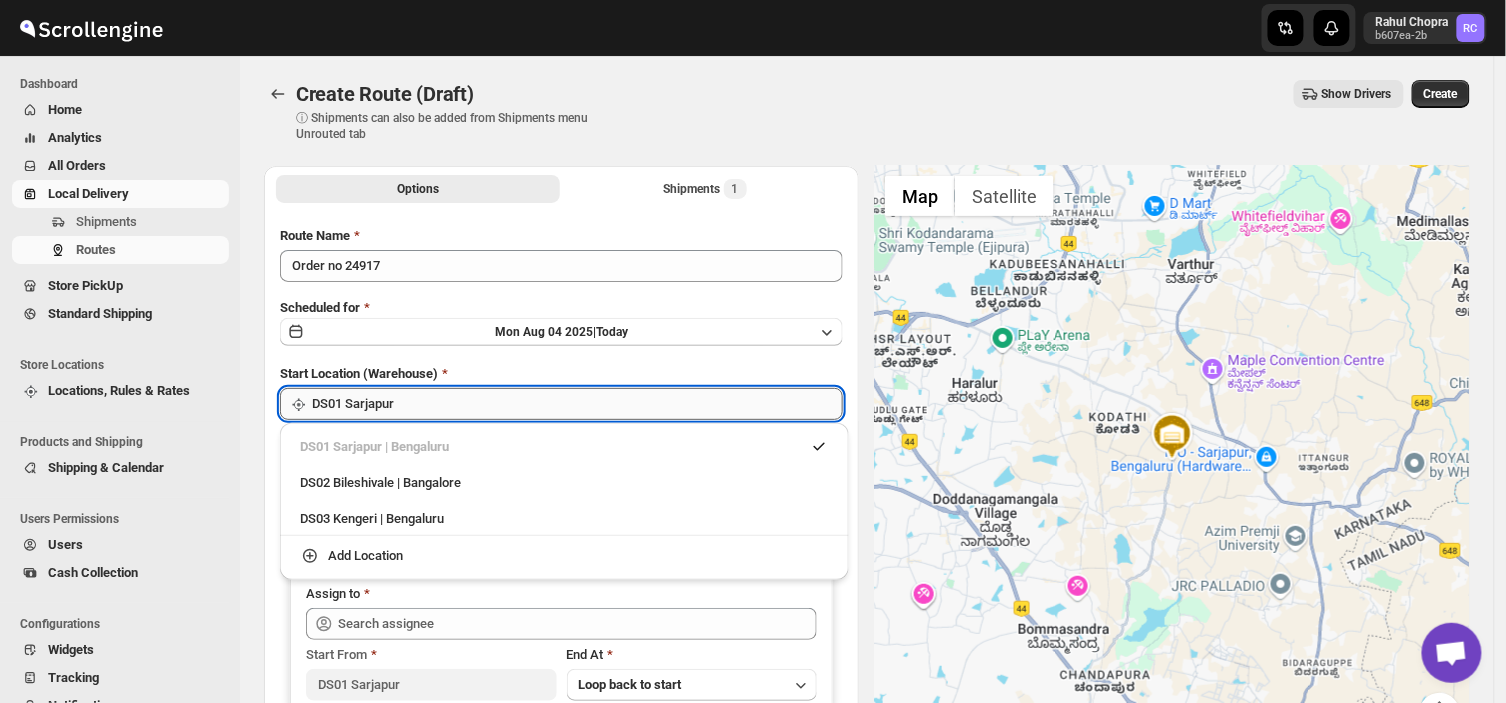 click on "DS01 Sarjapur" at bounding box center [577, 404] 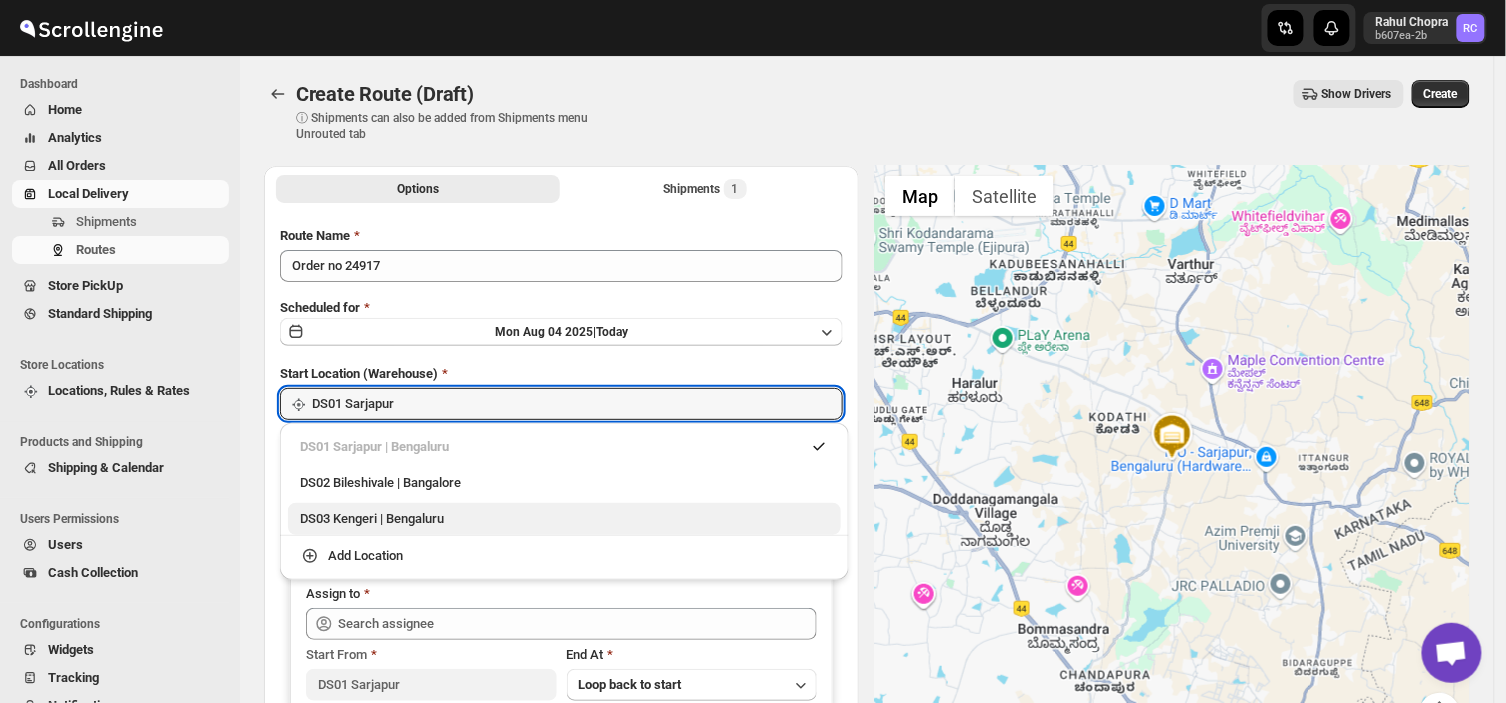 click on "DS03 Kengeri | Bengaluru" at bounding box center [564, 519] 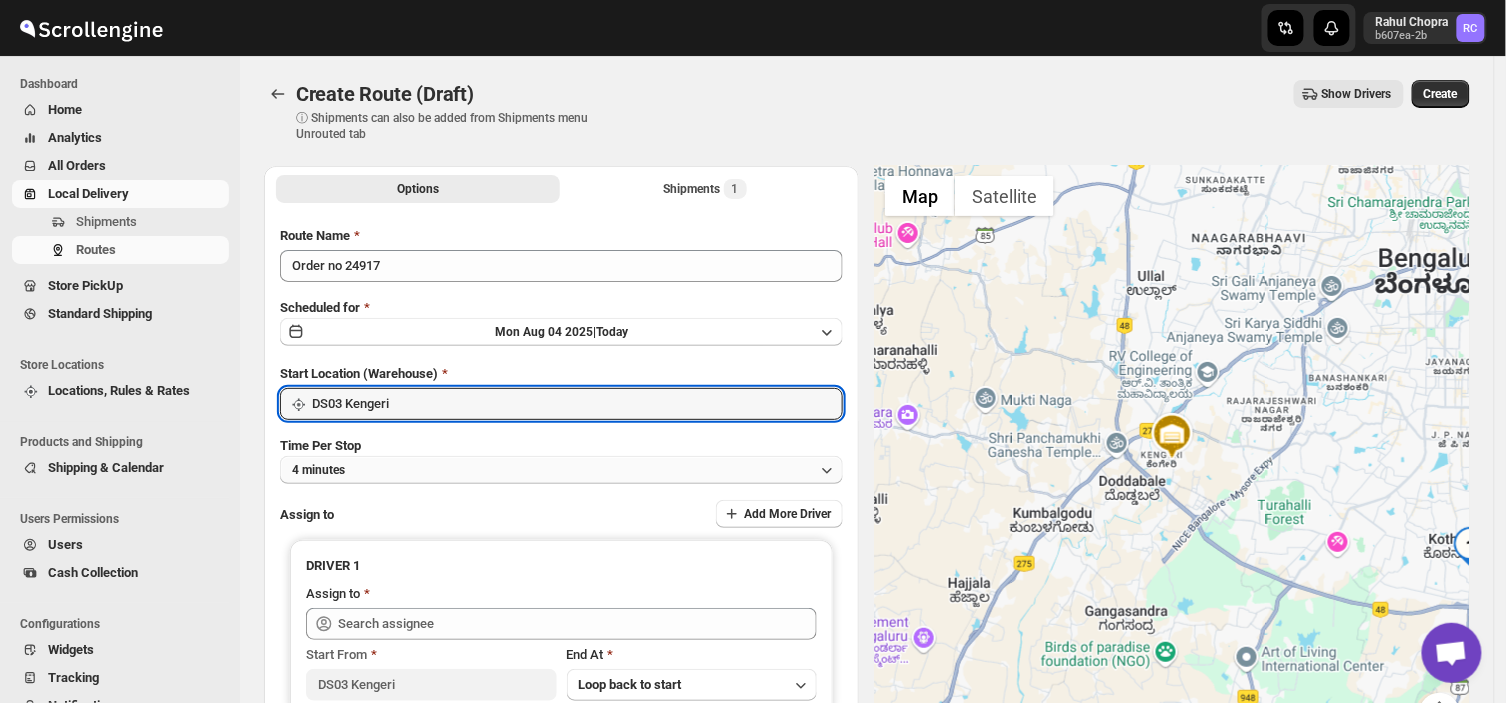 click on "4 minutes" at bounding box center [561, 470] 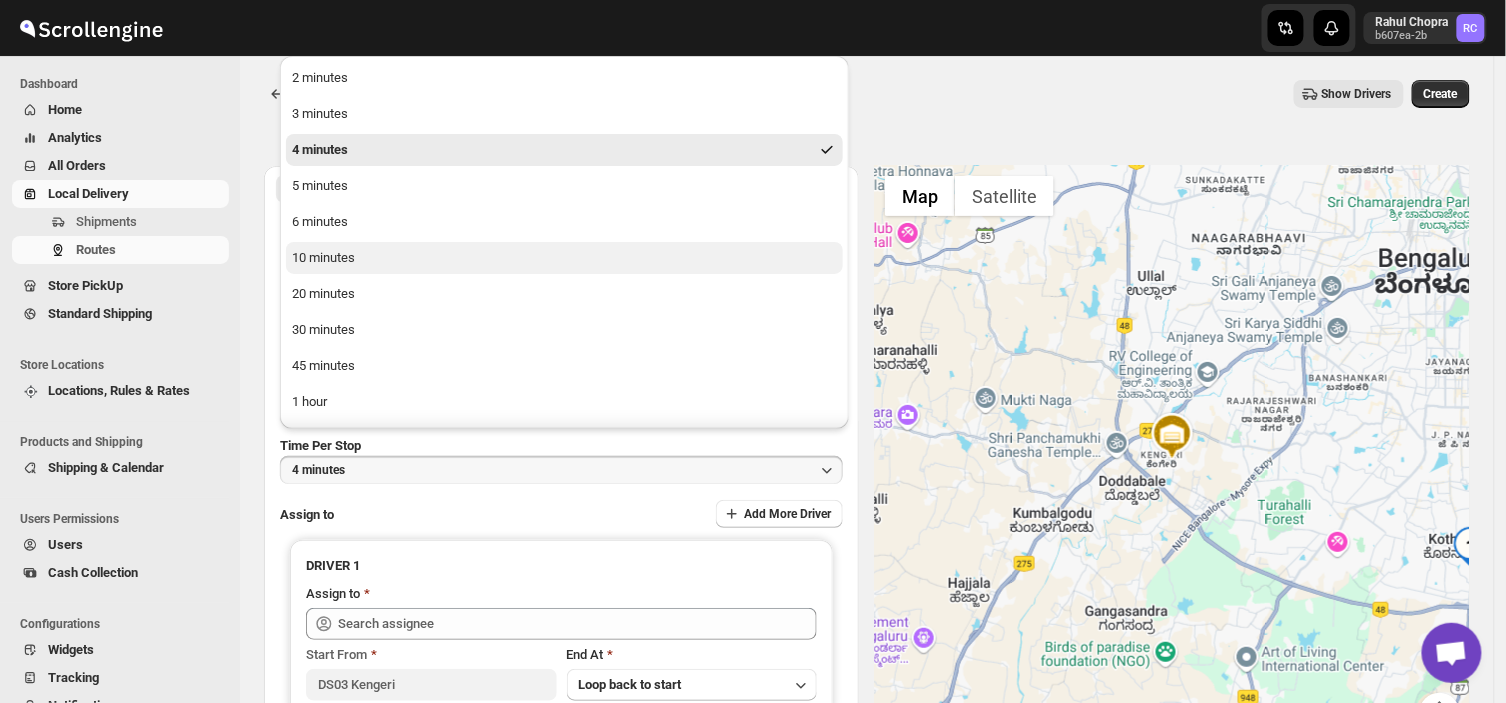 click on "10 minutes" at bounding box center [323, 258] 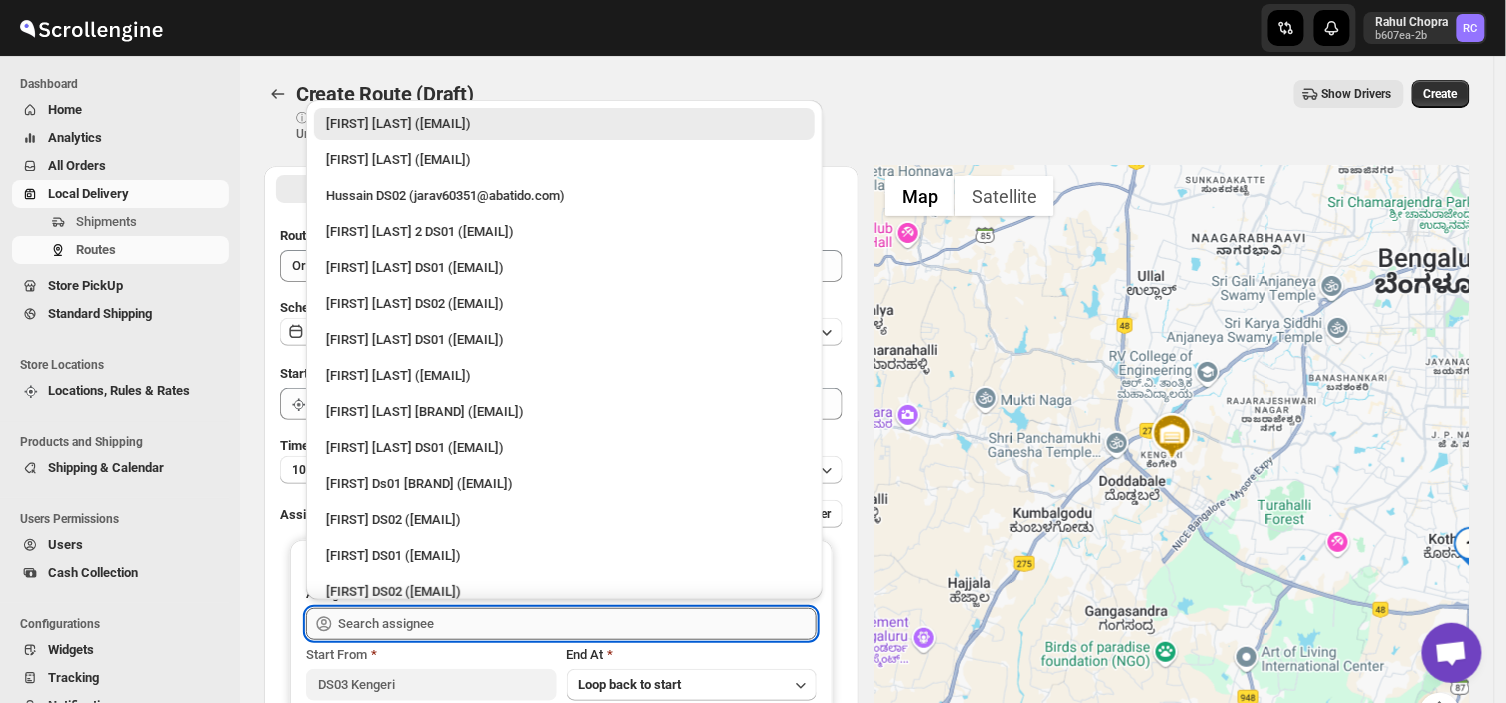 click at bounding box center (577, 624) 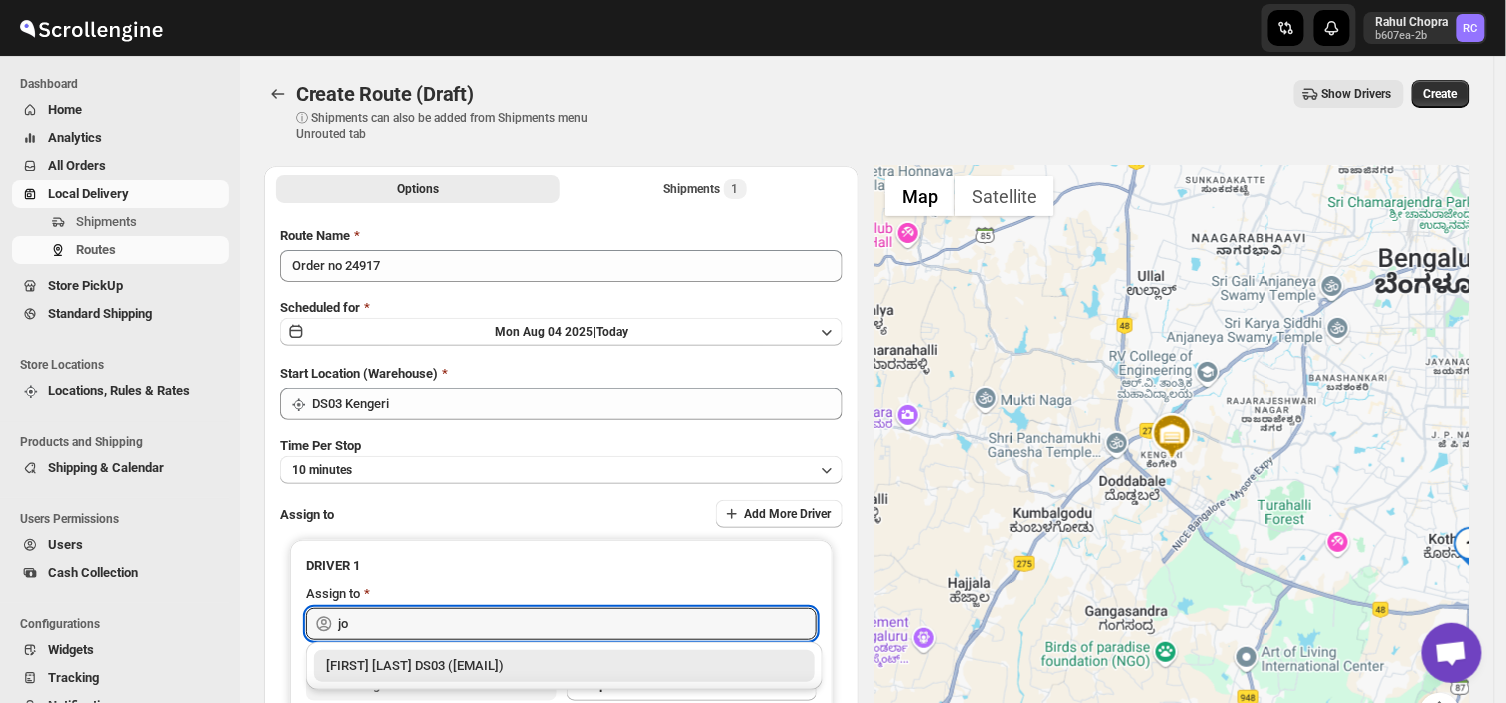 click on "[FIRST] [LAST] DS03 ([EMAIL])" at bounding box center (564, 666) 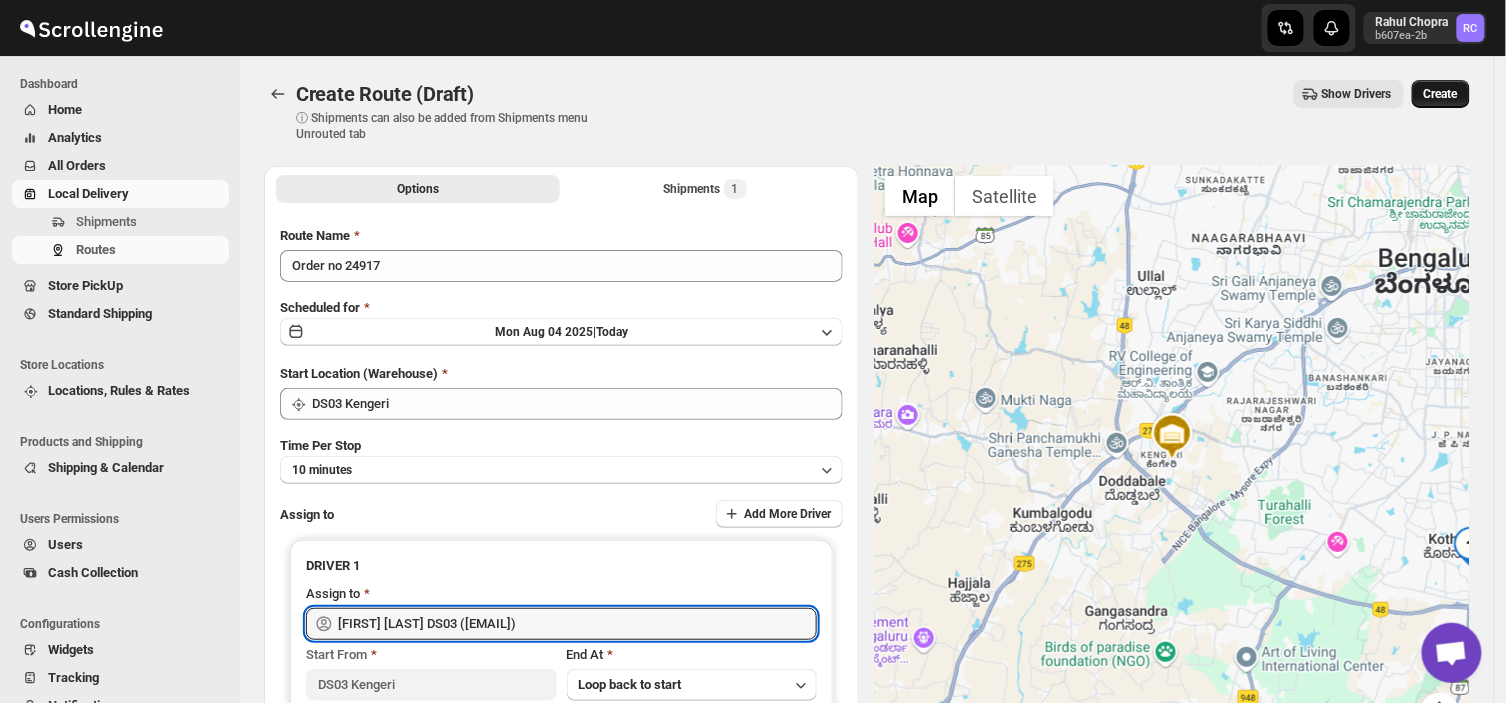 type on "[FIRST] [LAST] DS03 ([EMAIL])" 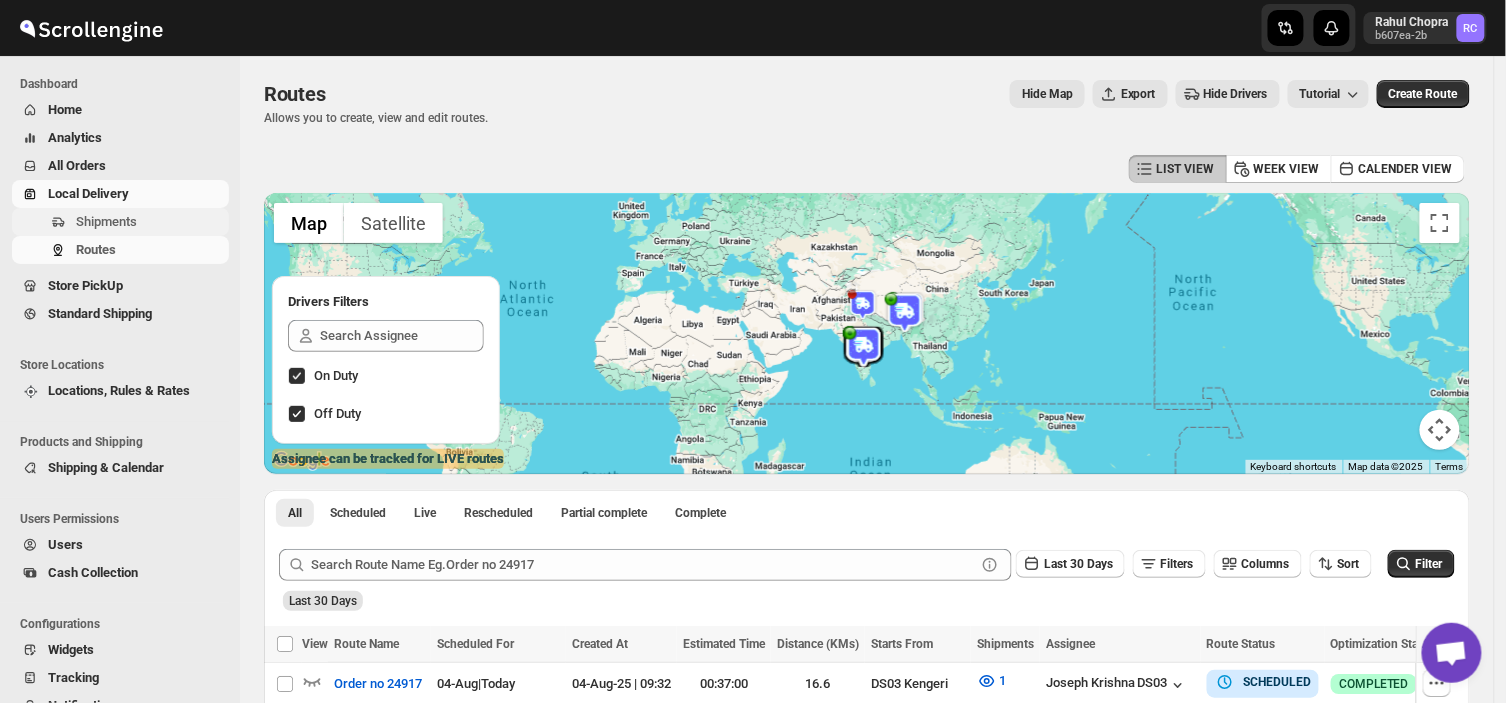 click on "Shipments" at bounding box center [150, 222] 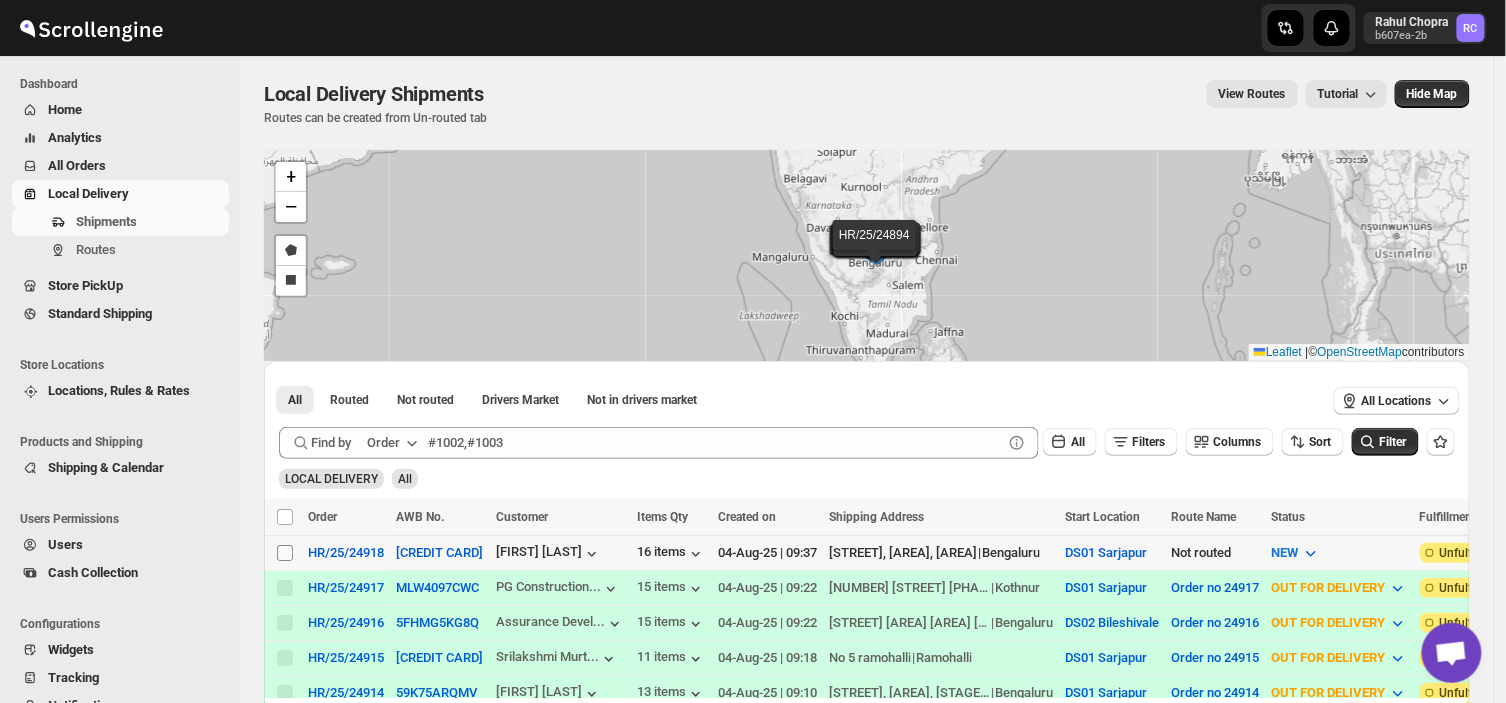 click on "Select shipment" at bounding box center (285, 553) 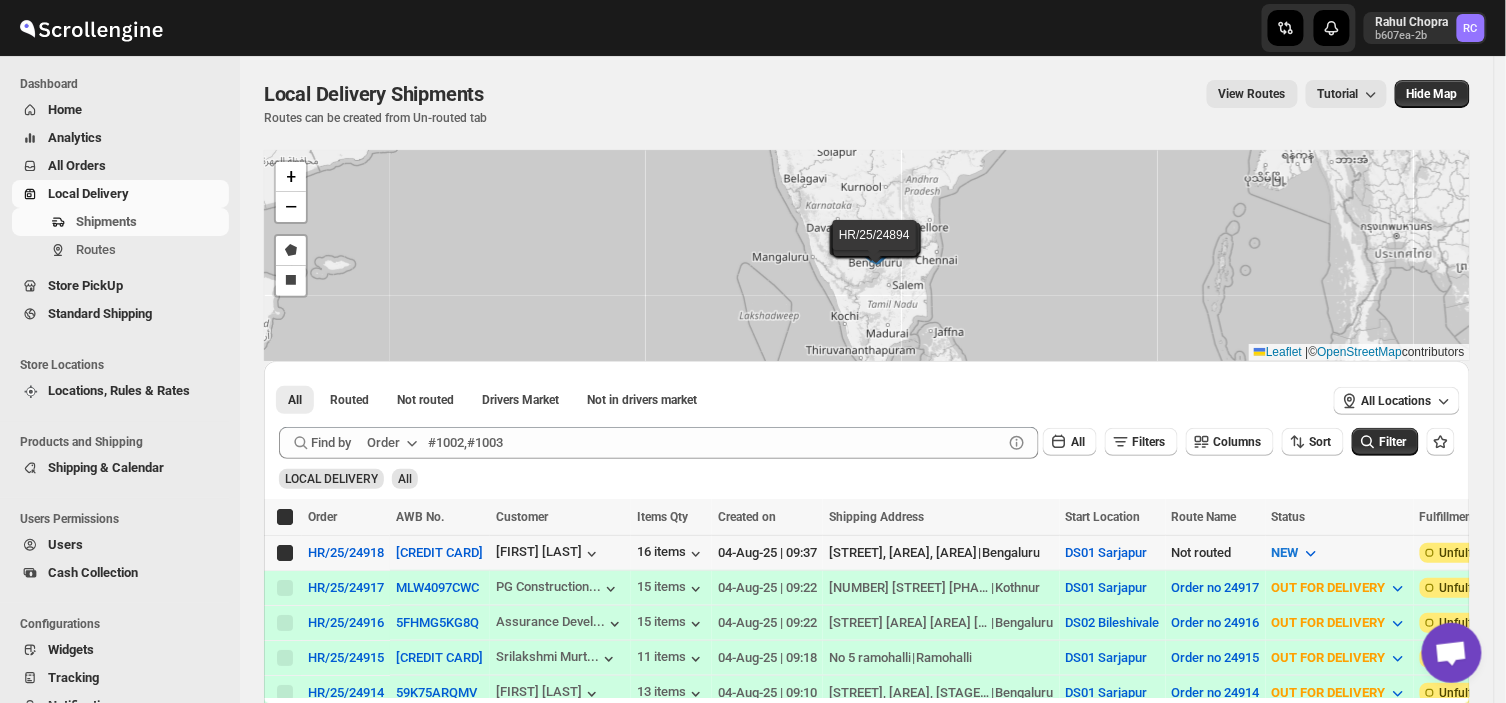 checkbox on "true" 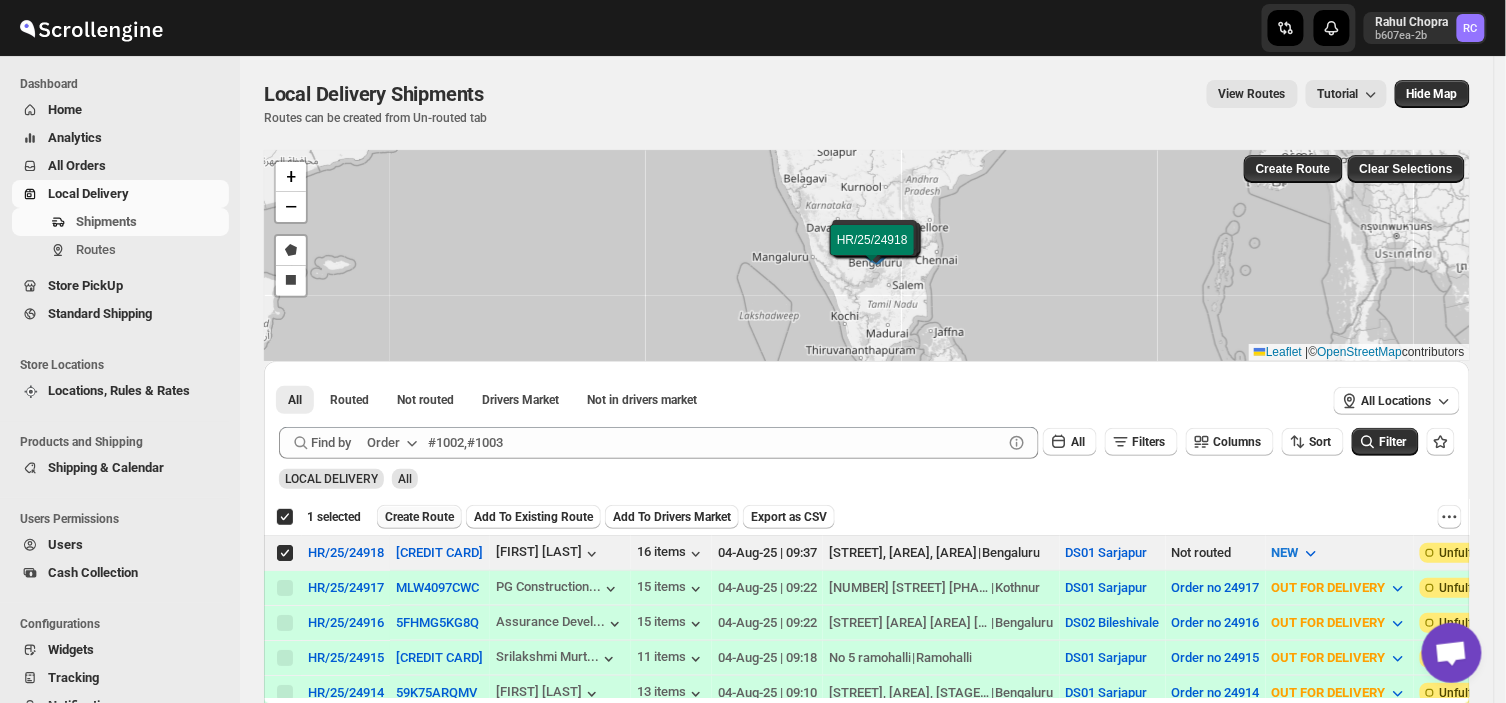 click on "Create Route" at bounding box center (419, 517) 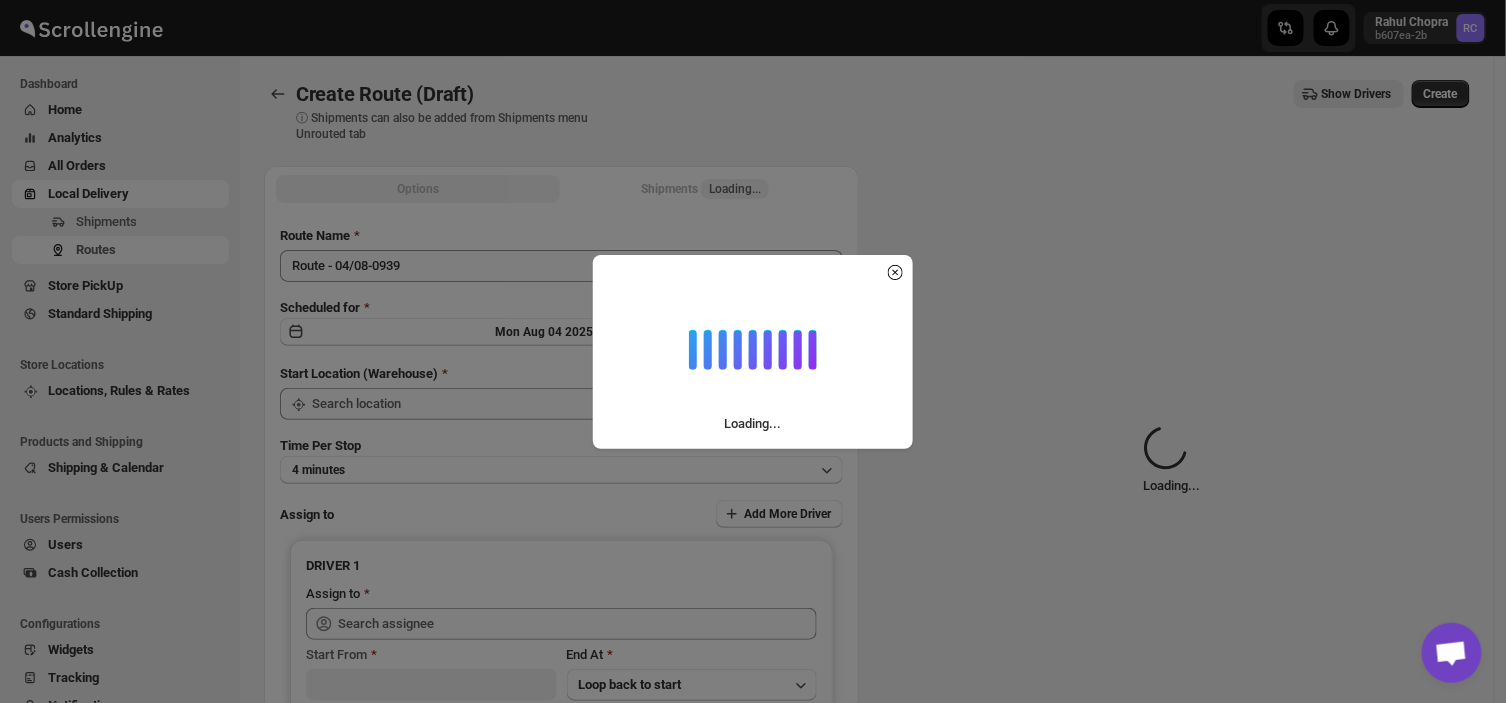 type on "DS01 Sarjapur" 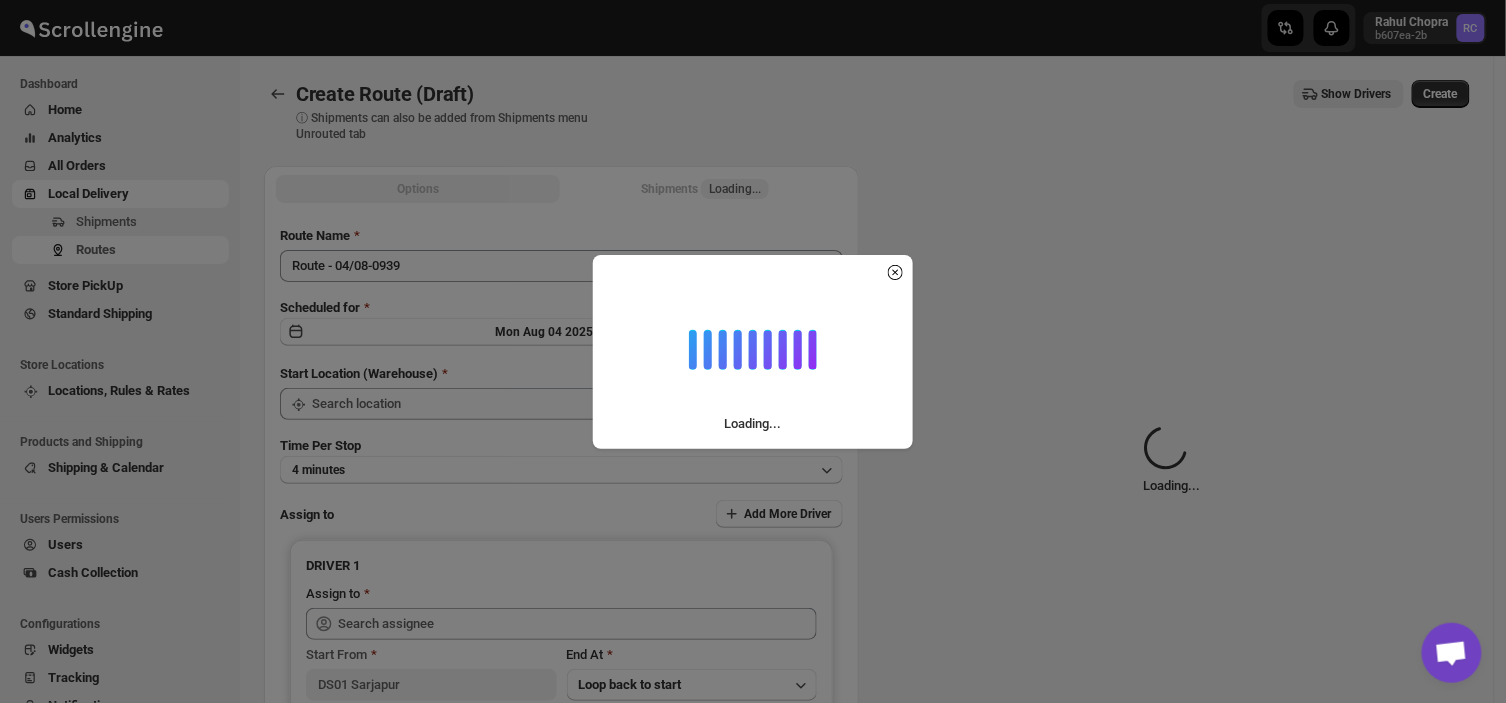 type on "DS01 Sarjapur" 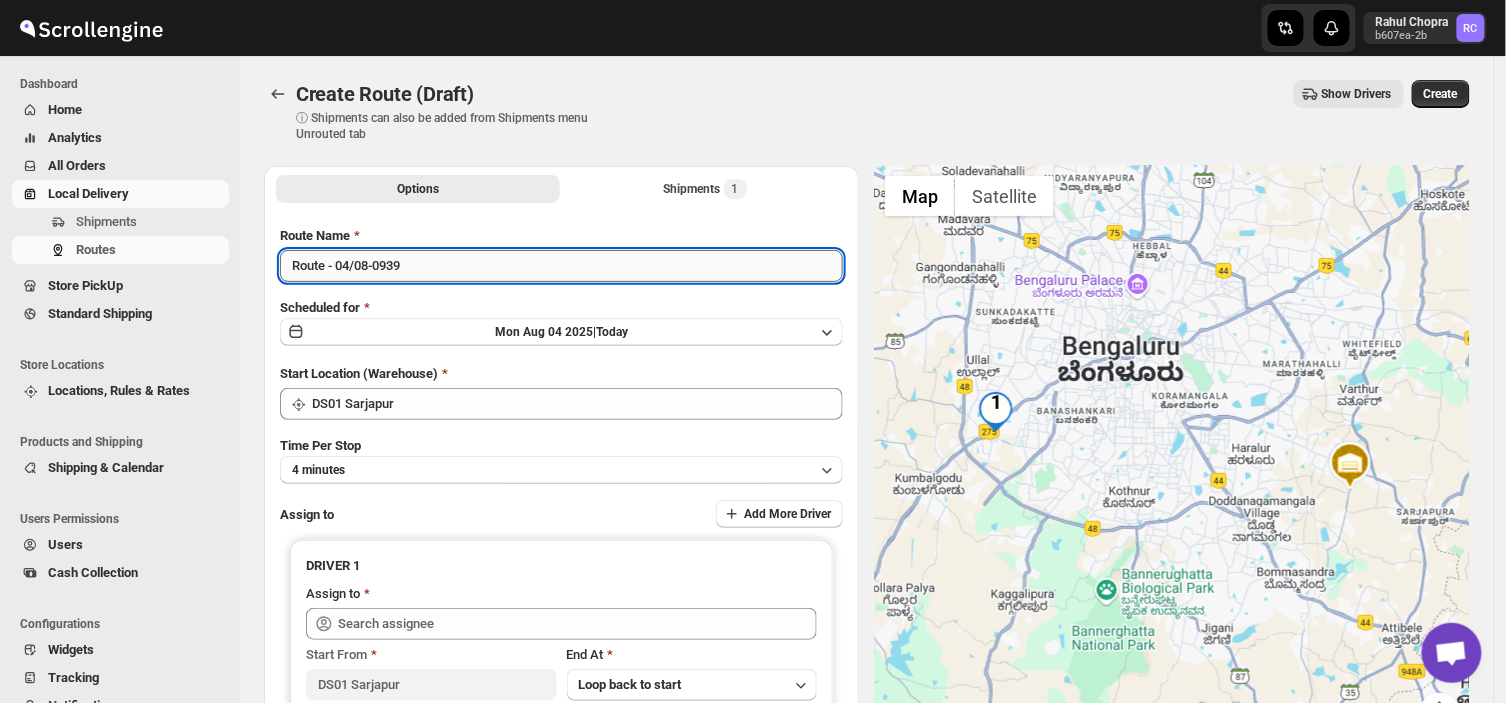 click on "Route - 04/08-0939" at bounding box center (561, 266) 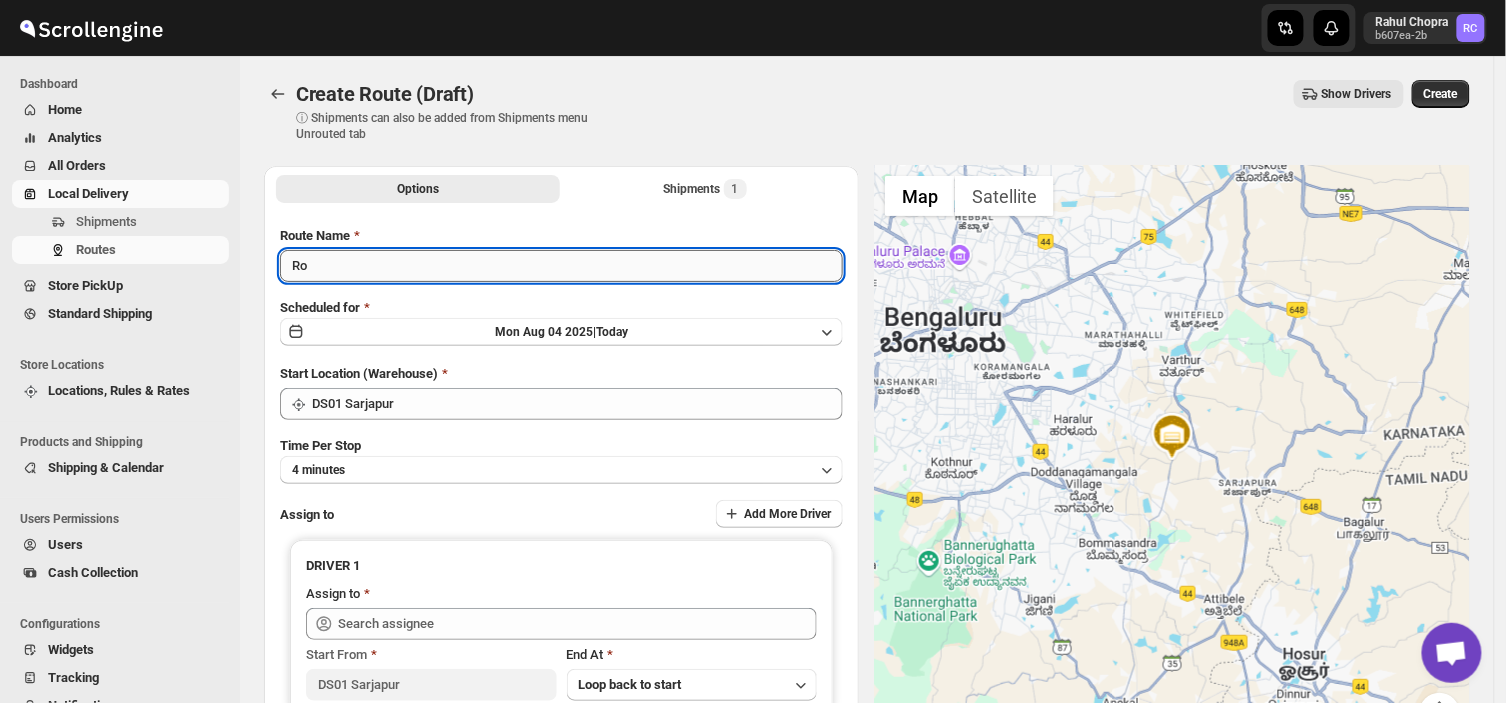 type on "R" 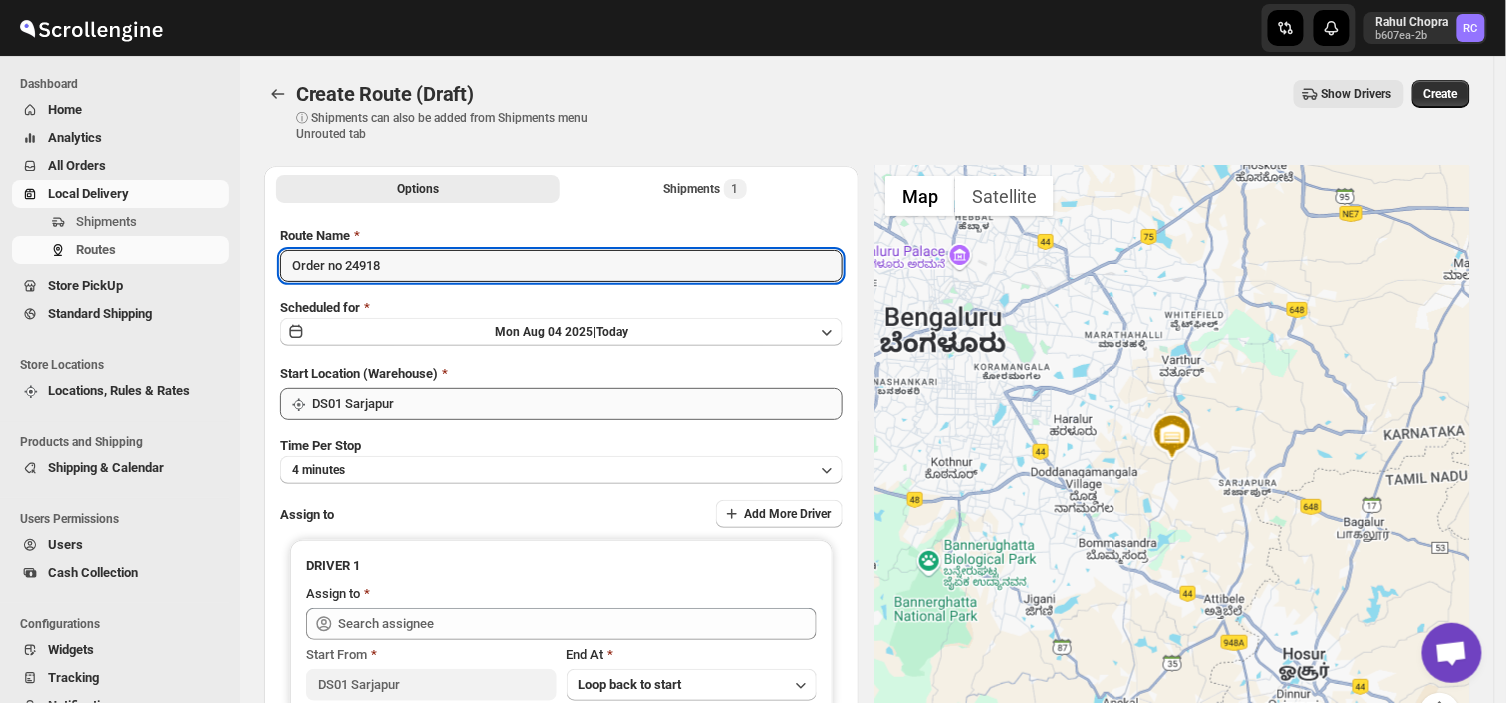 type on "Order no 24918" 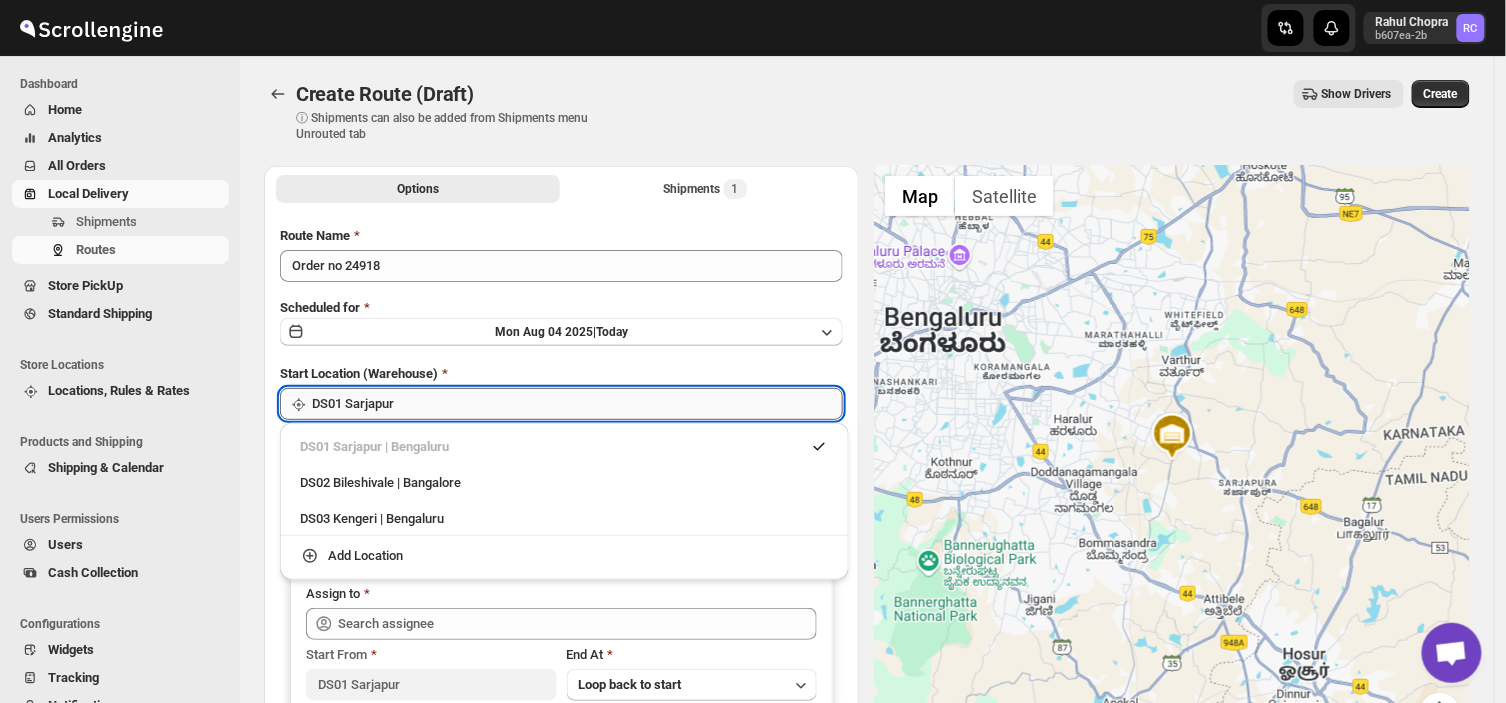 click on "DS01 Sarjapur" at bounding box center [577, 404] 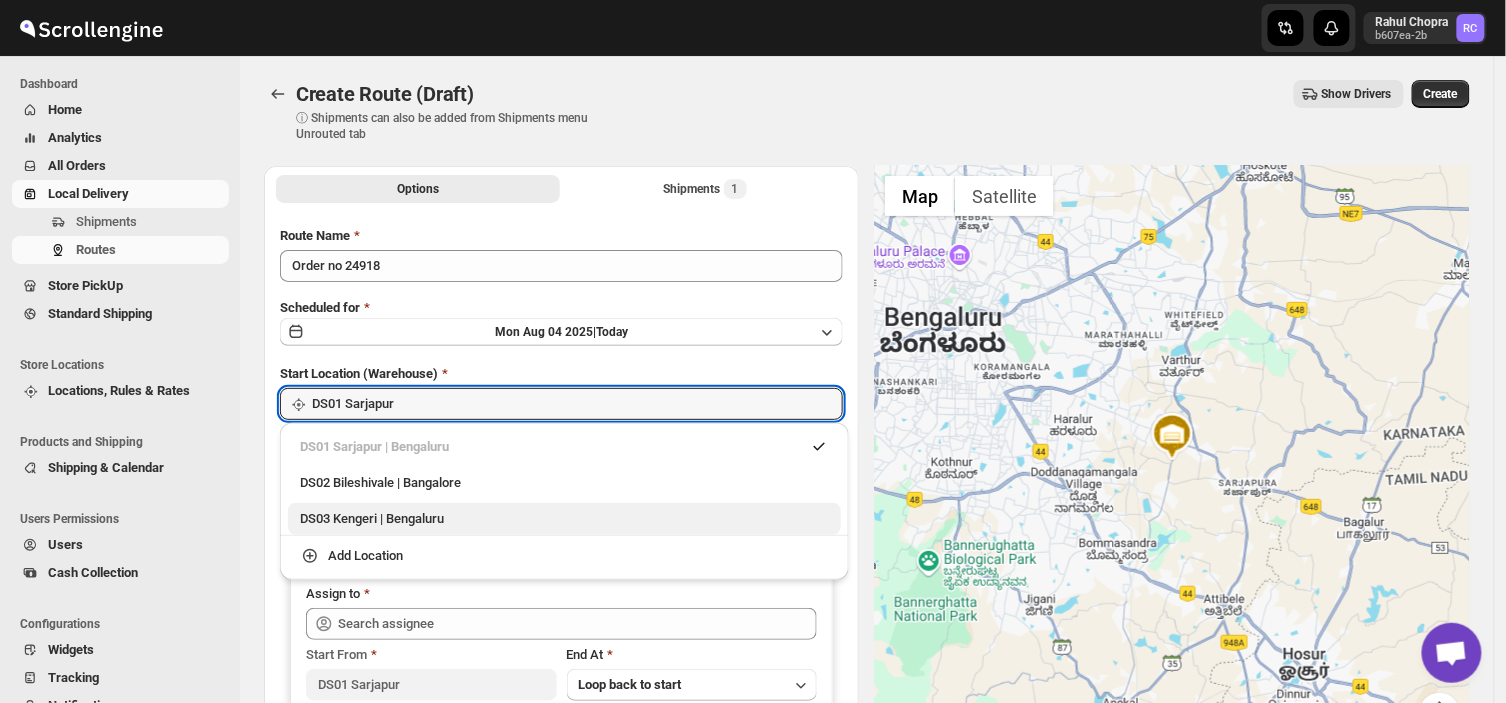 click on "DS03 Kengeri | Bengaluru" at bounding box center [564, 519] 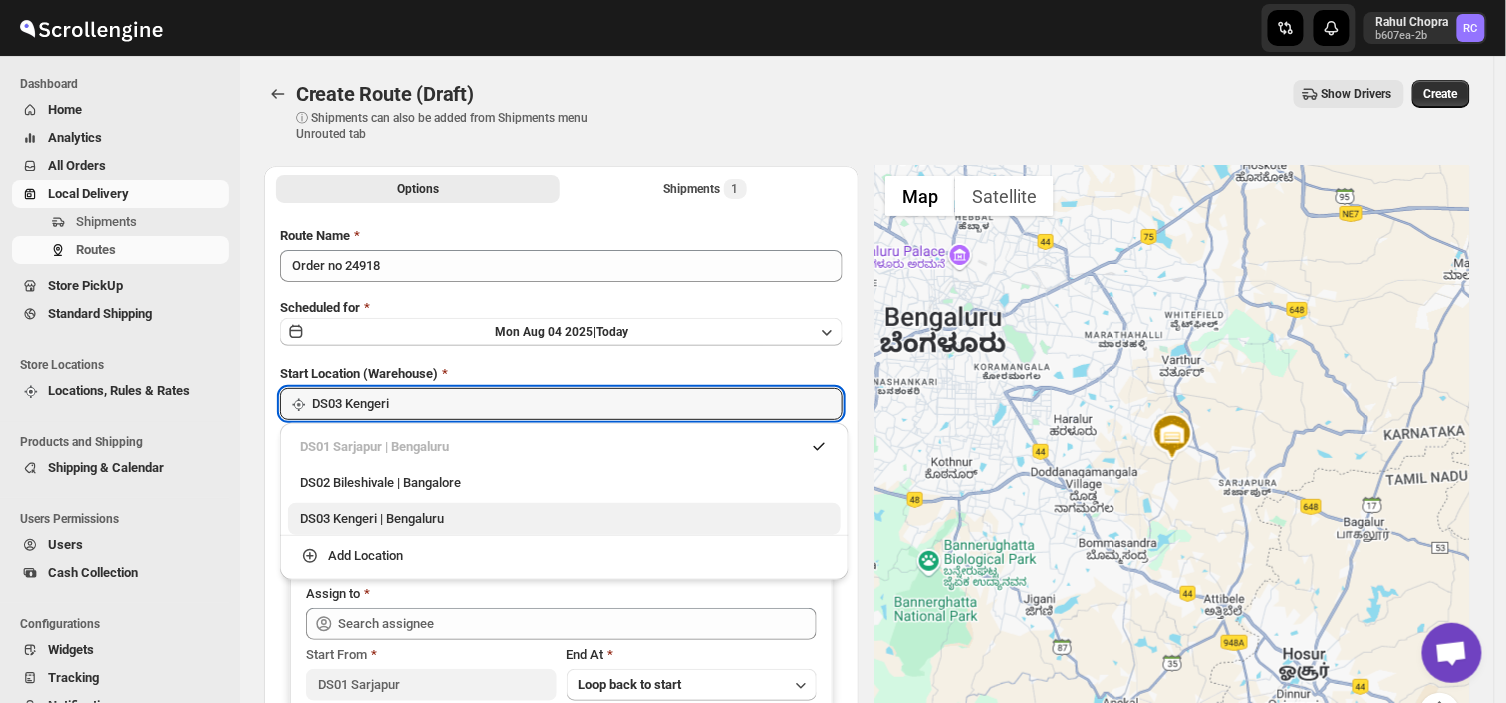 type on "DS03 Kengeri" 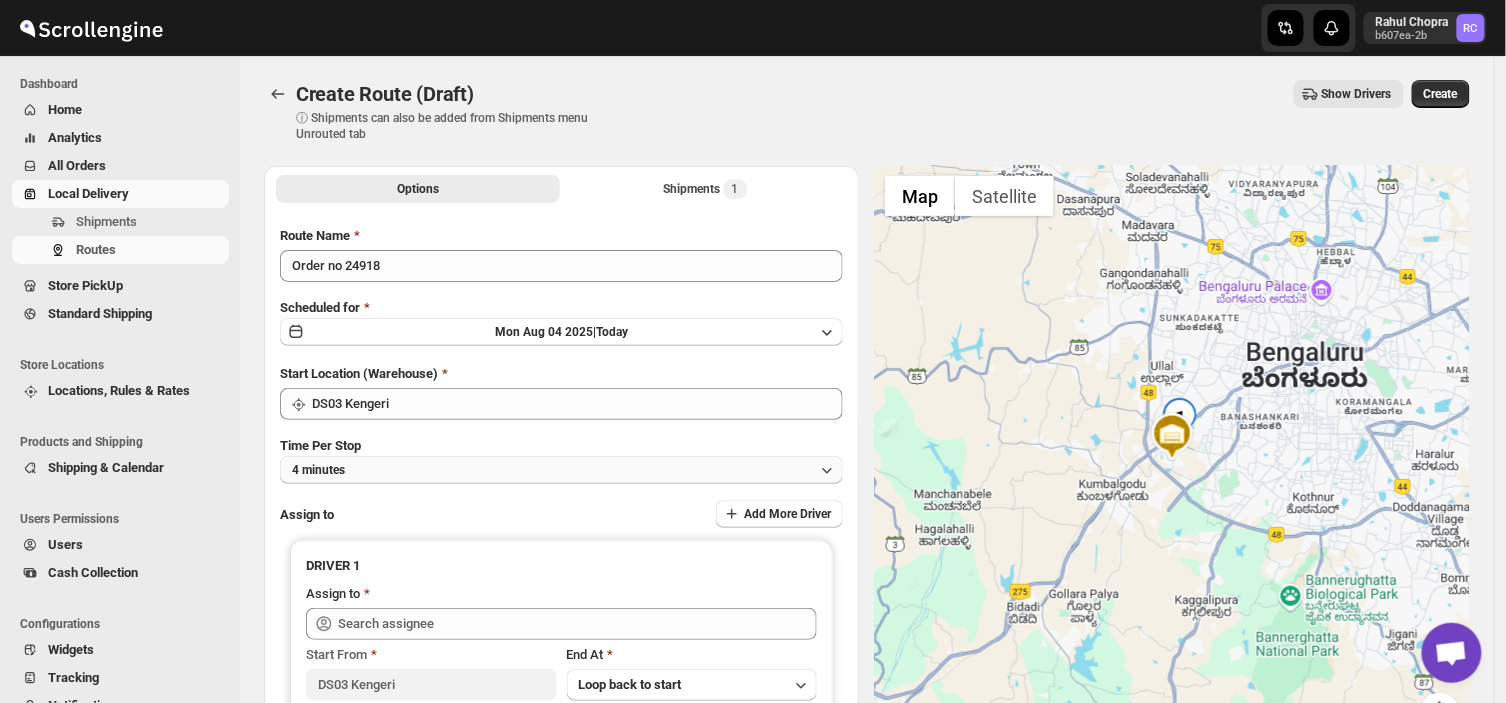 click on "4 minutes" at bounding box center (561, 470) 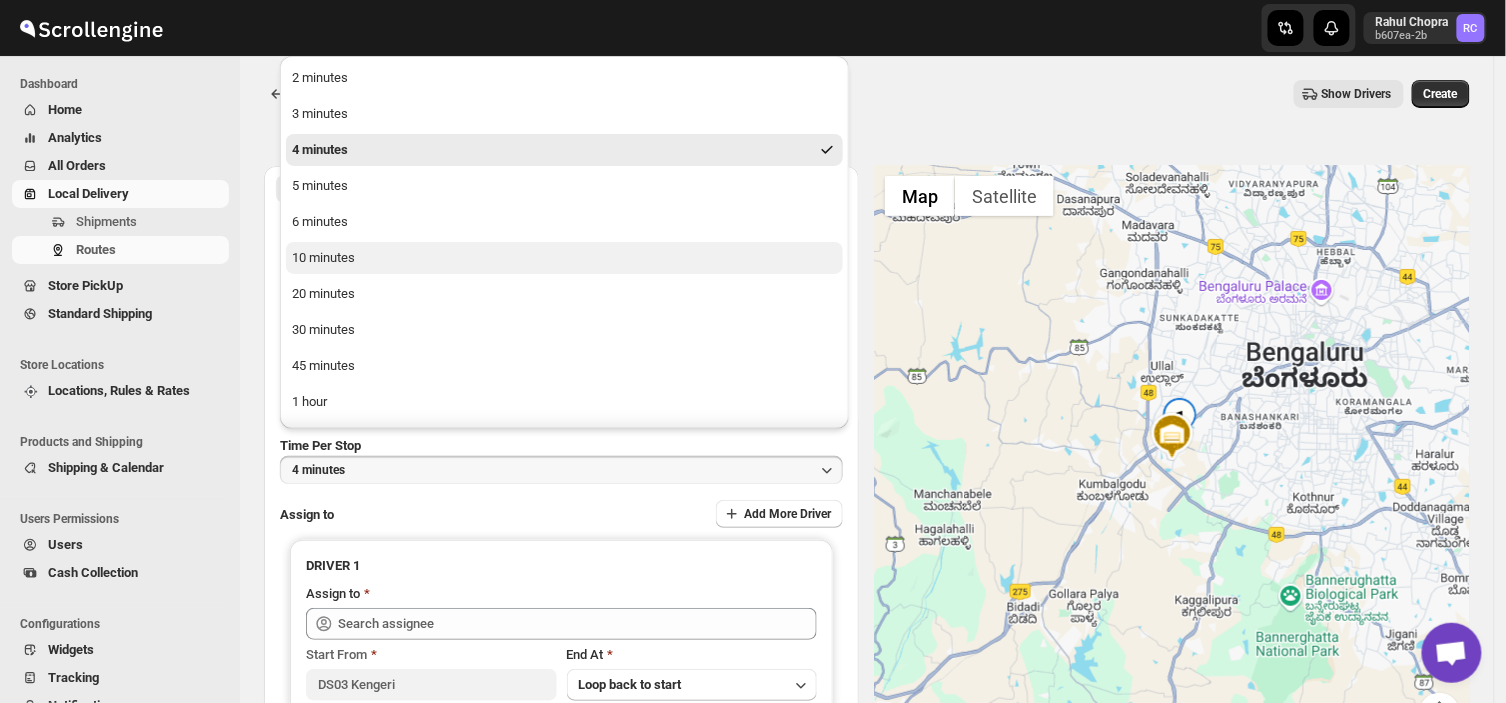 click on "10 minutes" at bounding box center [323, 258] 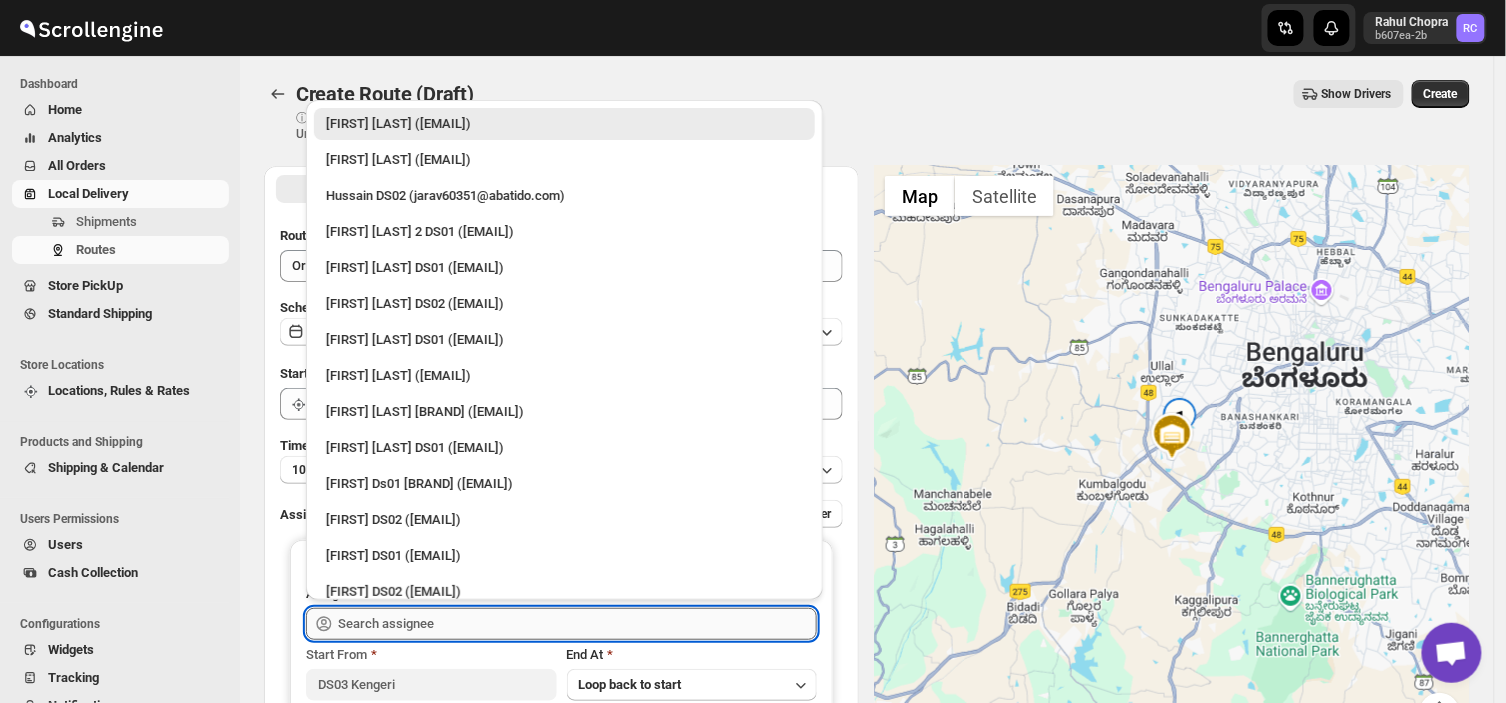 click at bounding box center [577, 624] 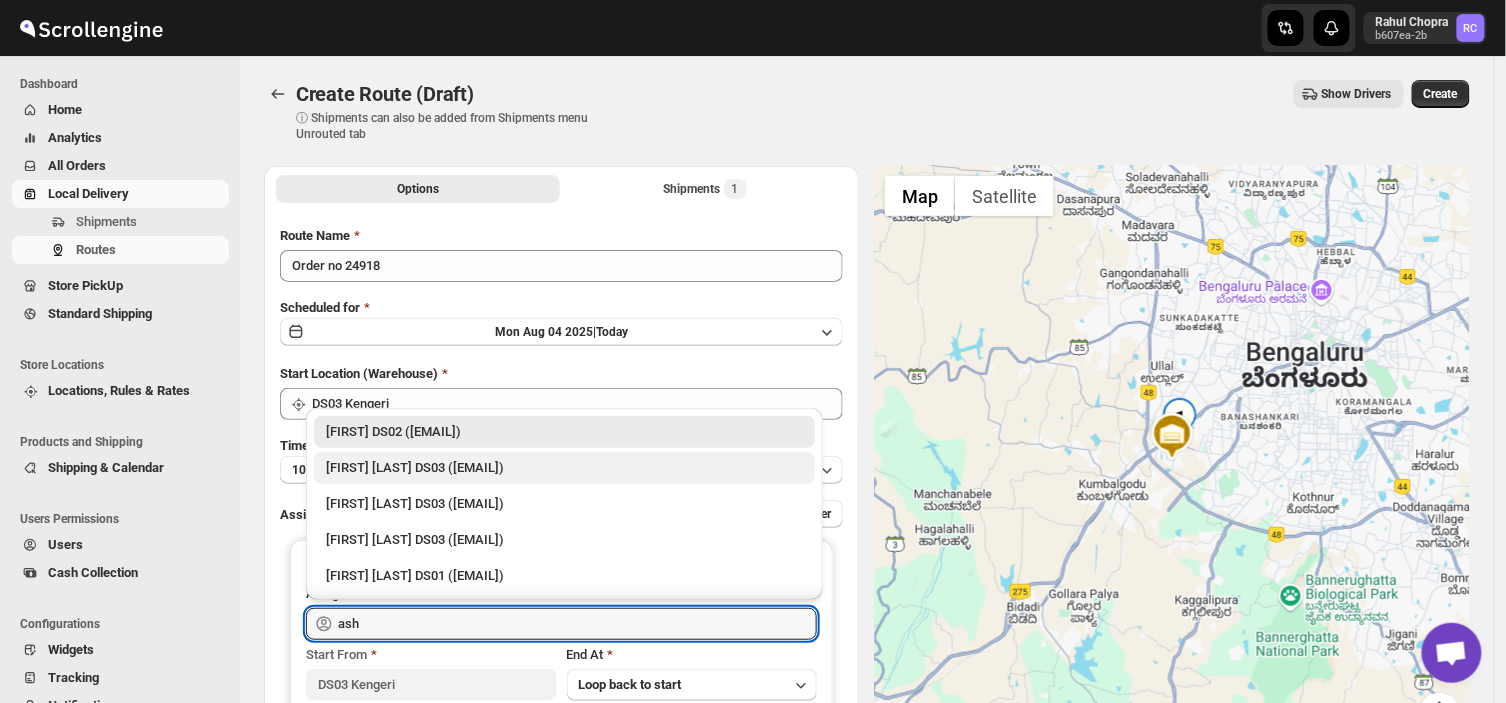 click on "[FIRST] [LAST] DS03 ([EMAIL])" at bounding box center [564, 468] 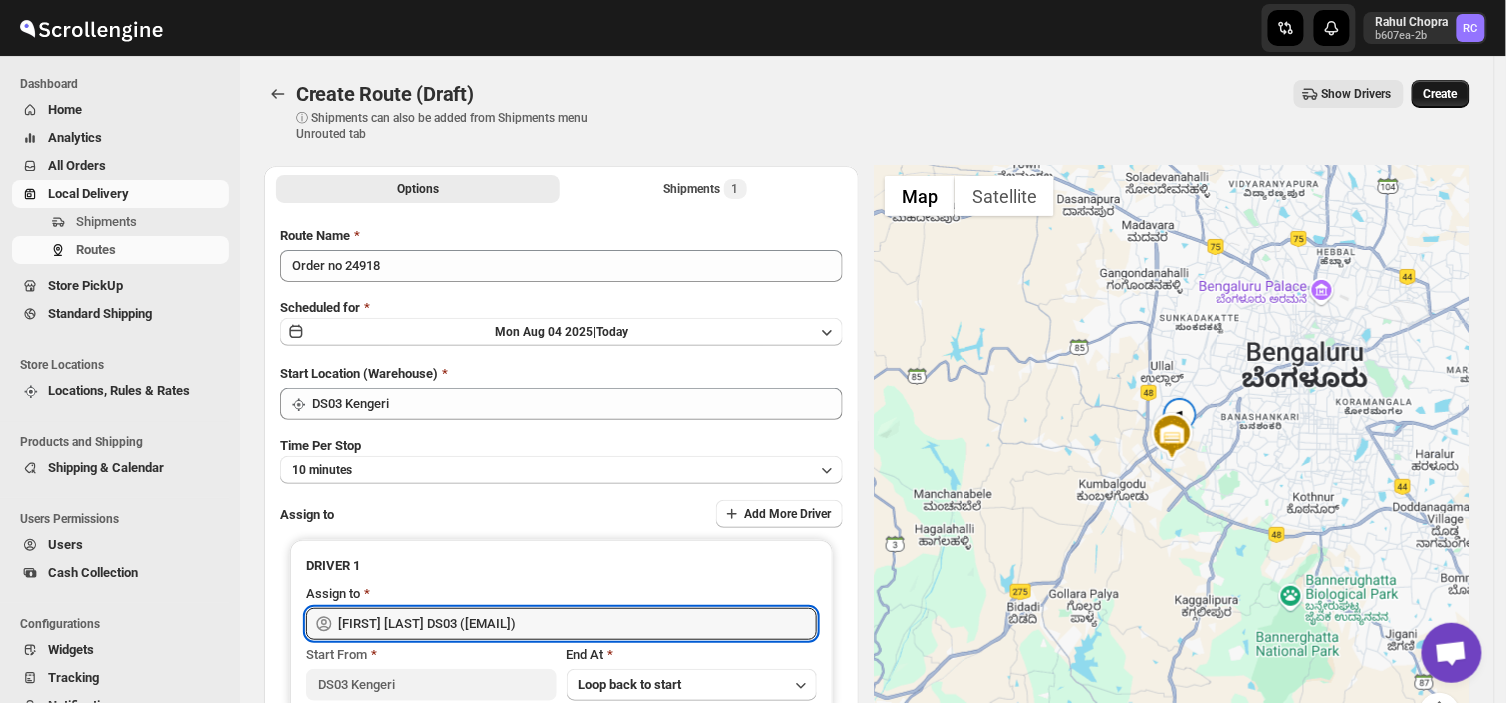 type on "[FIRST] [LAST] DS03 ([EMAIL])" 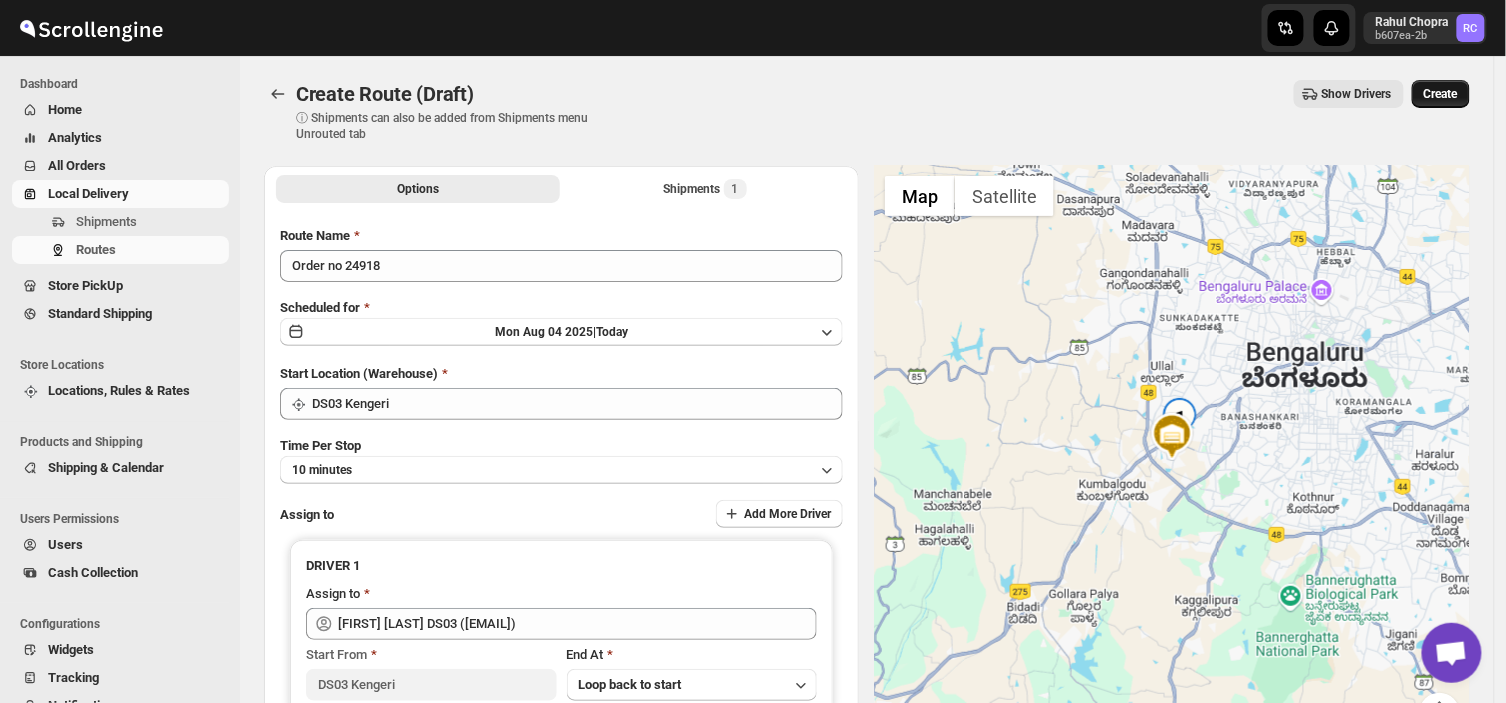 click on "Create" at bounding box center (1441, 94) 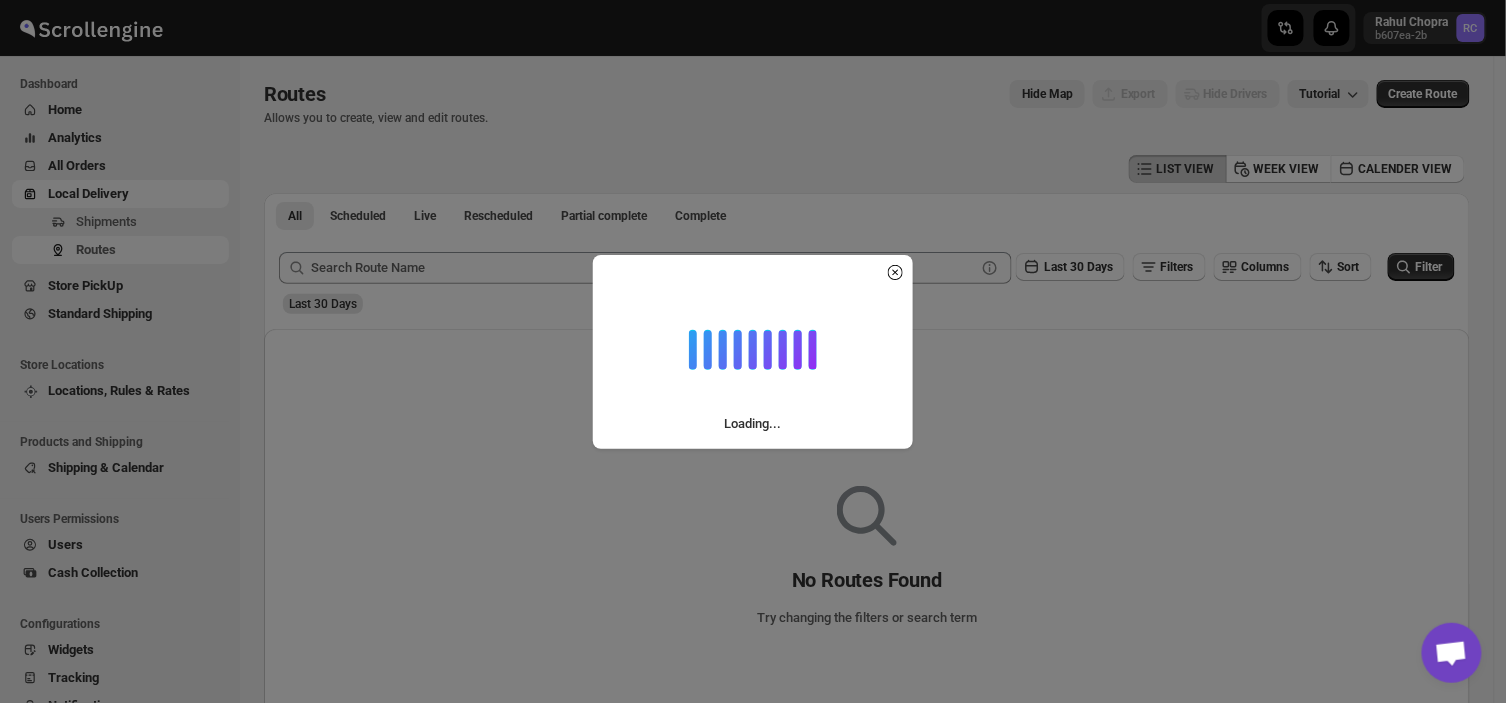 drag, startPoint x: 1451, startPoint y: 87, endPoint x: 128, endPoint y: 0, distance: 1325.8574 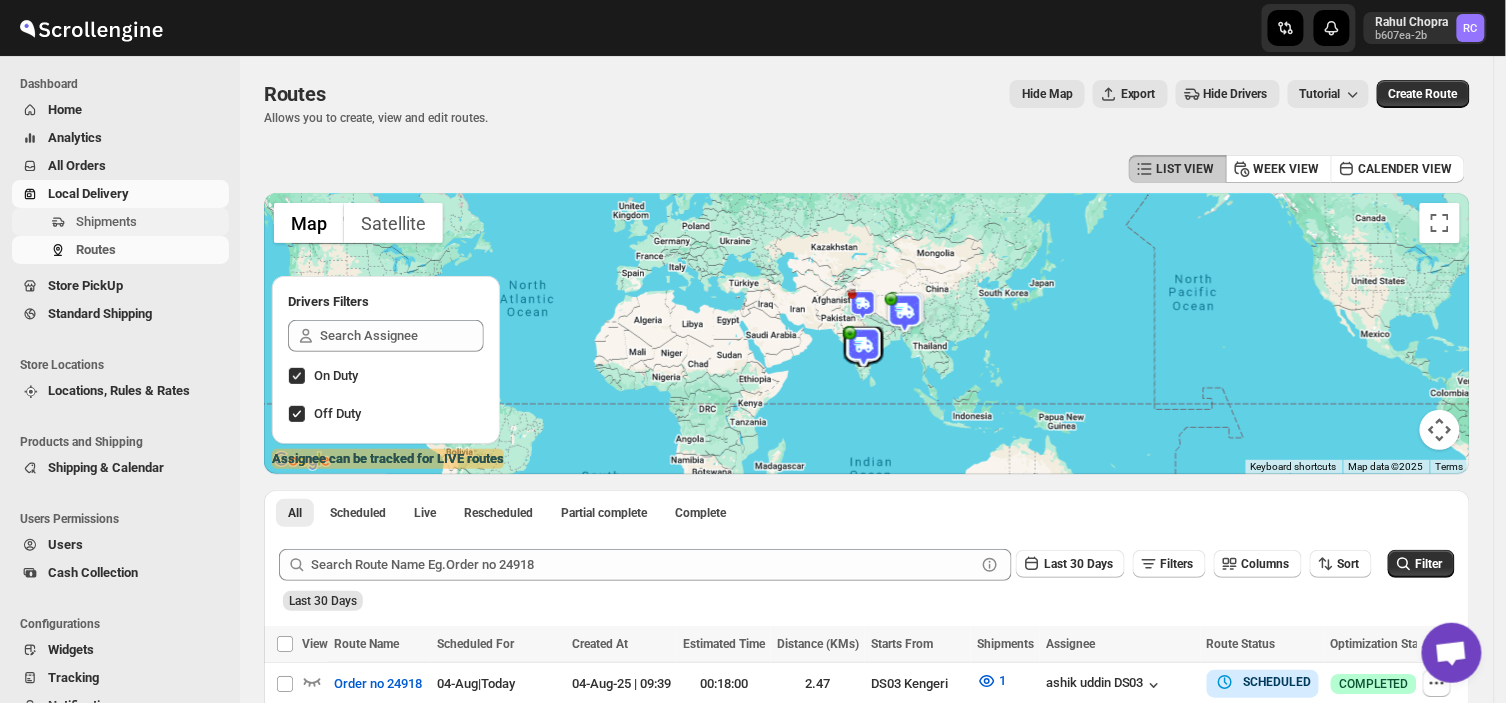 click on "Shipments" at bounding box center [150, 222] 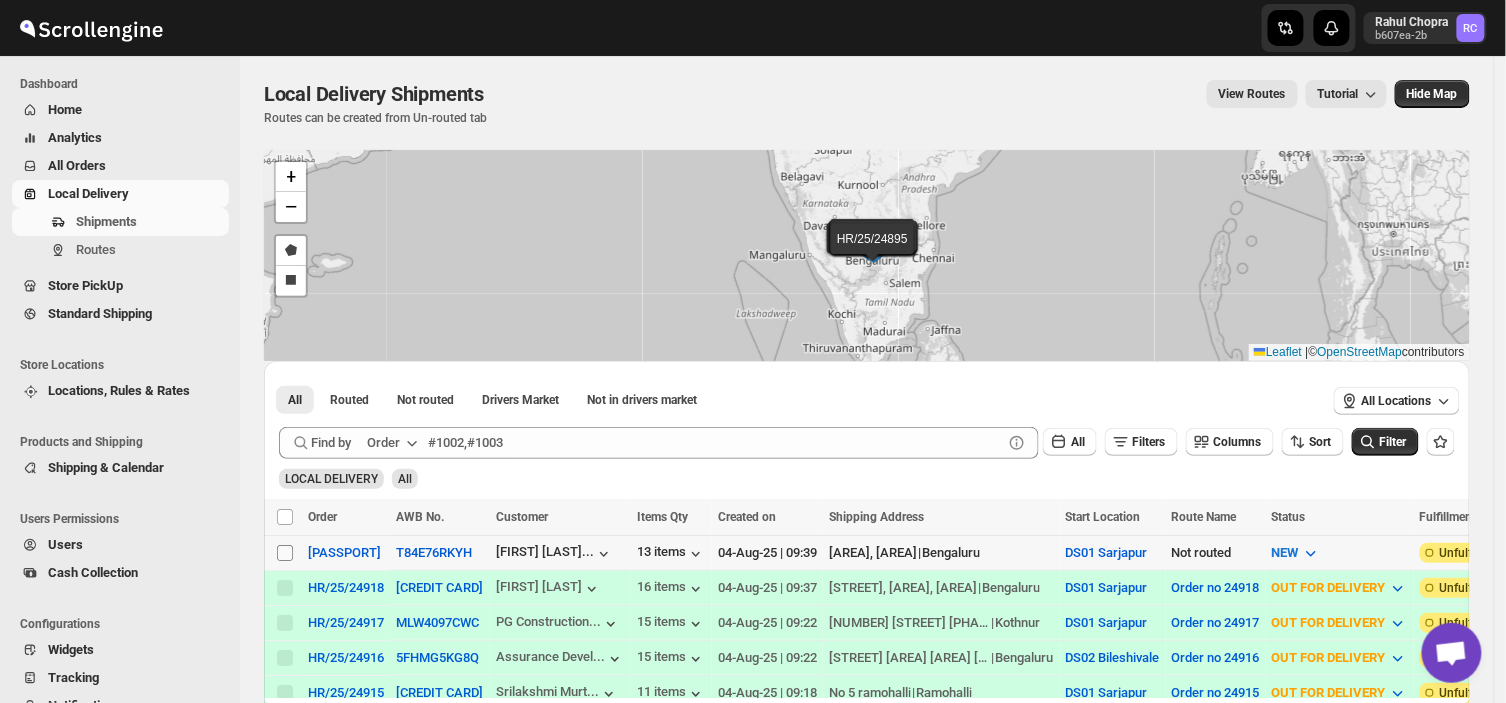 click on "Select shipment" at bounding box center (285, 553) 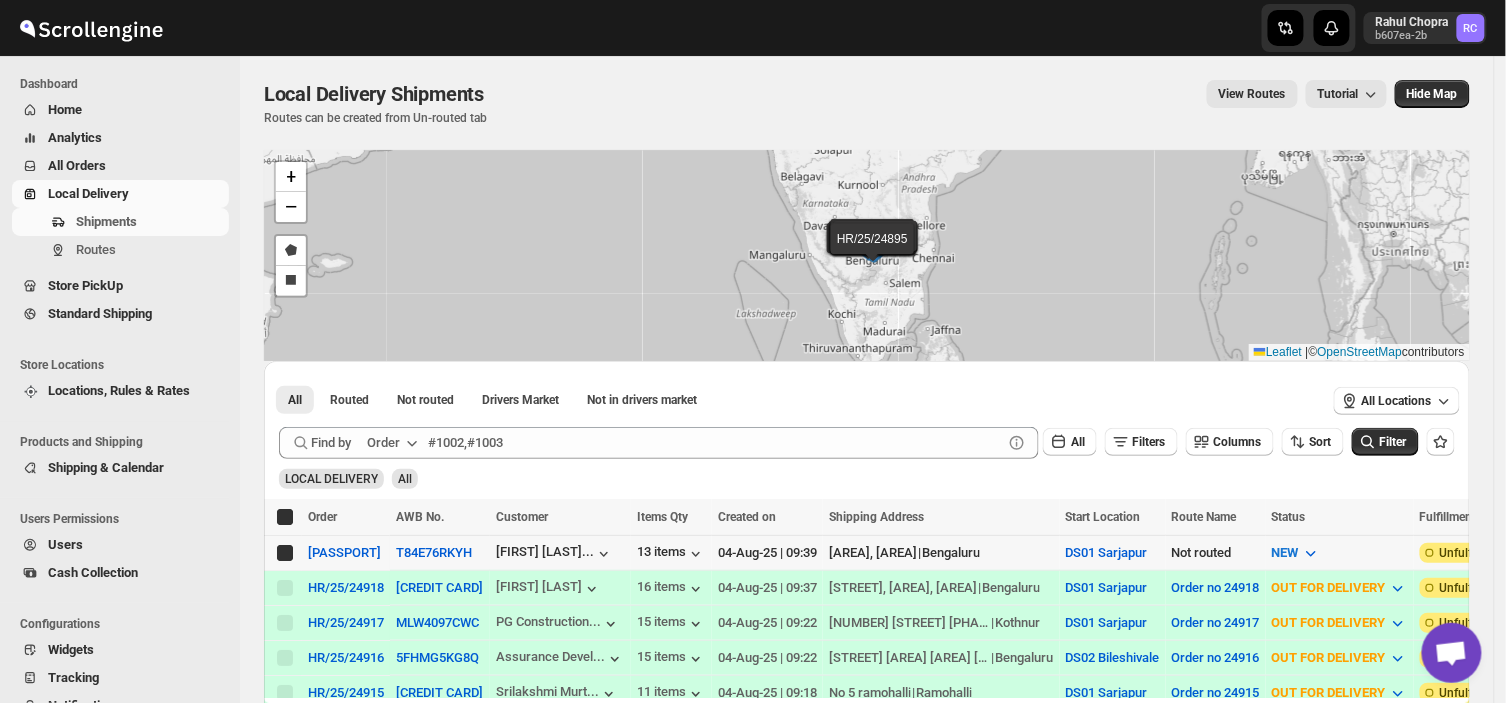 checkbox on "true" 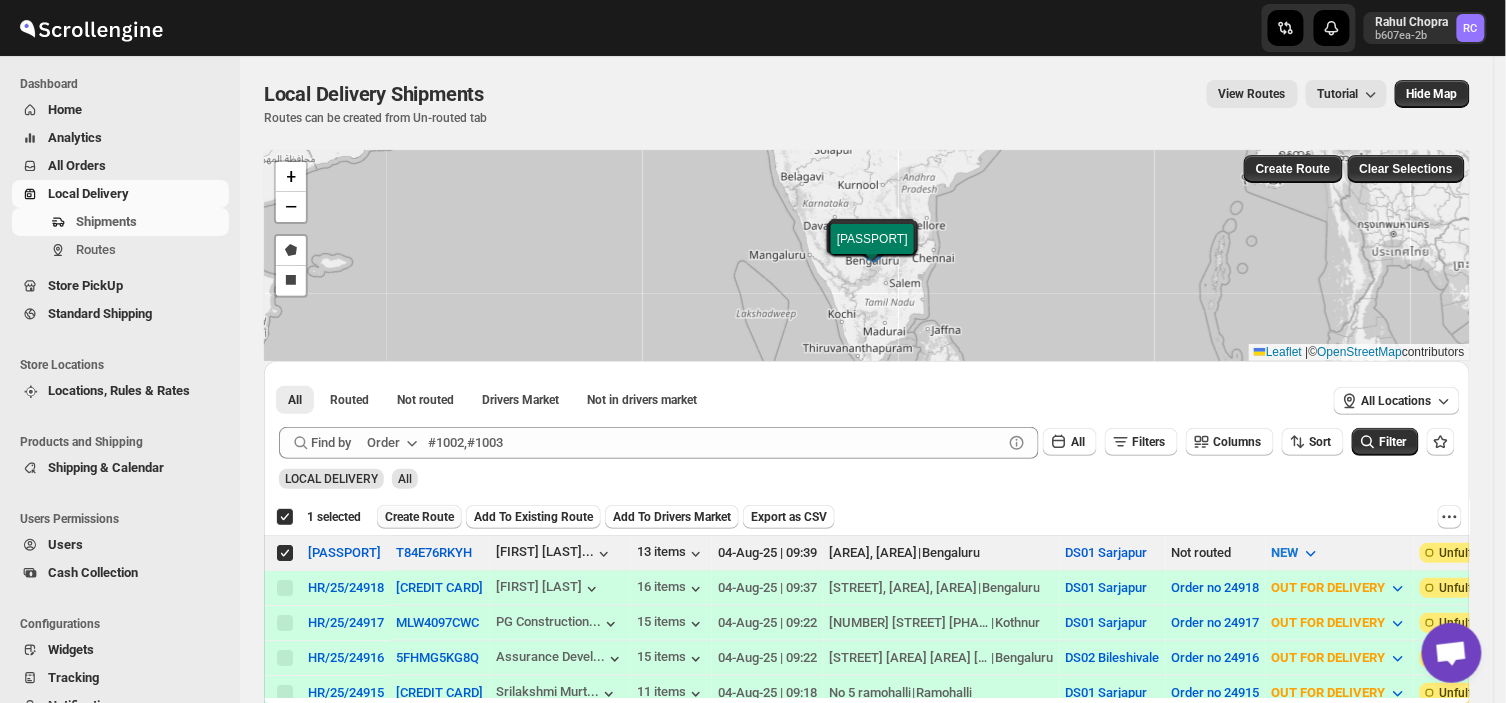 click on "Create Route" at bounding box center (419, 517) 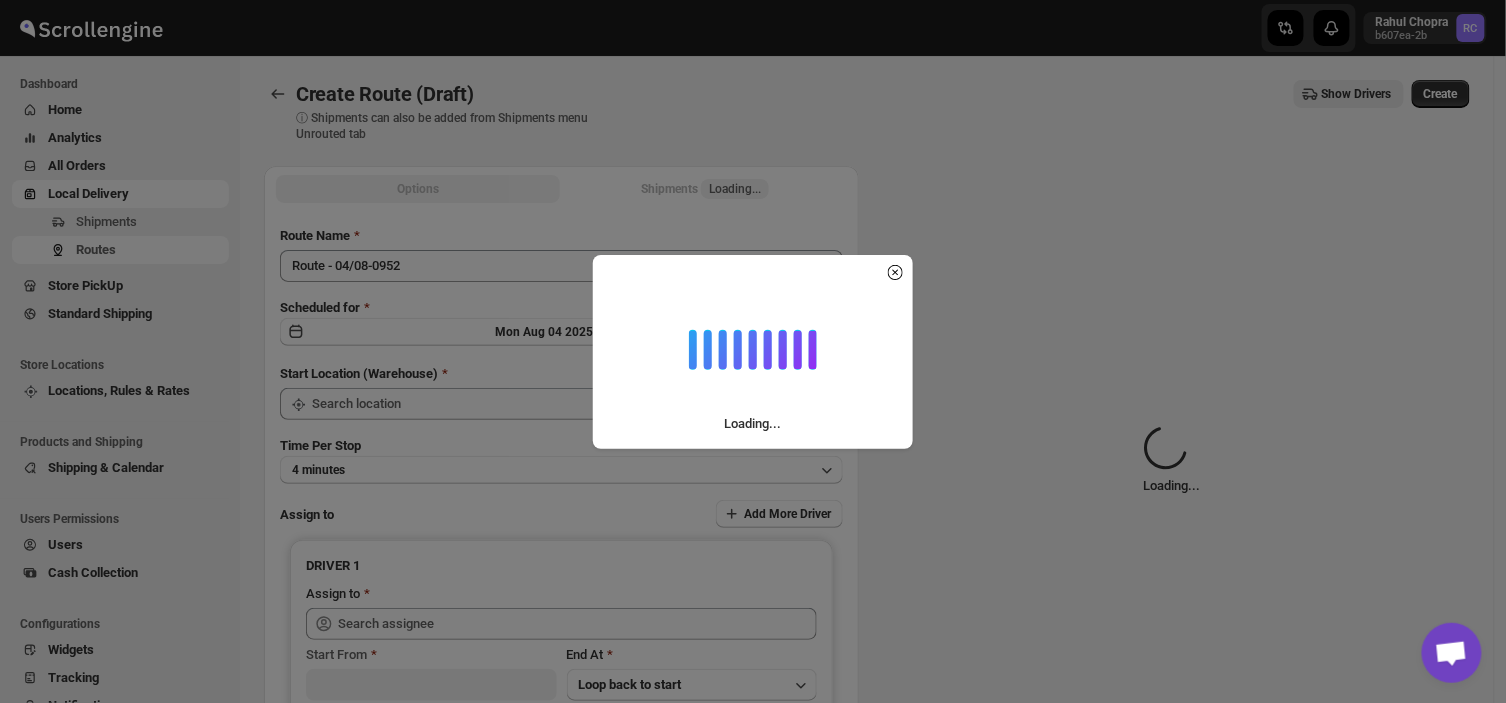 type on "DS01 Sarjapur" 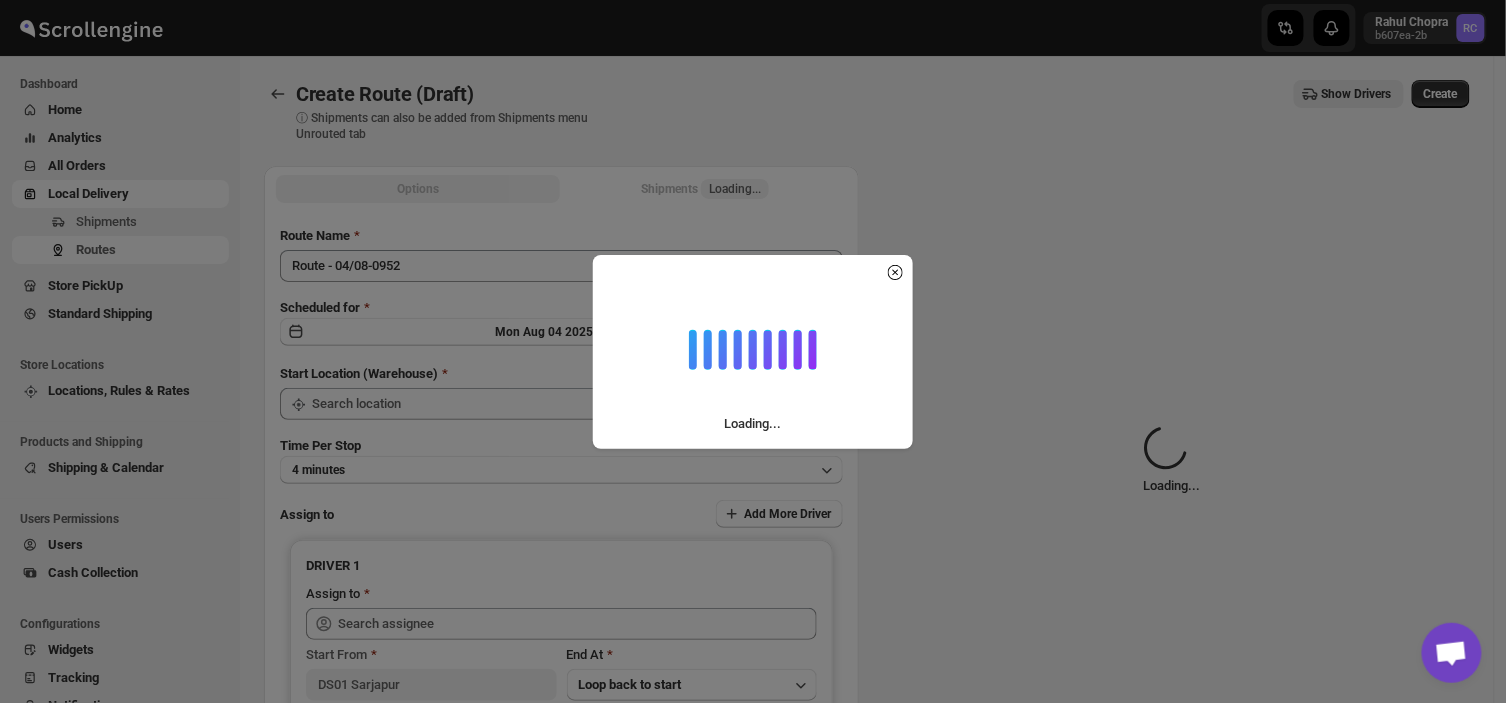 type on "DS01 Sarjapur" 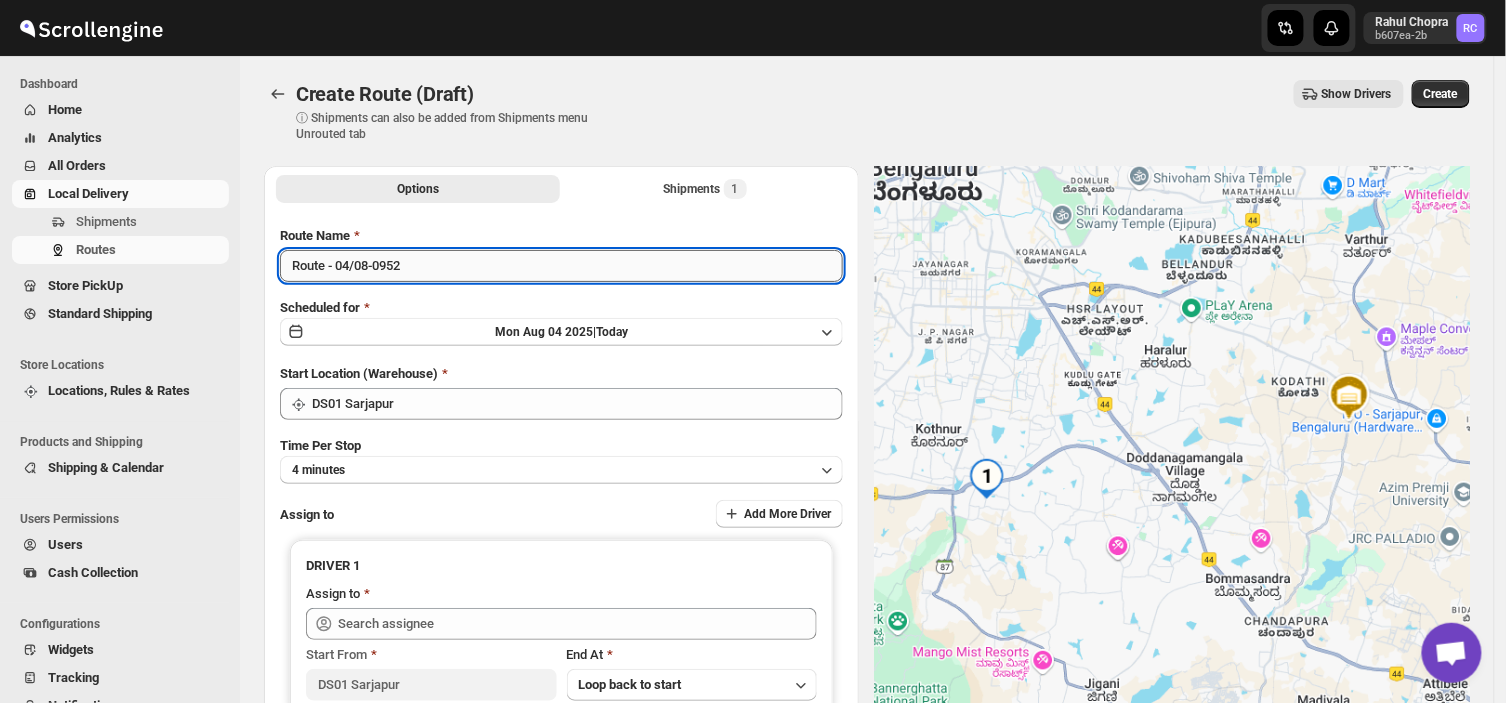 click on "Route - 04/08-0952" at bounding box center (561, 266) 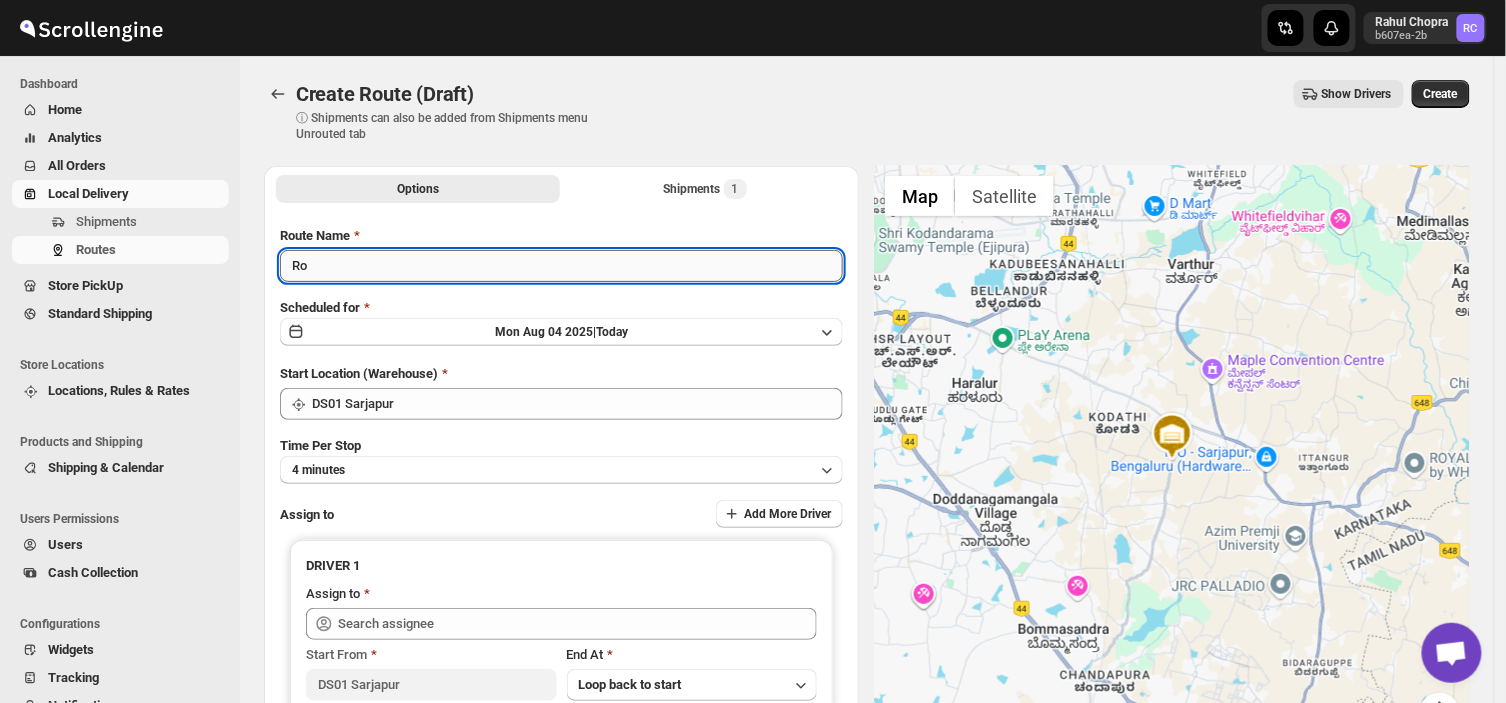 type on "R" 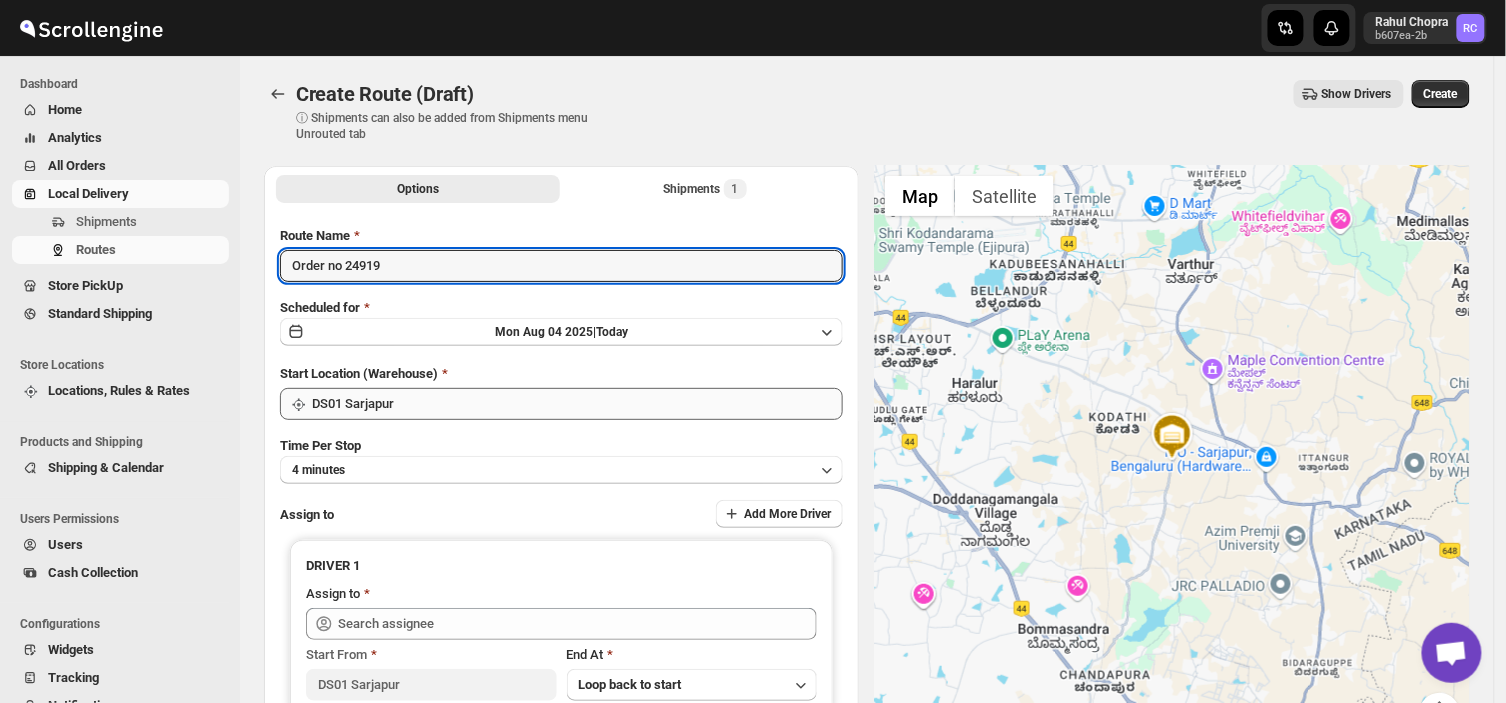 type on "Order no 24919" 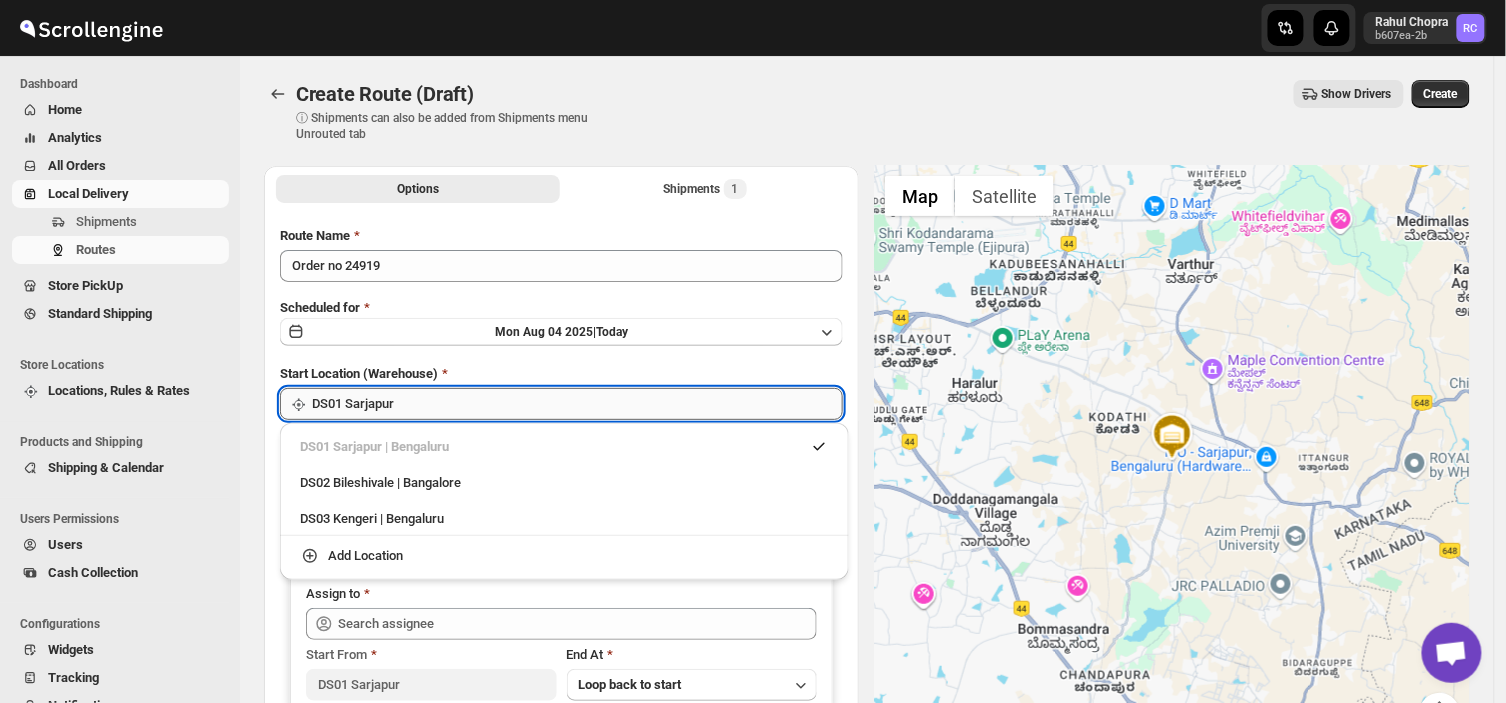 click on "DS01 Sarjapur" at bounding box center [577, 404] 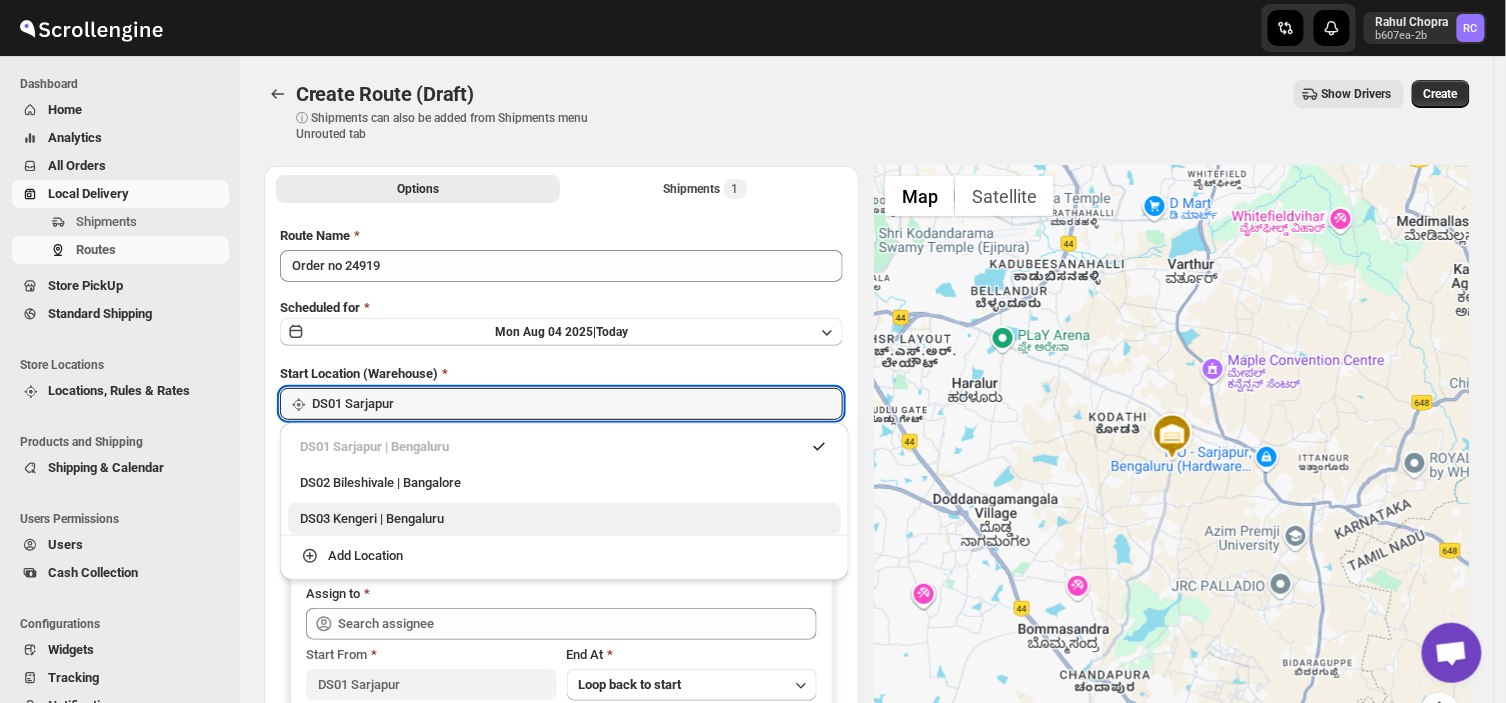 click on "DS03 Kengeri | Bengaluru" at bounding box center [564, 519] 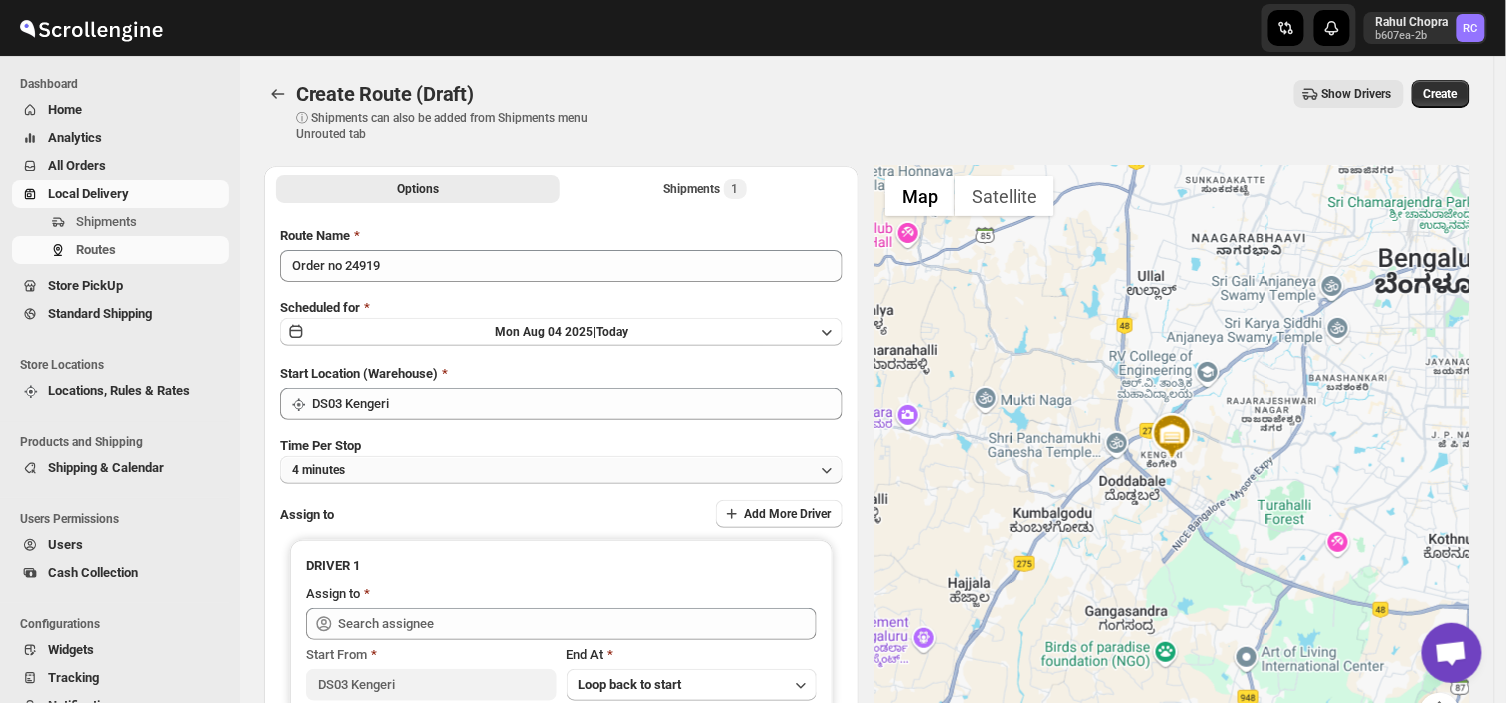 click on "4 minutes" at bounding box center [561, 470] 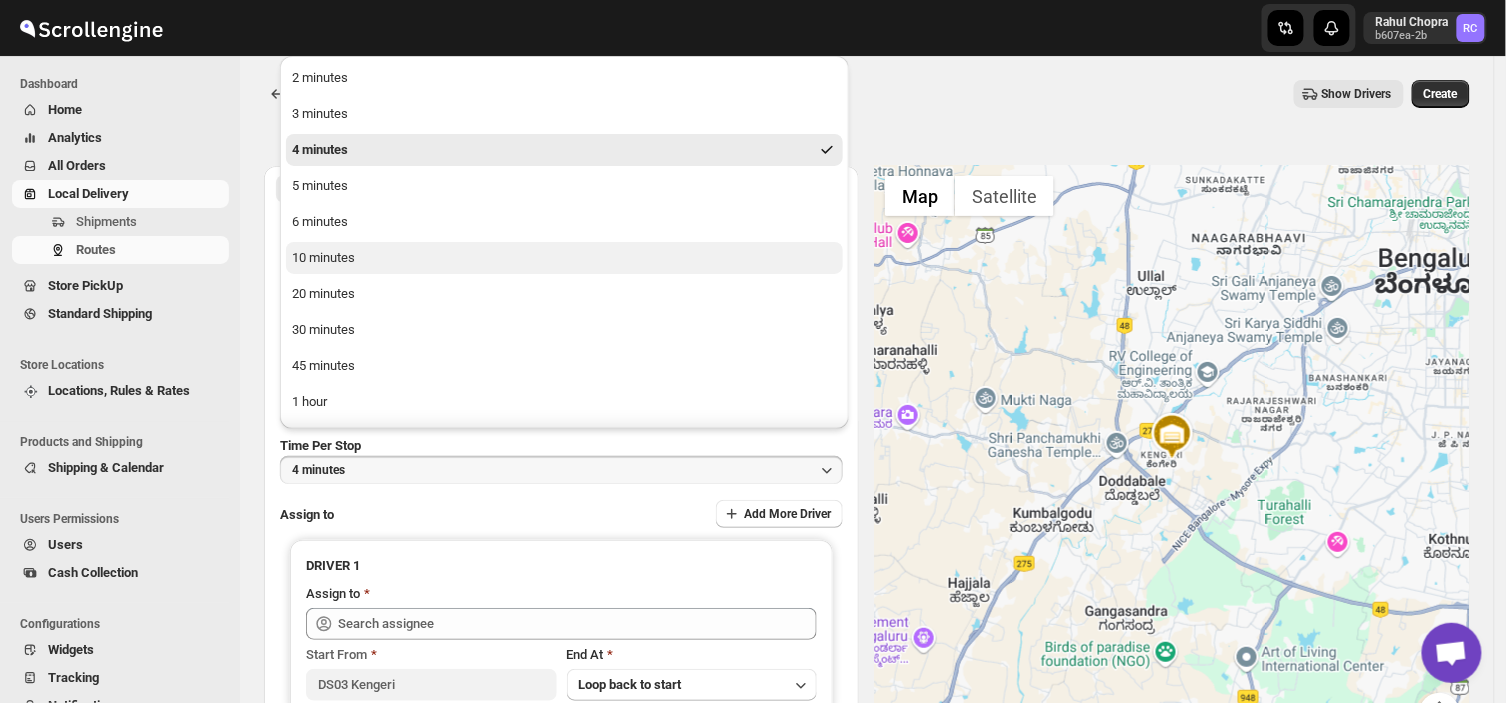 click on "10 minutes" at bounding box center [564, 258] 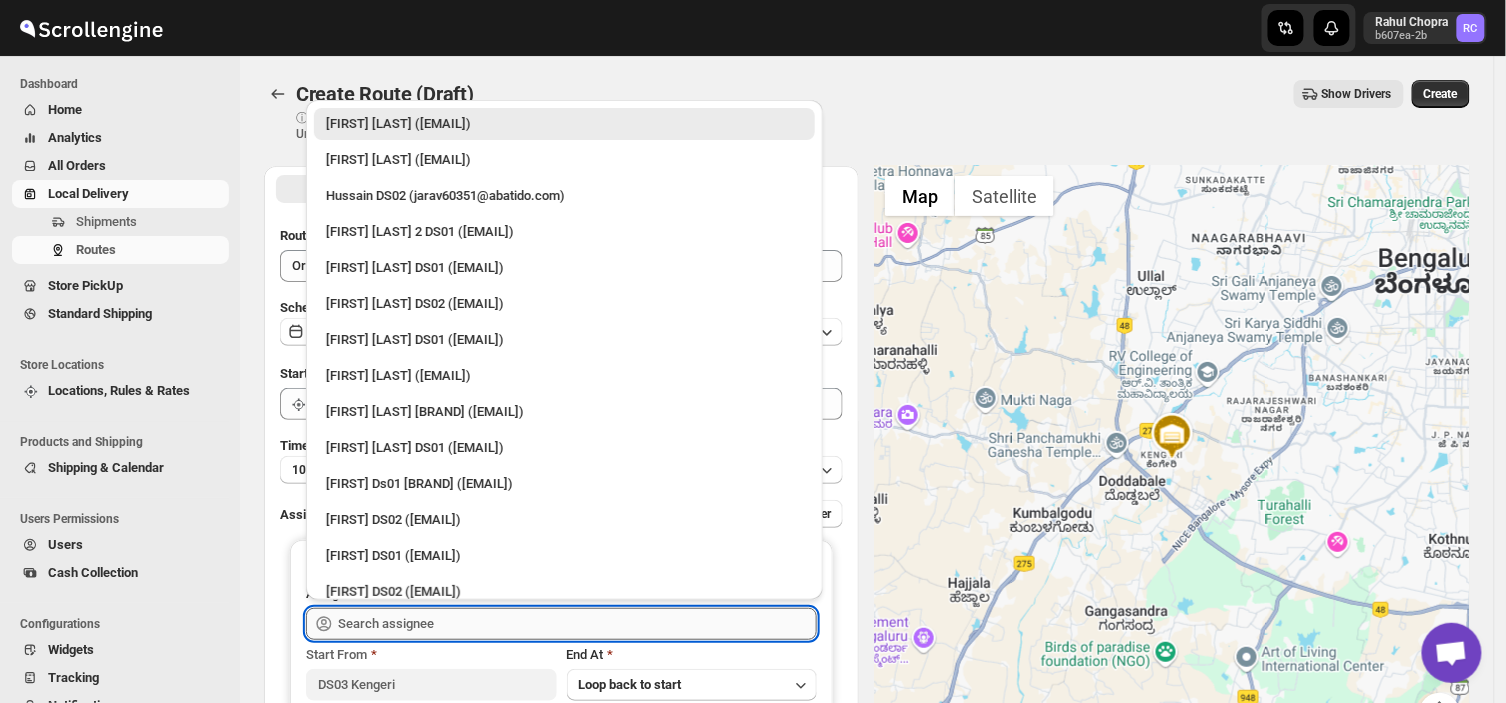 click at bounding box center (577, 624) 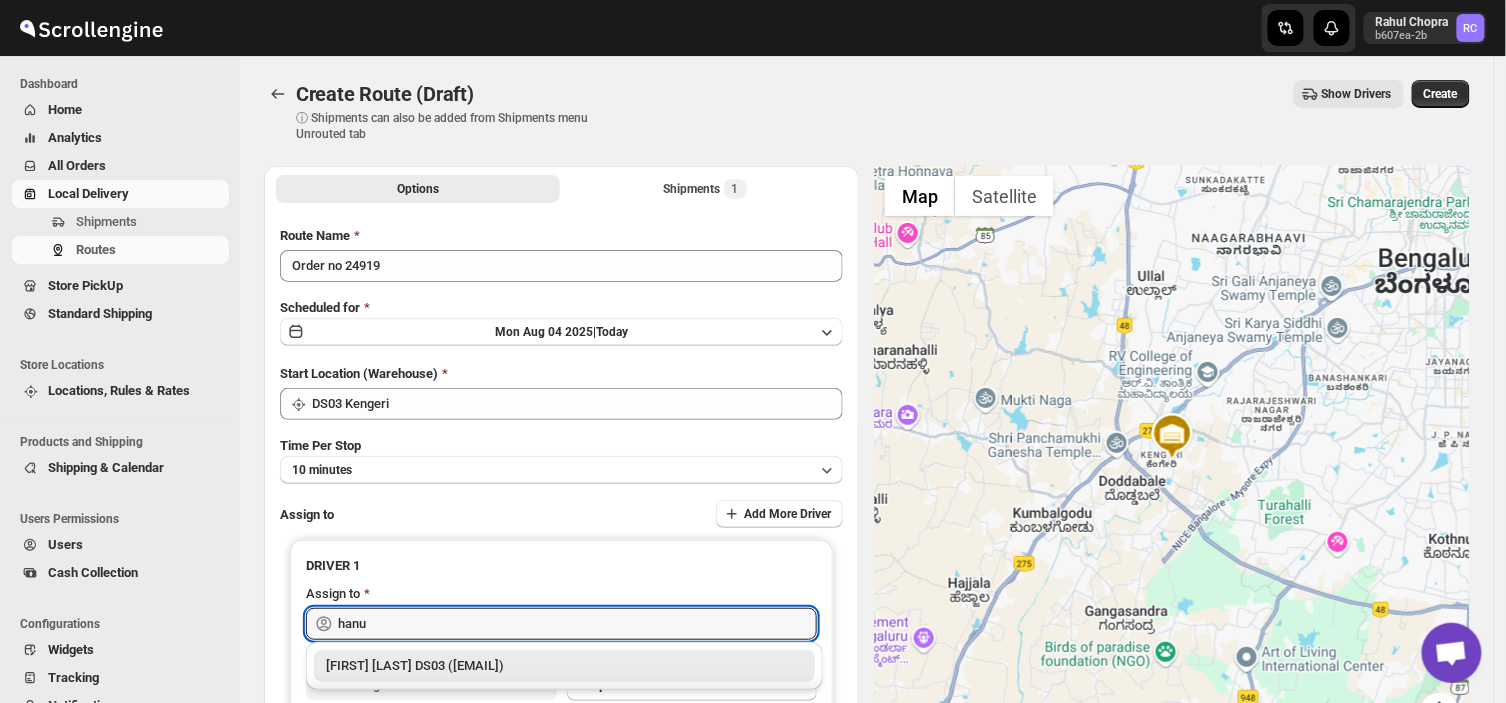 click on "[FIRST] [LAST] DS03 ([EMAIL])" at bounding box center [564, 666] 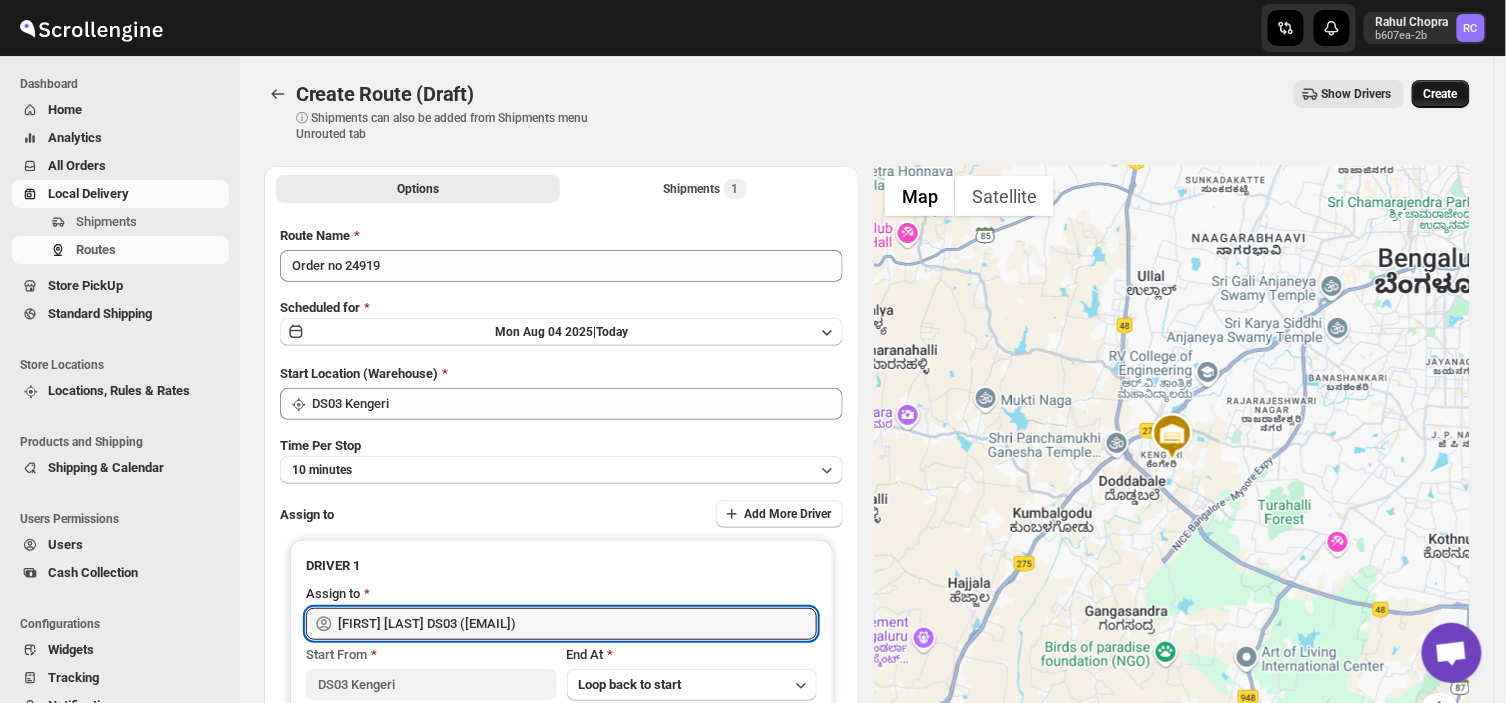 type on "[FIRST] [LAST] DS03 ([EMAIL])" 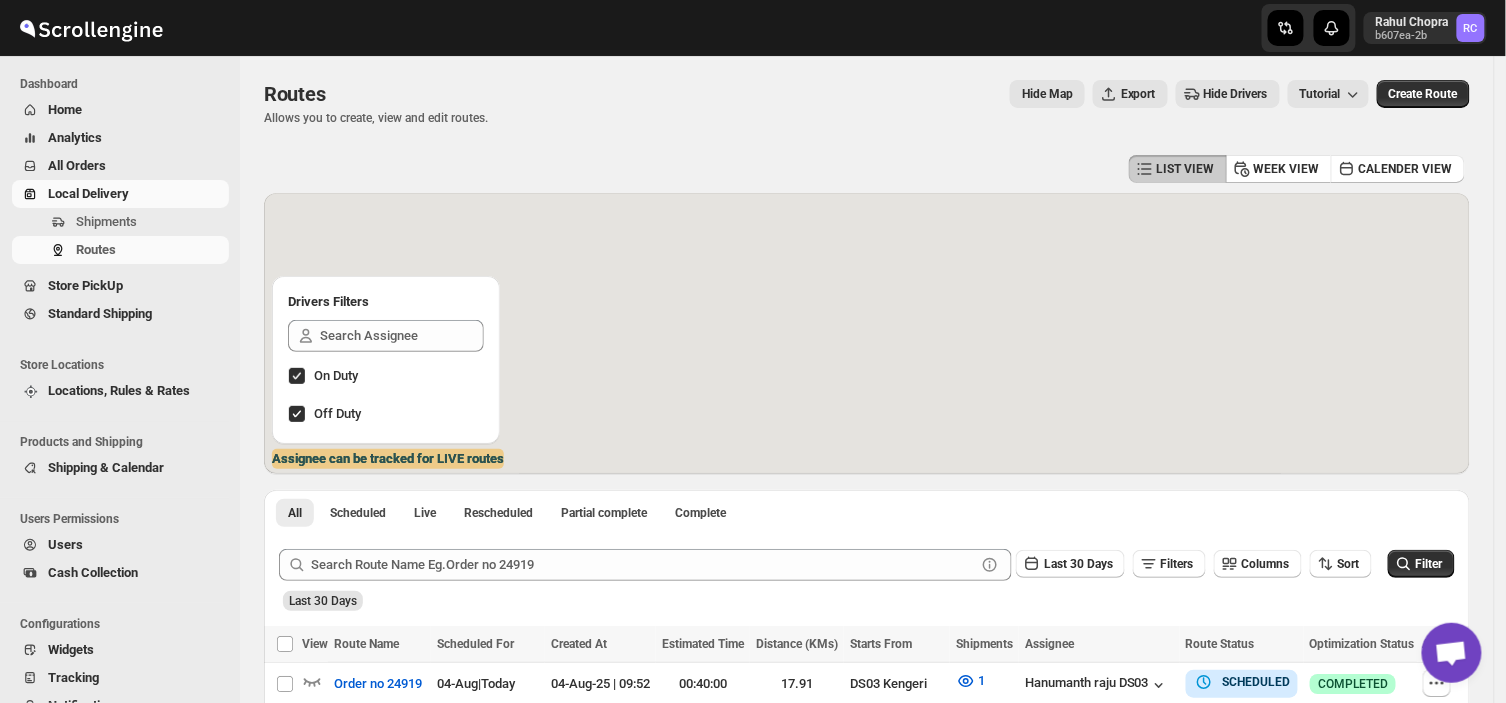 scroll, scrollTop: 107, scrollLeft: 0, axis: vertical 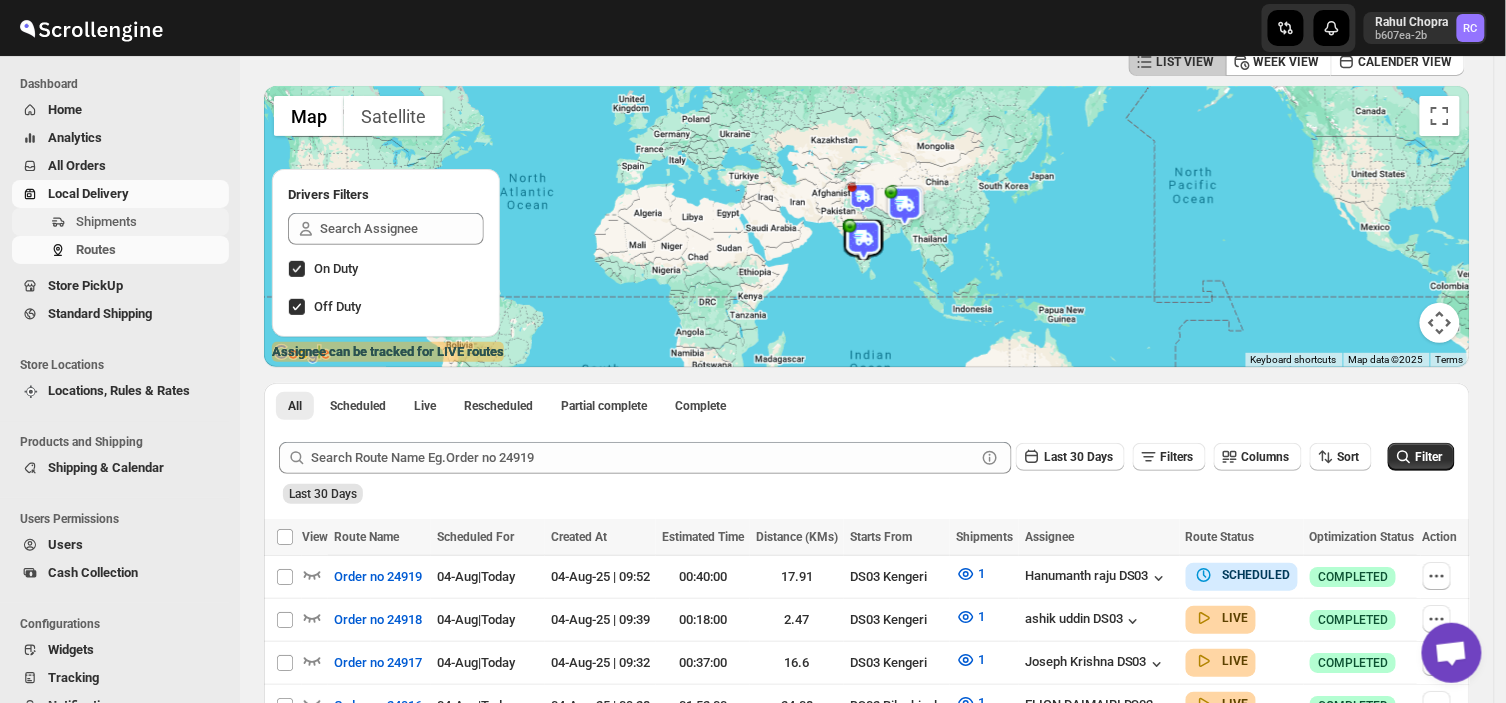 click on "Shipments" at bounding box center (150, 222) 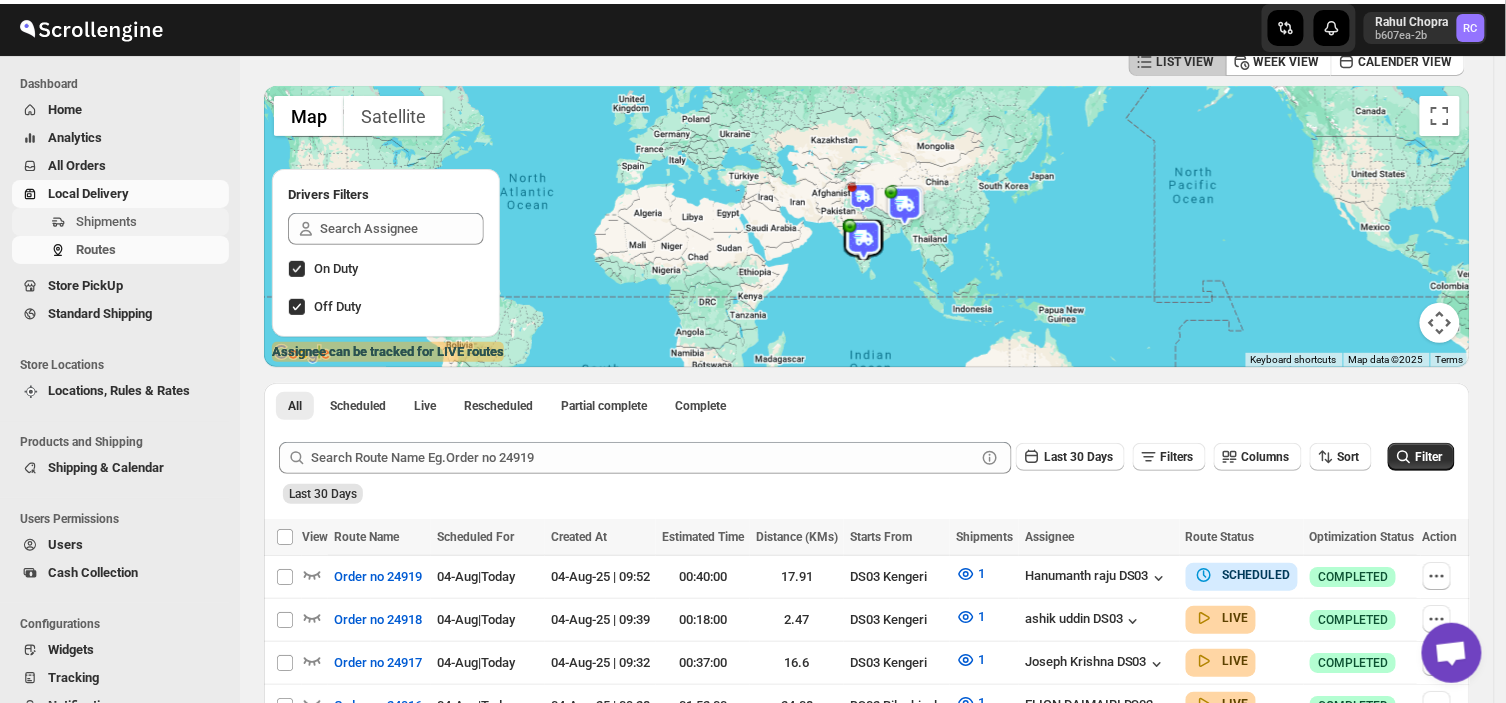 scroll, scrollTop: 0, scrollLeft: 0, axis: both 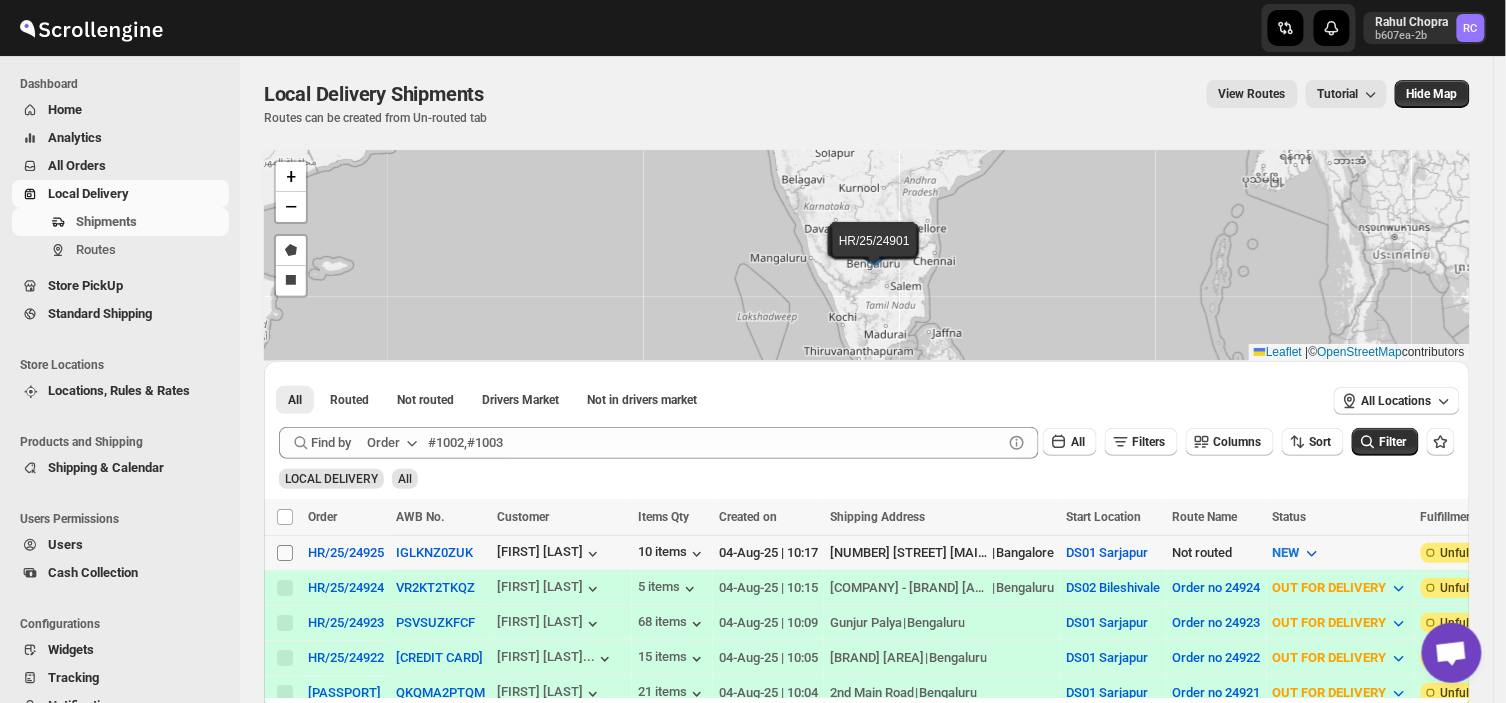 click on "Select shipment" at bounding box center (285, 553) 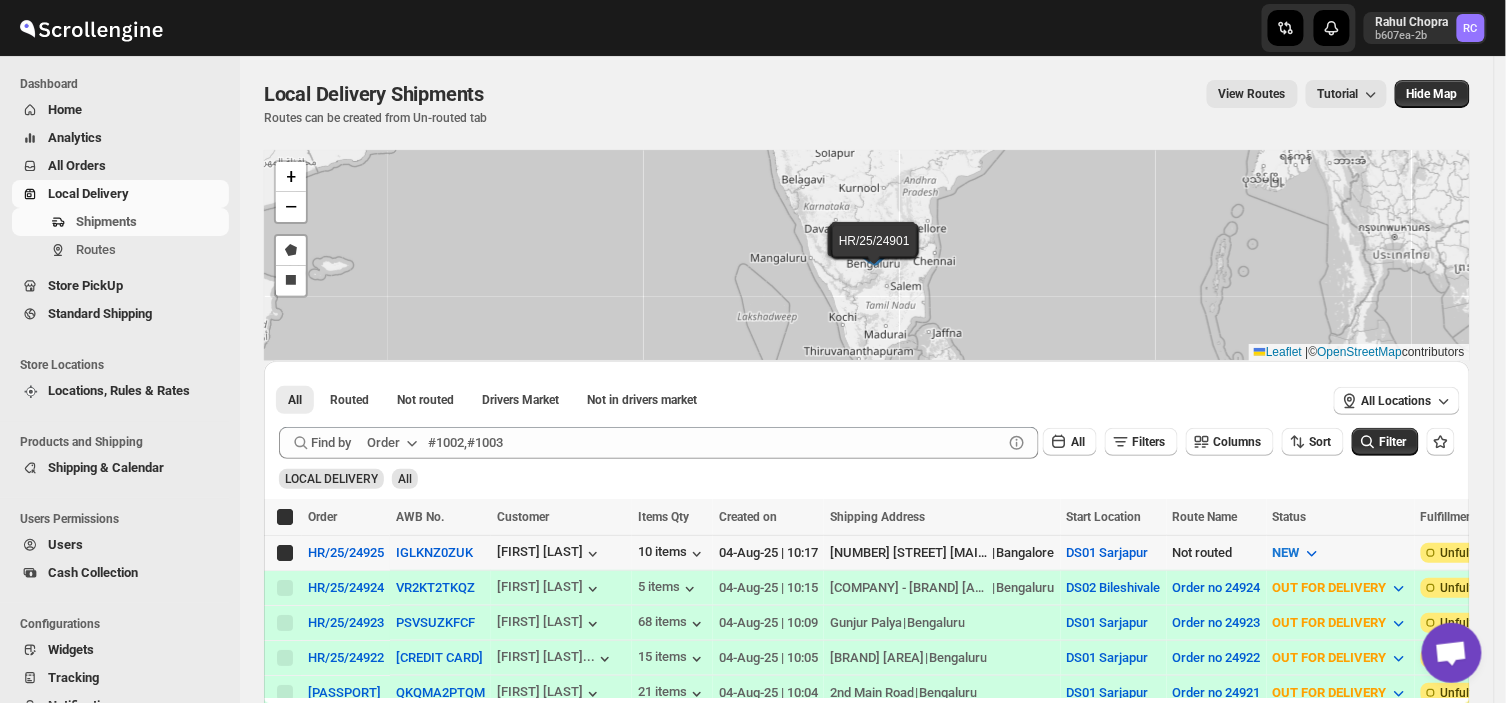 checkbox on "true" 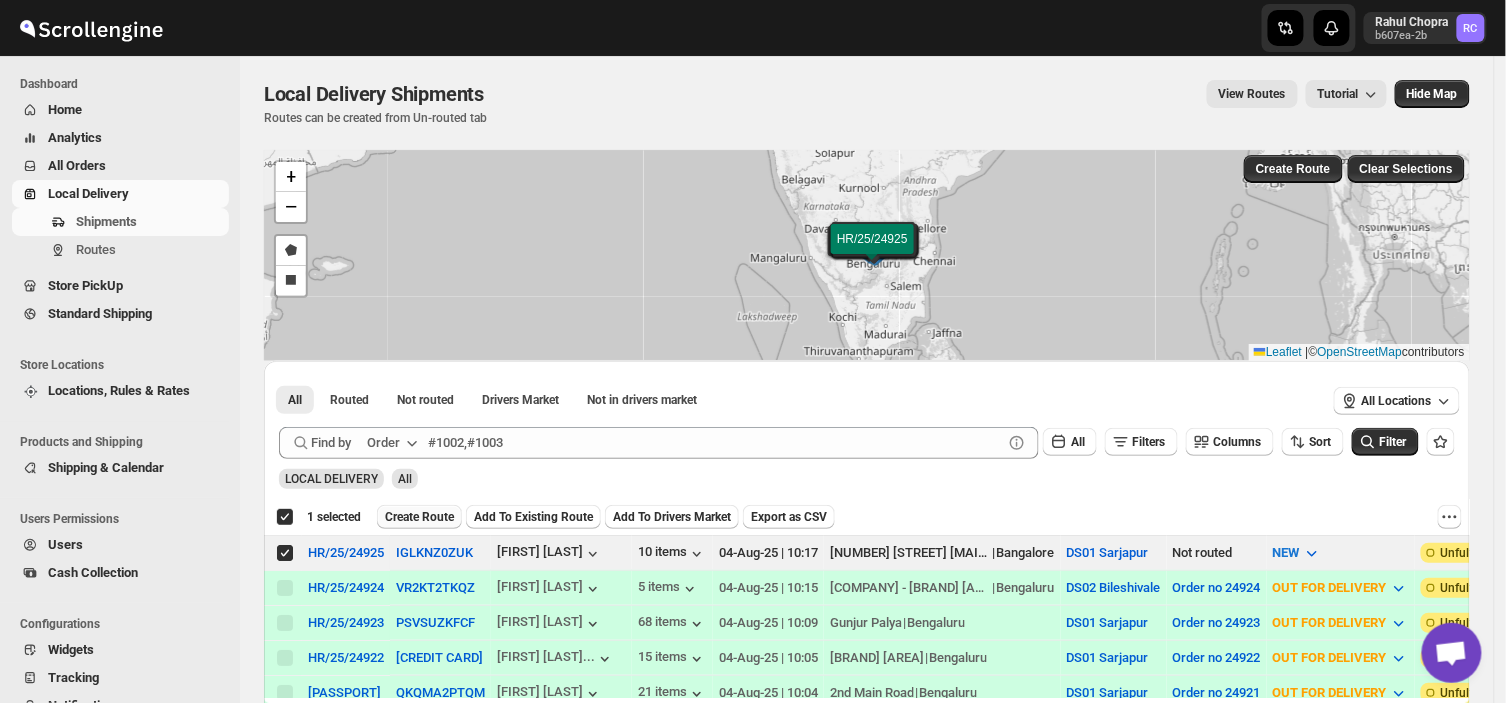 click on "Create Route" at bounding box center (419, 517) 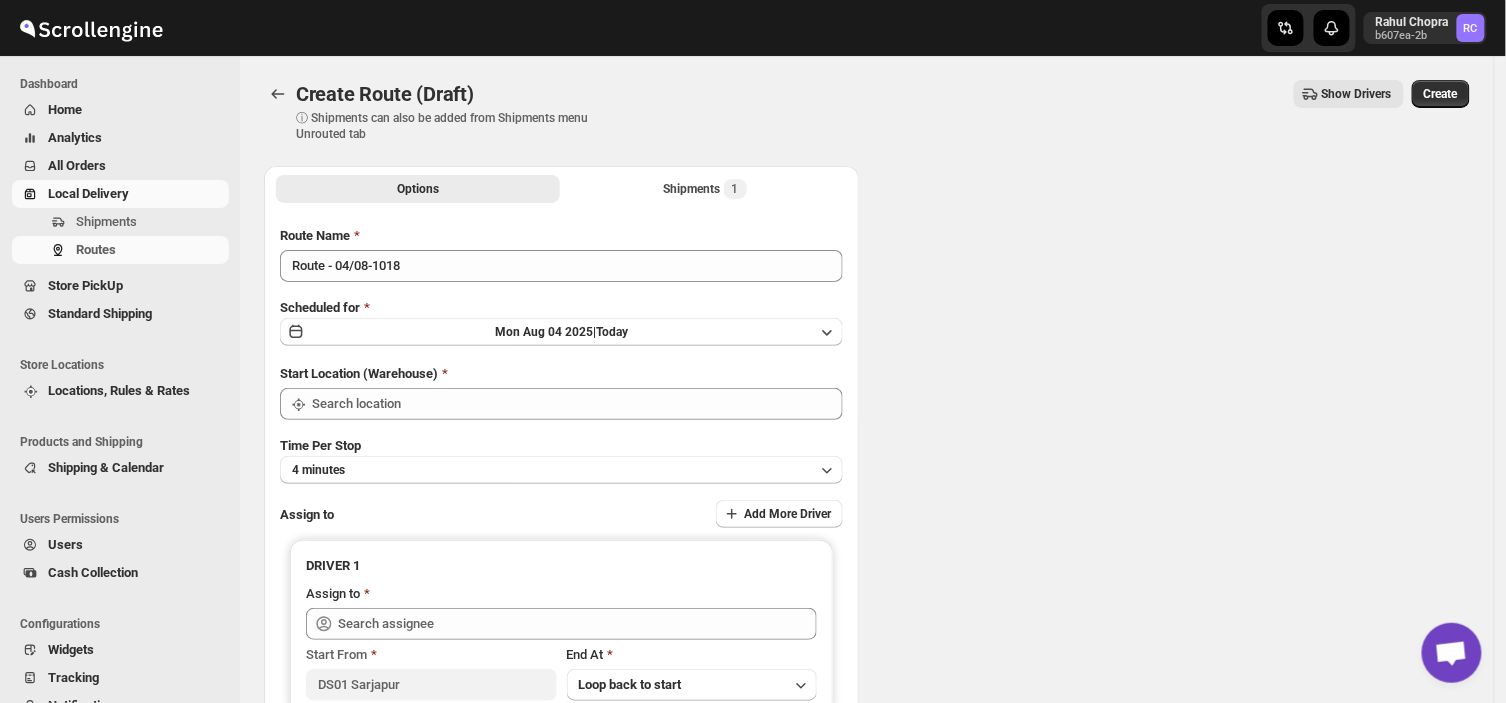 type on "DS01 Sarjapur" 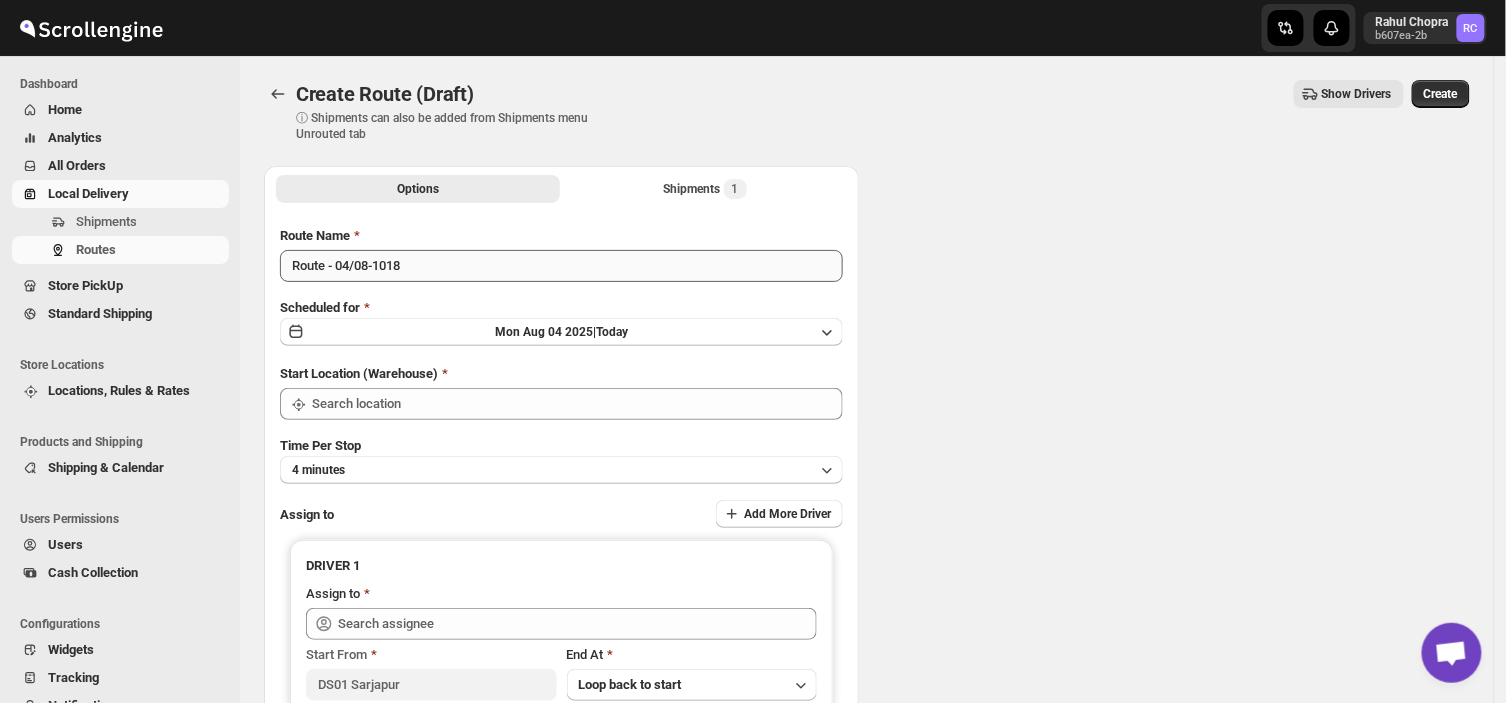 type on "DS01 Sarjapur" 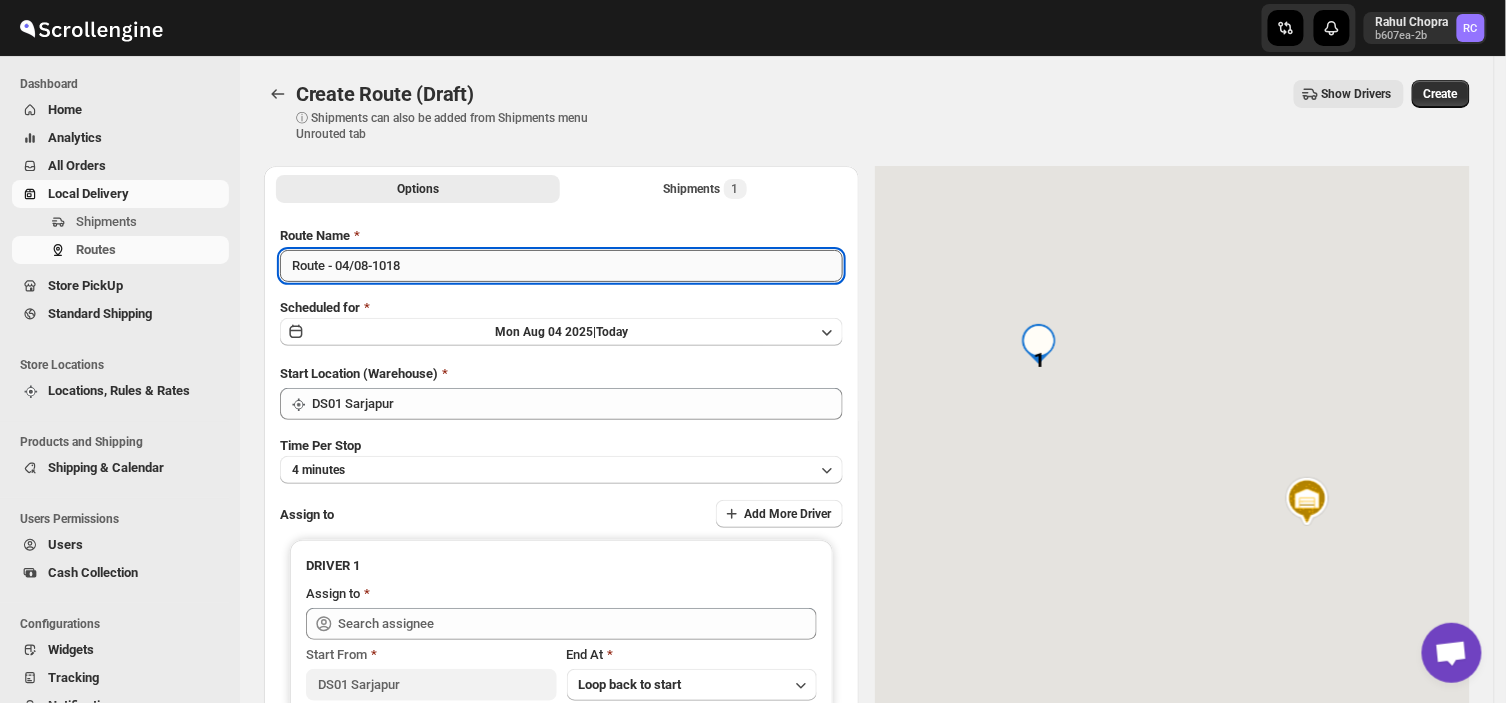 click on "Route - 04/08-1018" at bounding box center (561, 266) 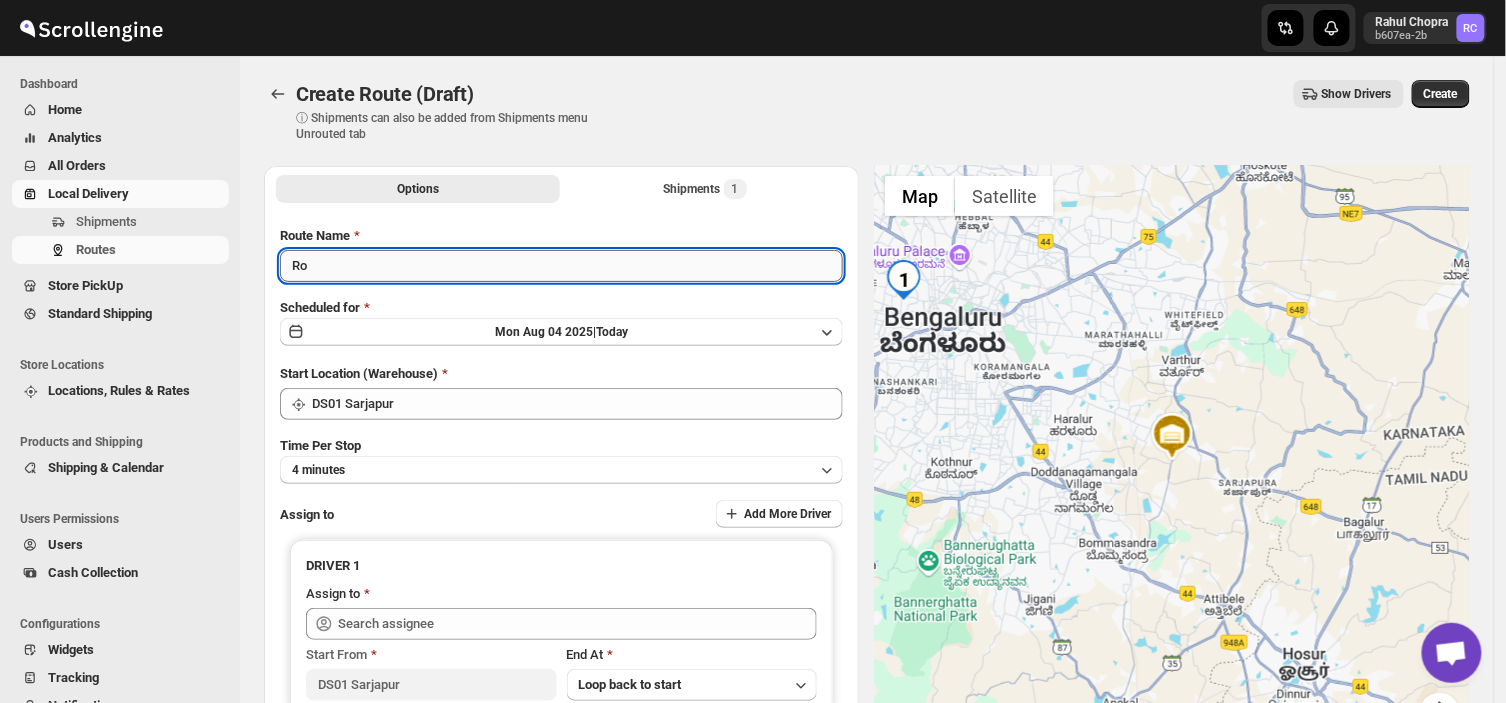 type on "R" 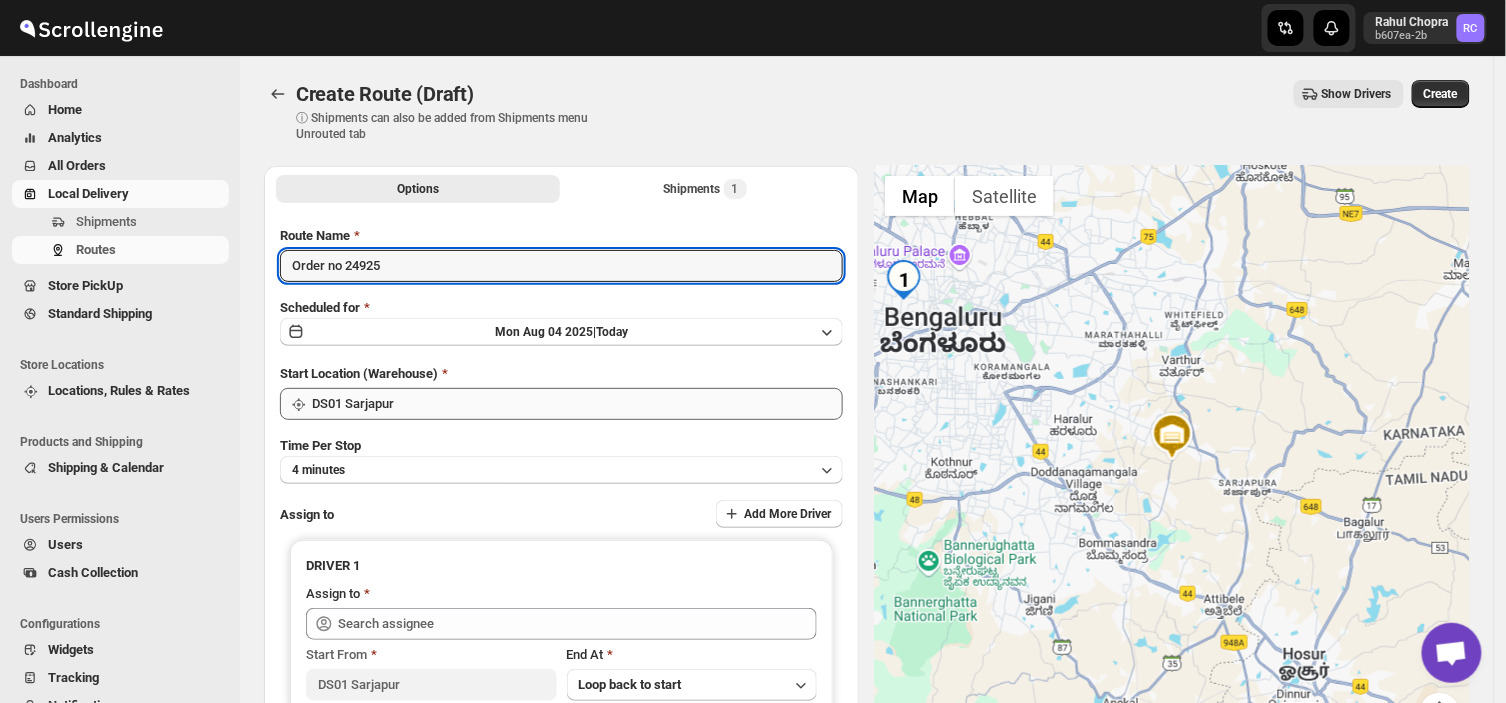 type on "Order no 24925" 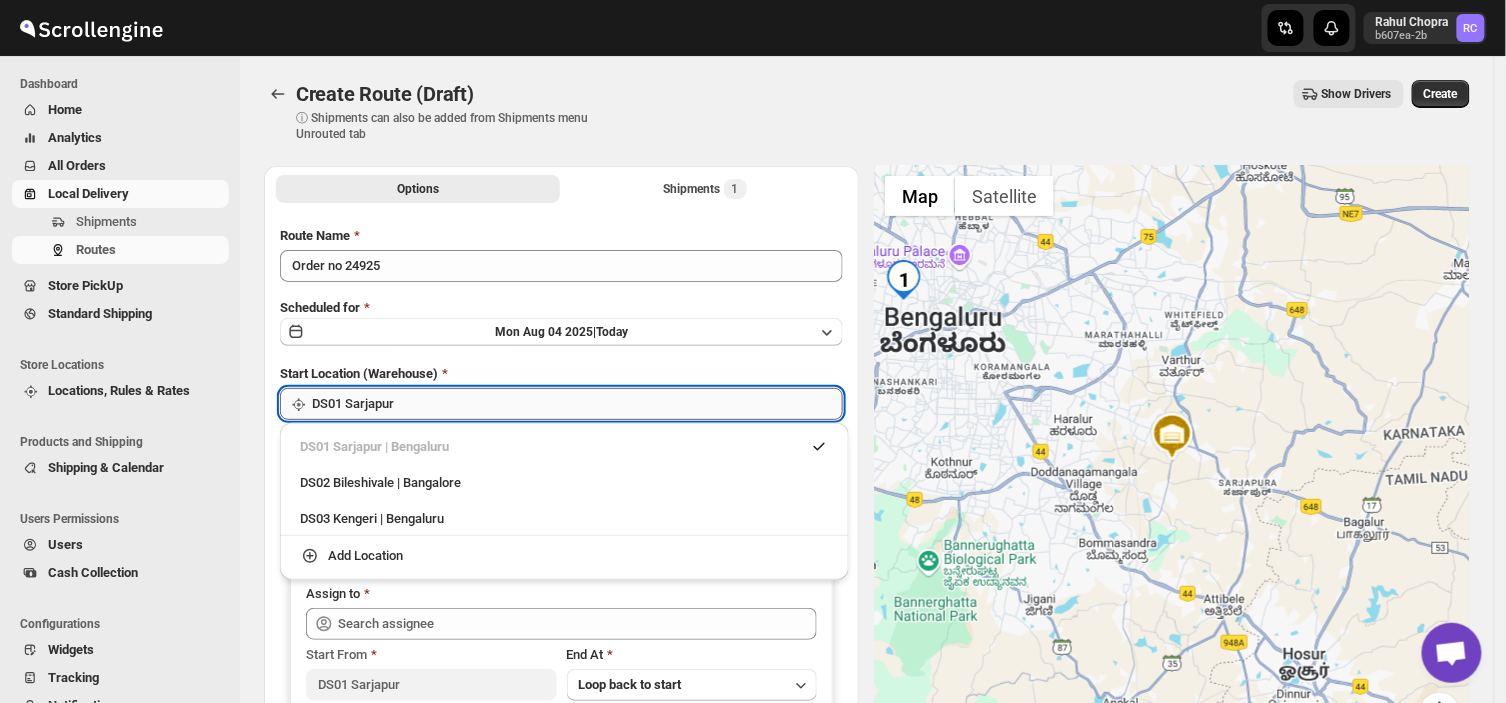 click on "DS01 Sarjapur" at bounding box center (577, 404) 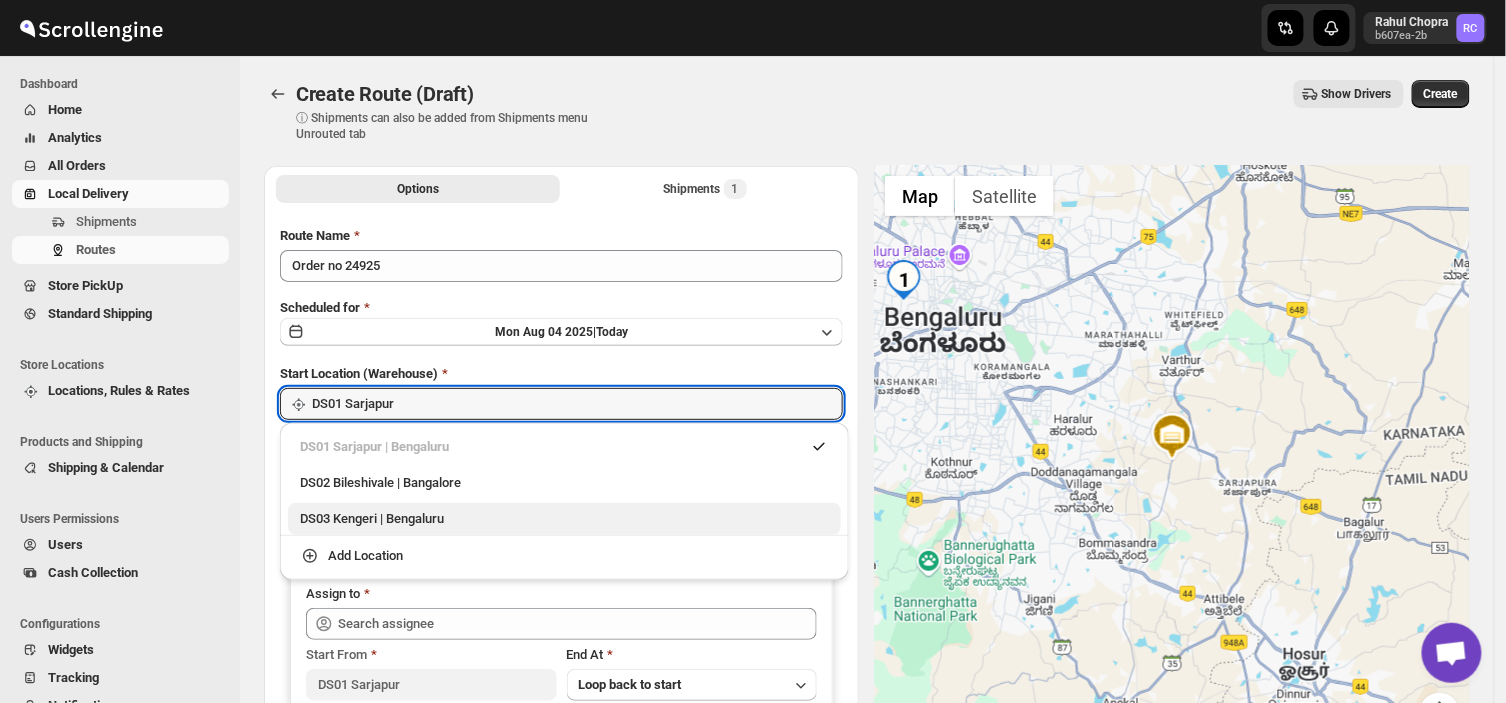 click on "DS03 Kengeri | Bengaluru" at bounding box center (564, 519) 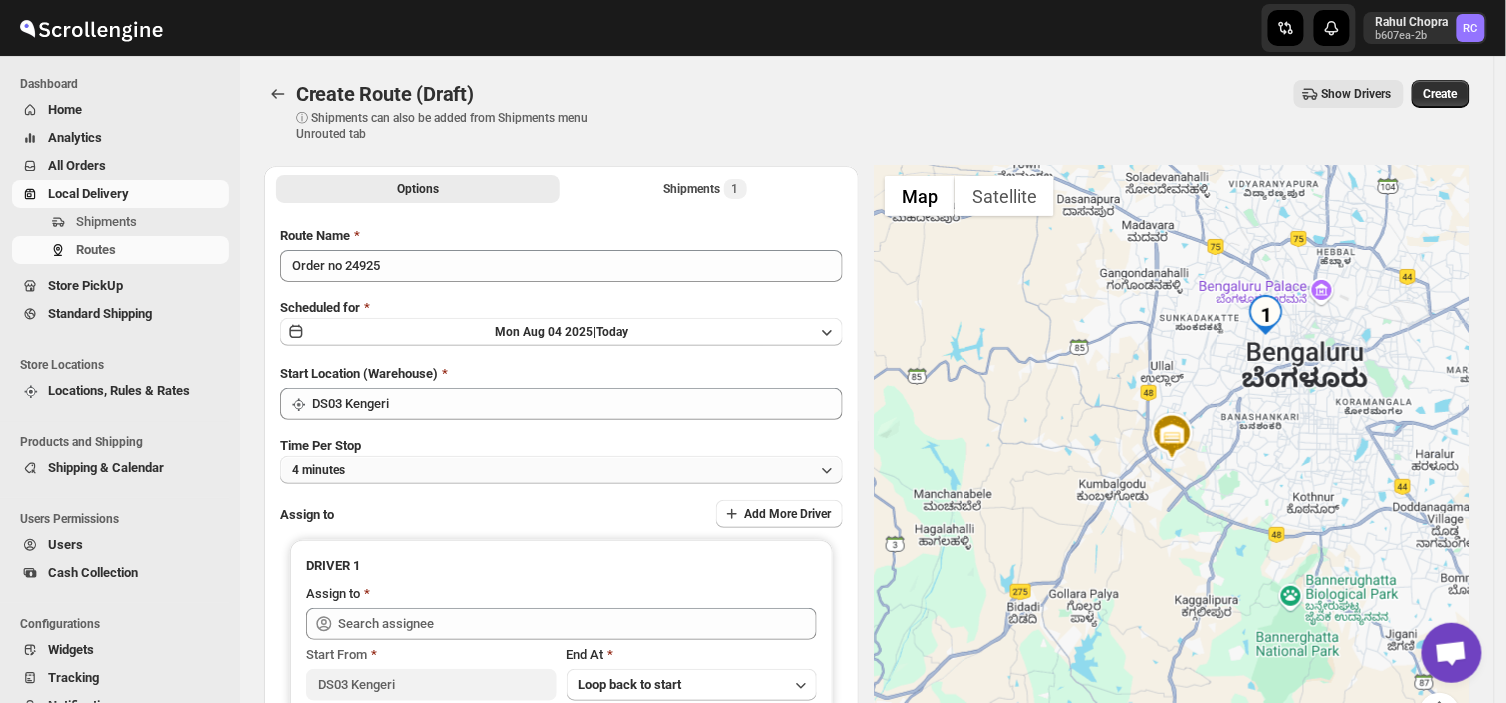 click on "4 minutes" at bounding box center [561, 470] 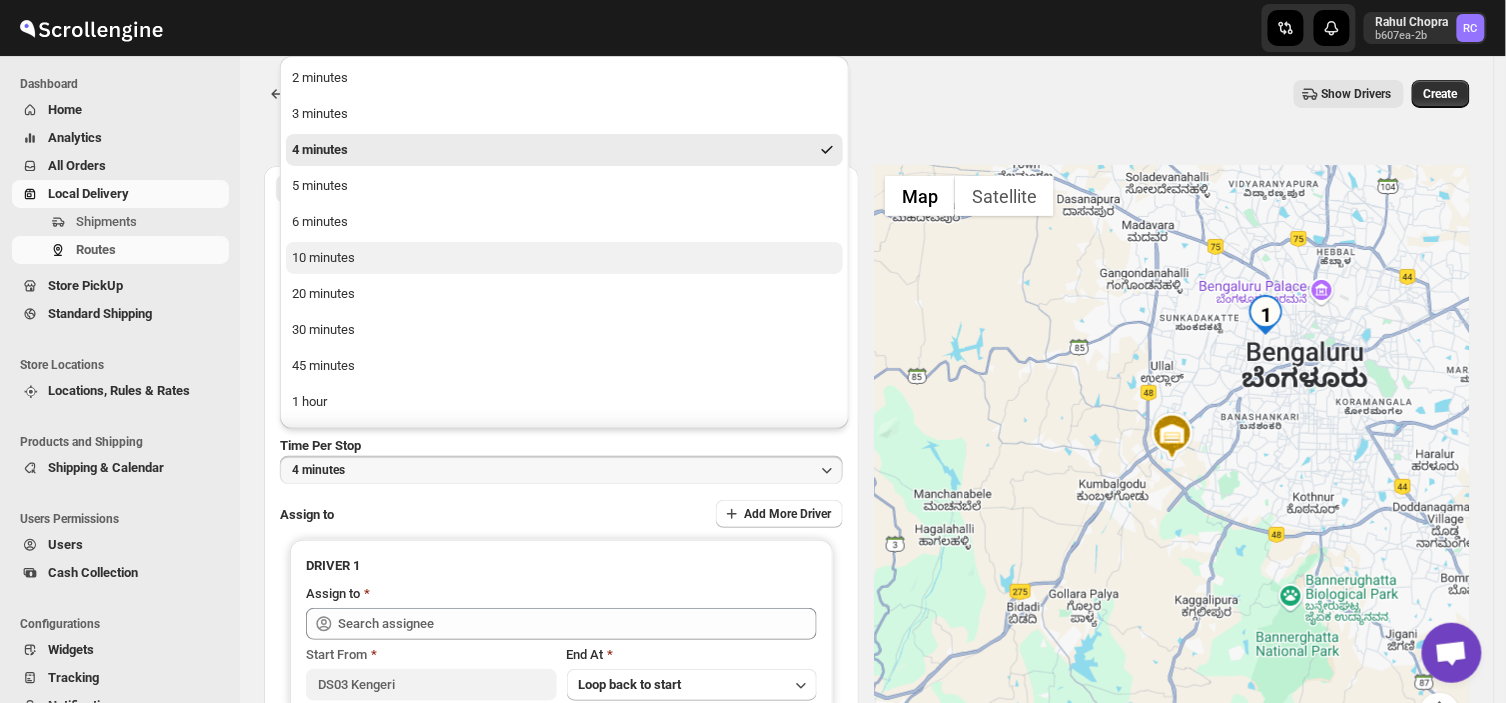 click on "10 minutes" at bounding box center [323, 258] 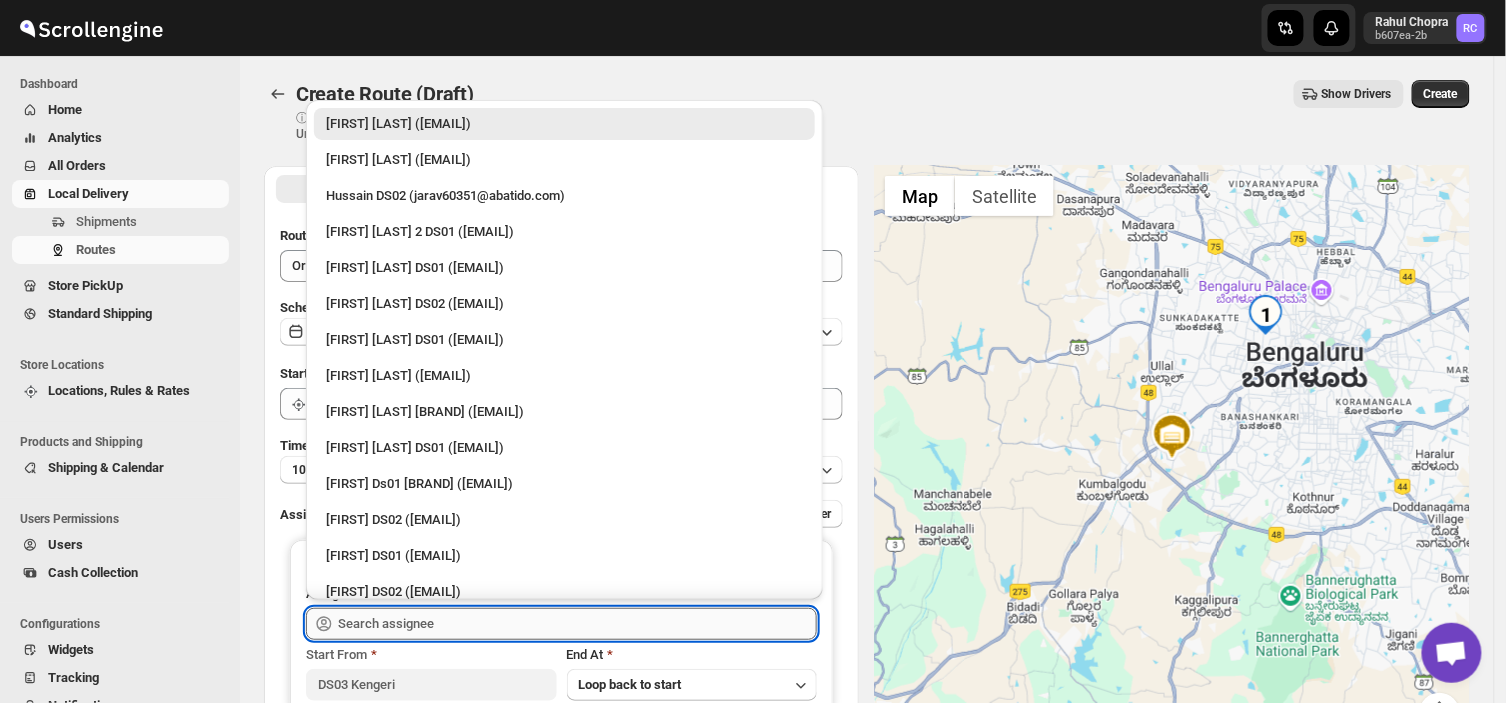 click at bounding box center (577, 624) 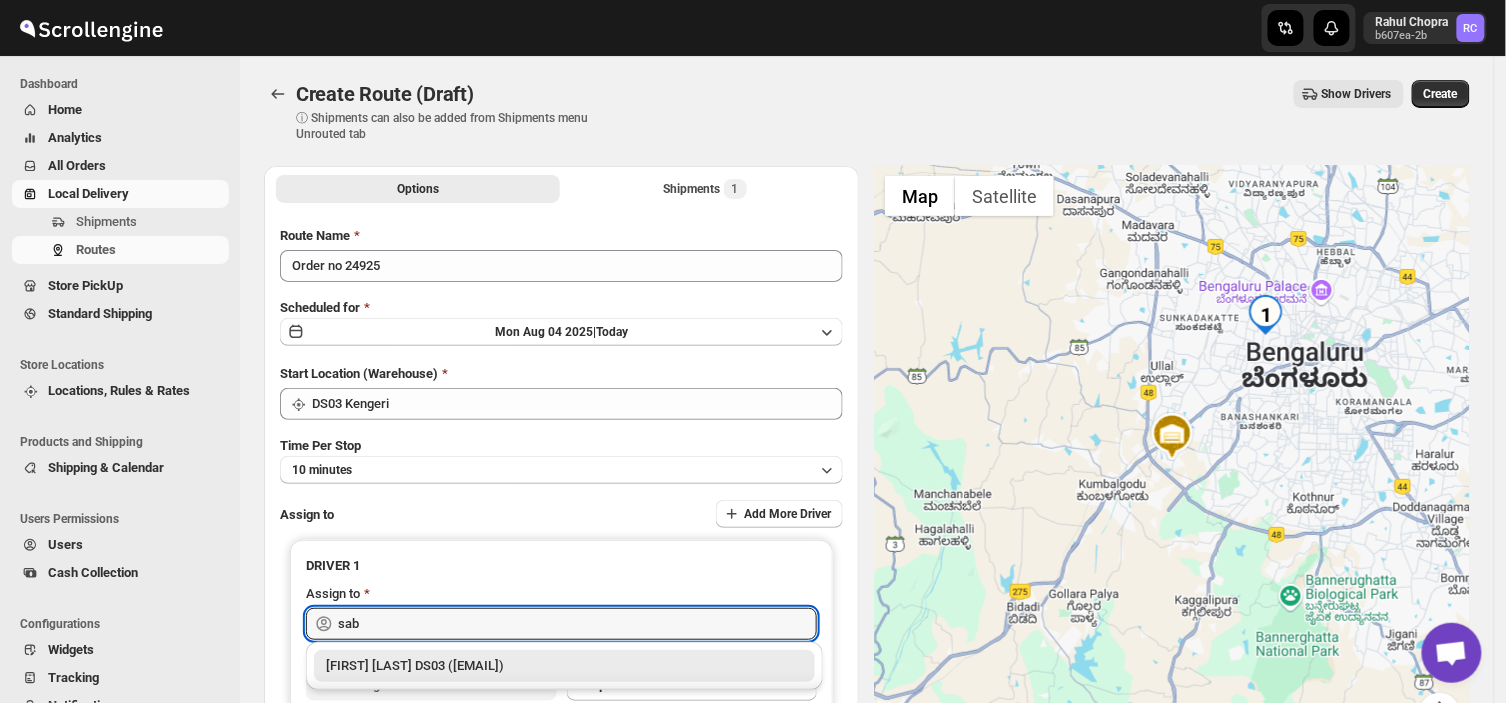 click on "[FIRST] [LAST] DS03 ([EMAIL])" at bounding box center [564, 666] 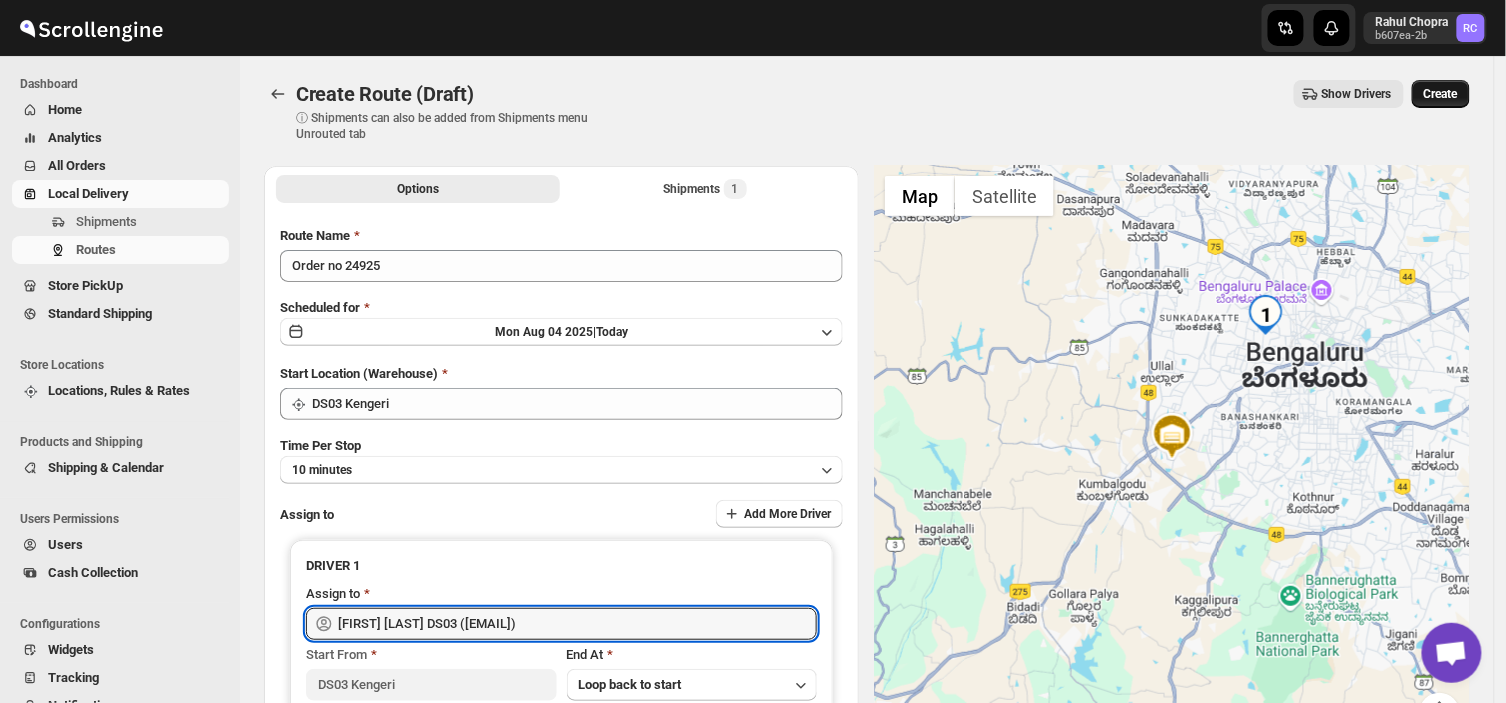 type on "[FIRST] [LAST] DS03 ([EMAIL])" 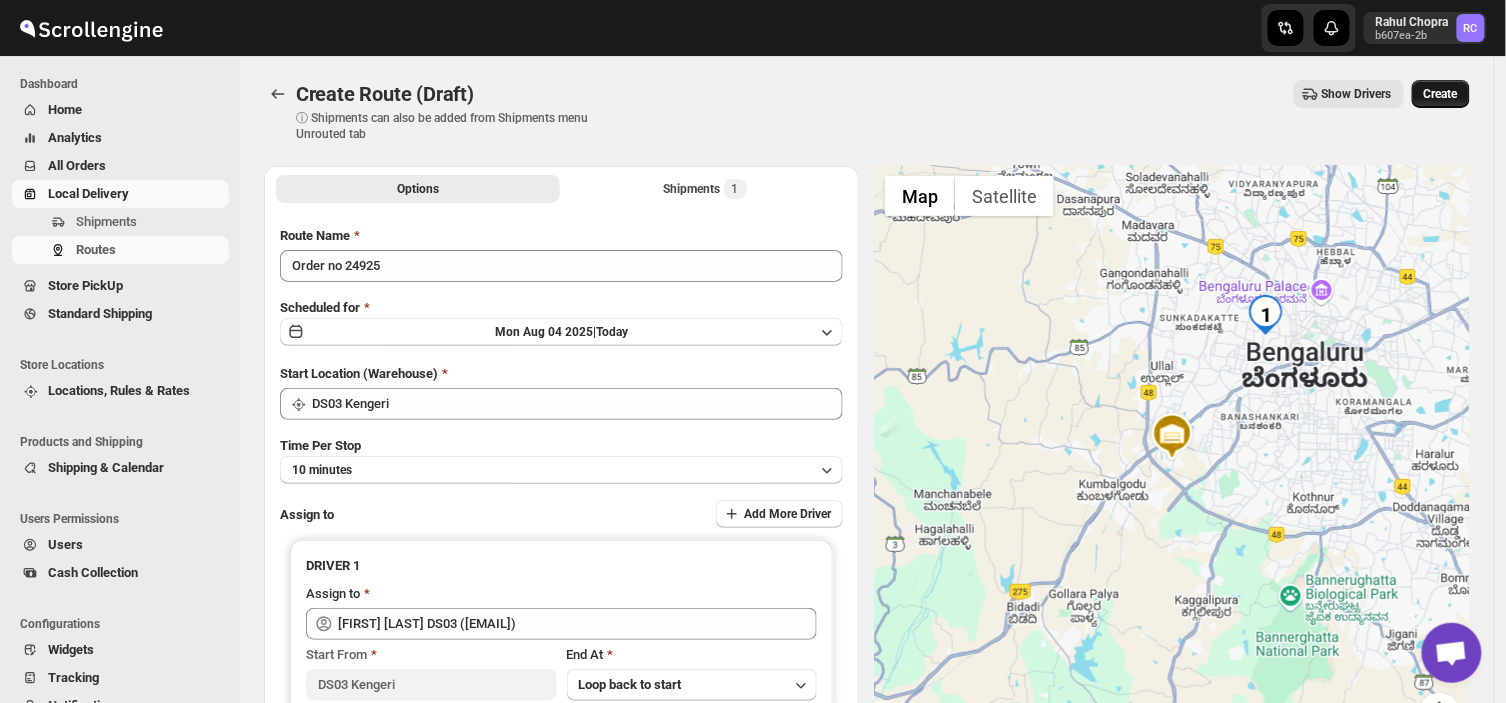 click on "Create" at bounding box center [1441, 94] 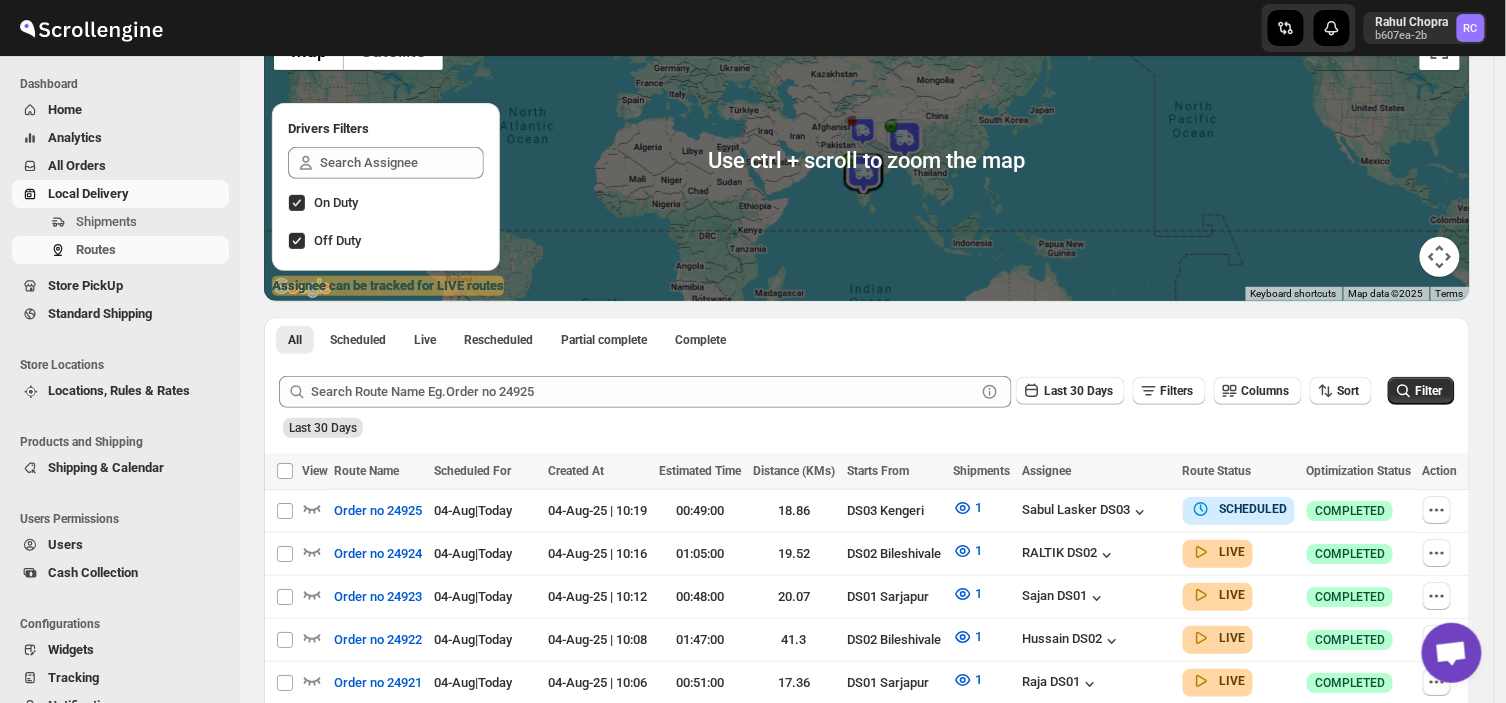 scroll, scrollTop: 0, scrollLeft: 0, axis: both 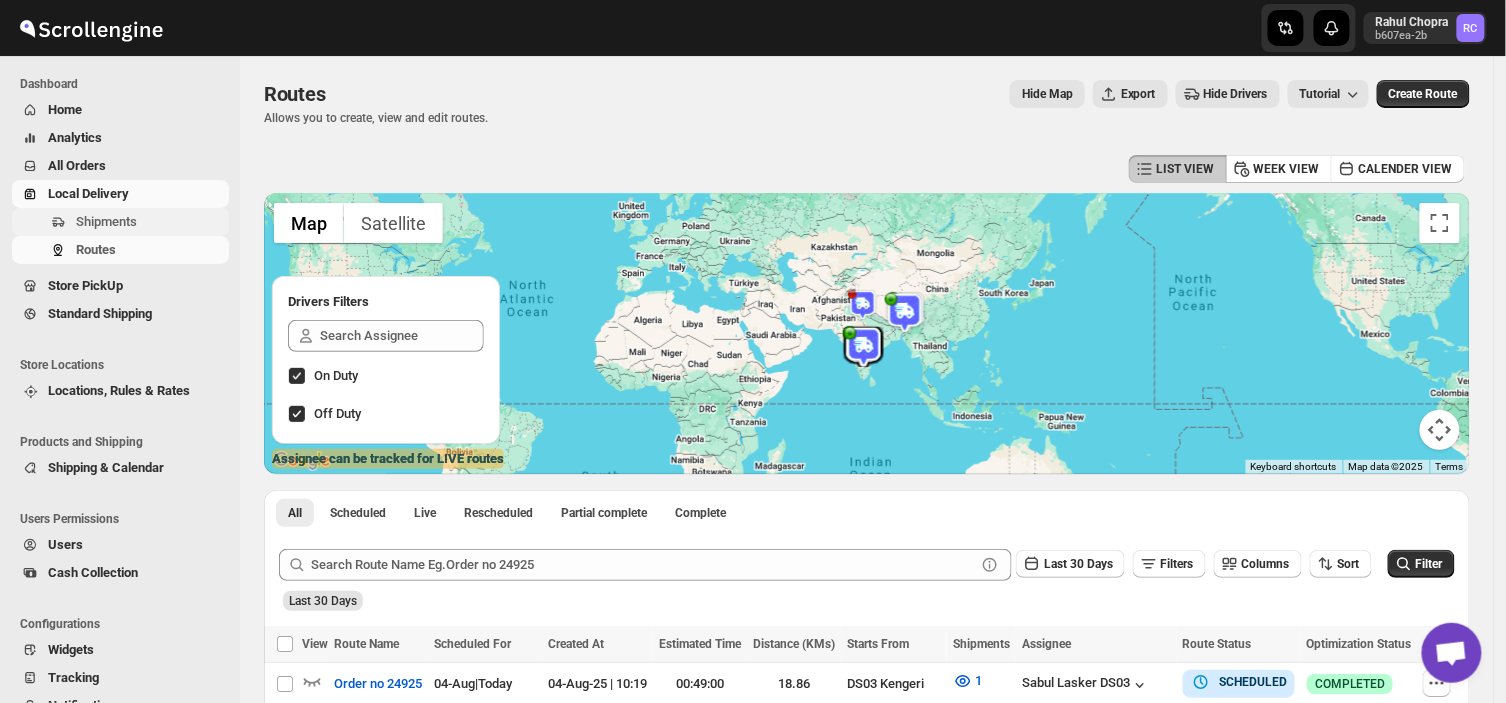 click on "Shipments" at bounding box center (106, 221) 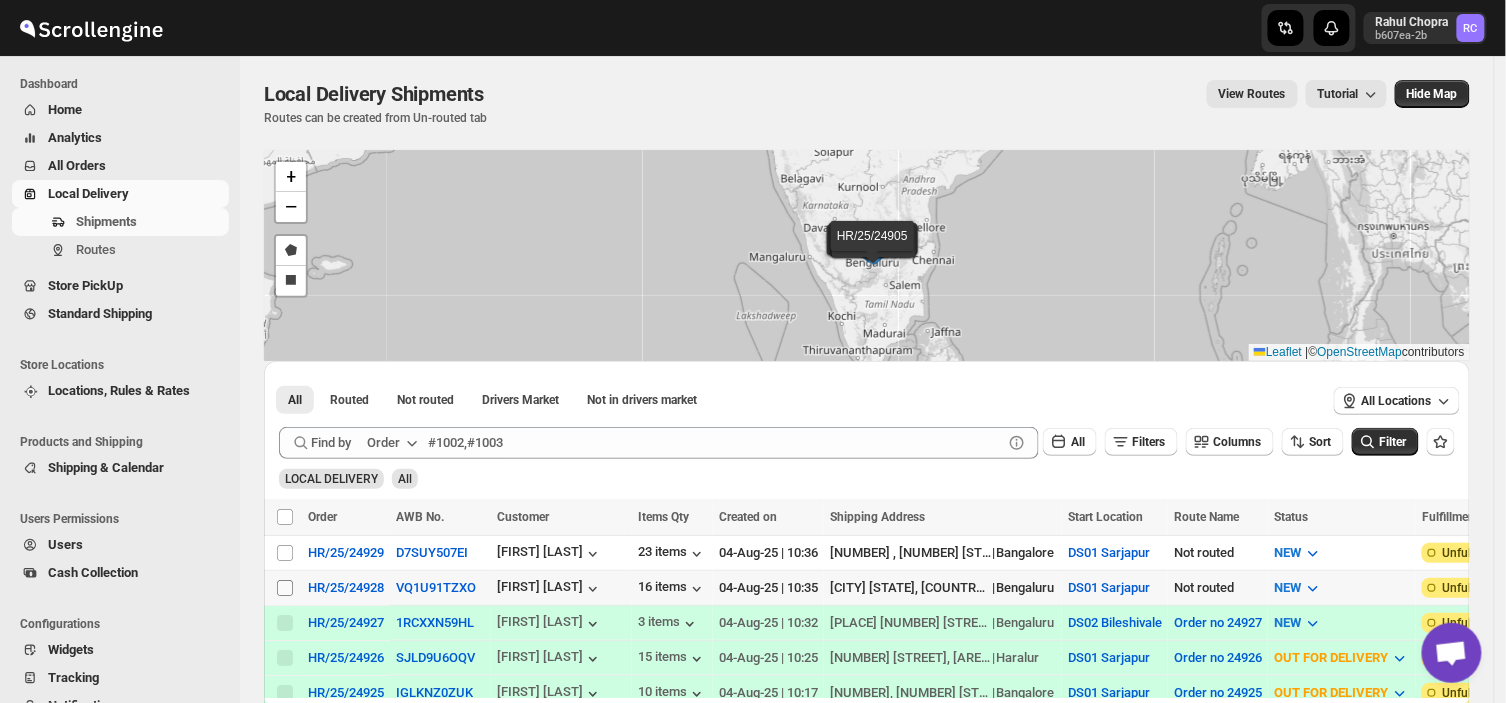 click on "Select shipment" at bounding box center (285, 588) 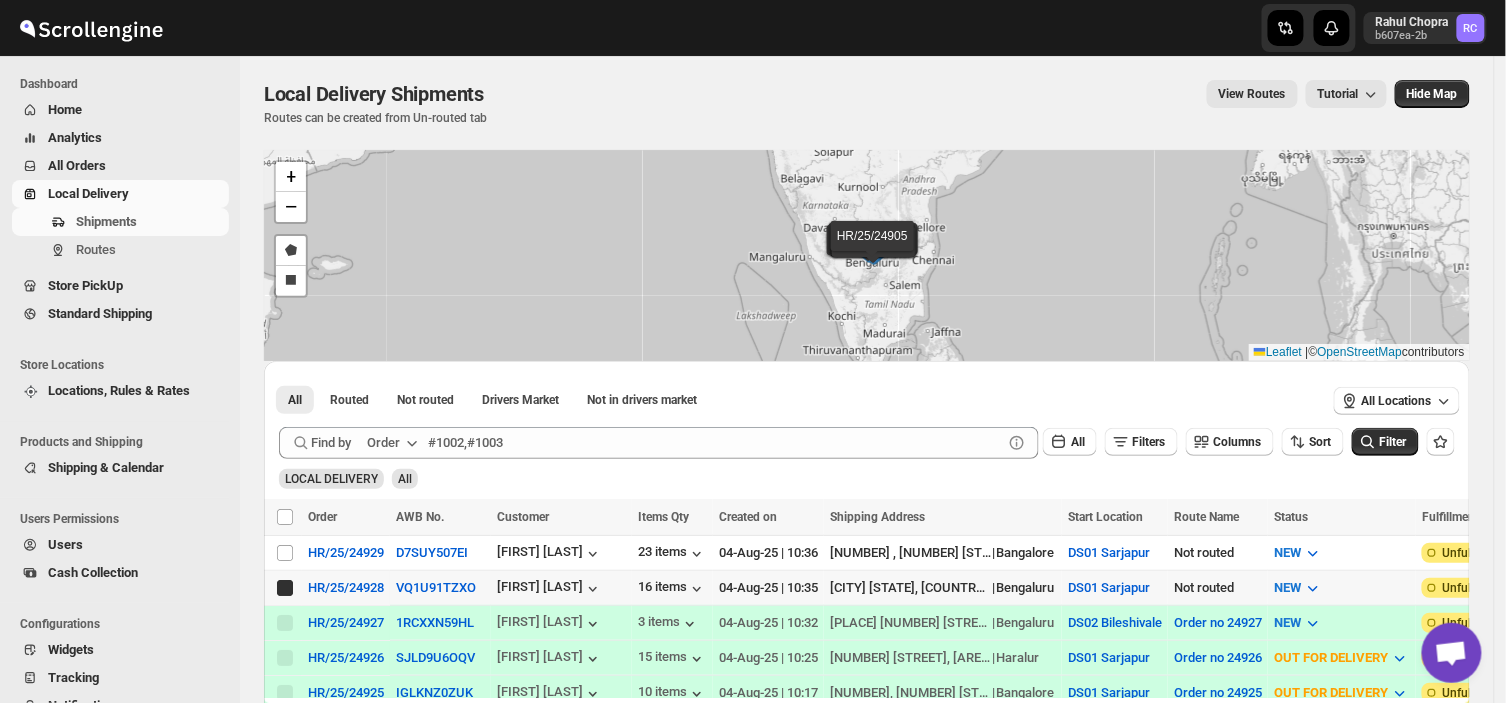 checkbox on "true" 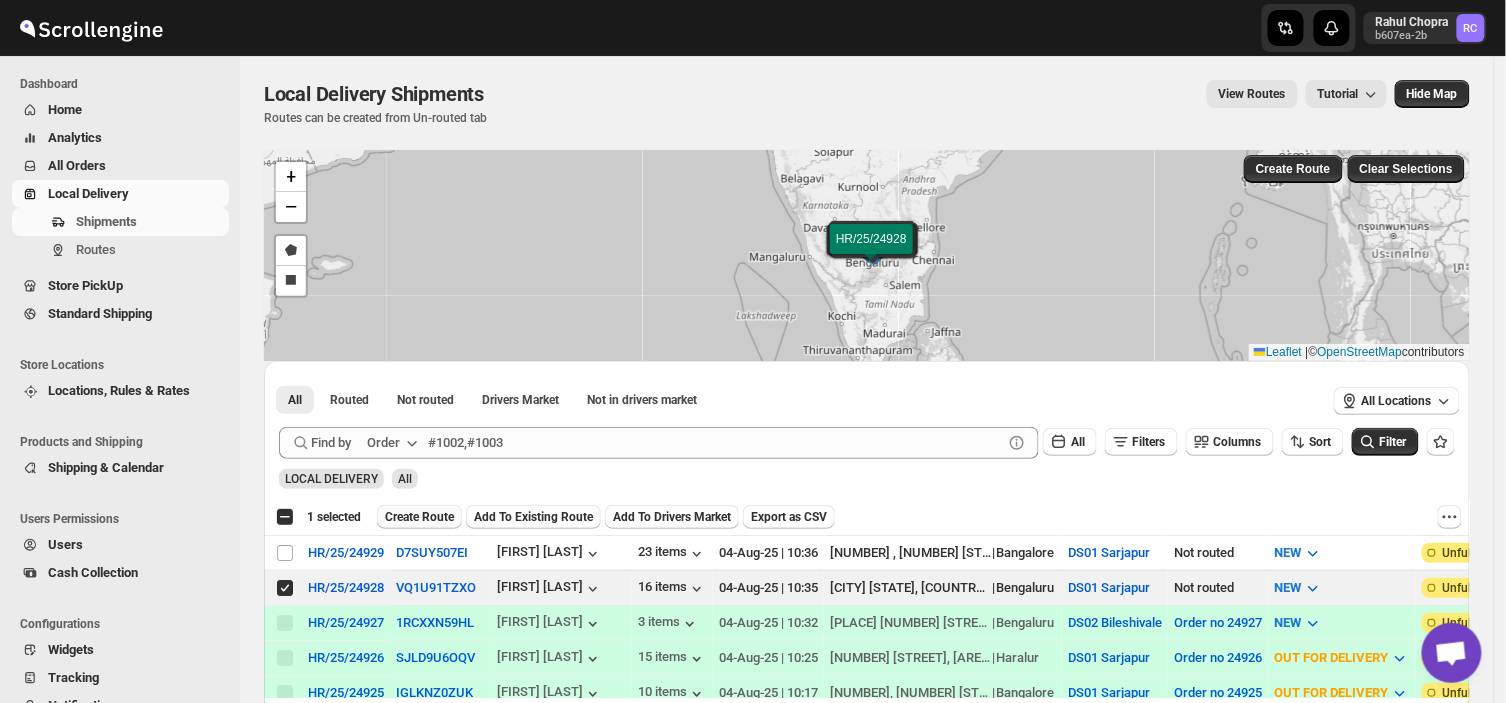 click on "Create Route" at bounding box center [419, 517] 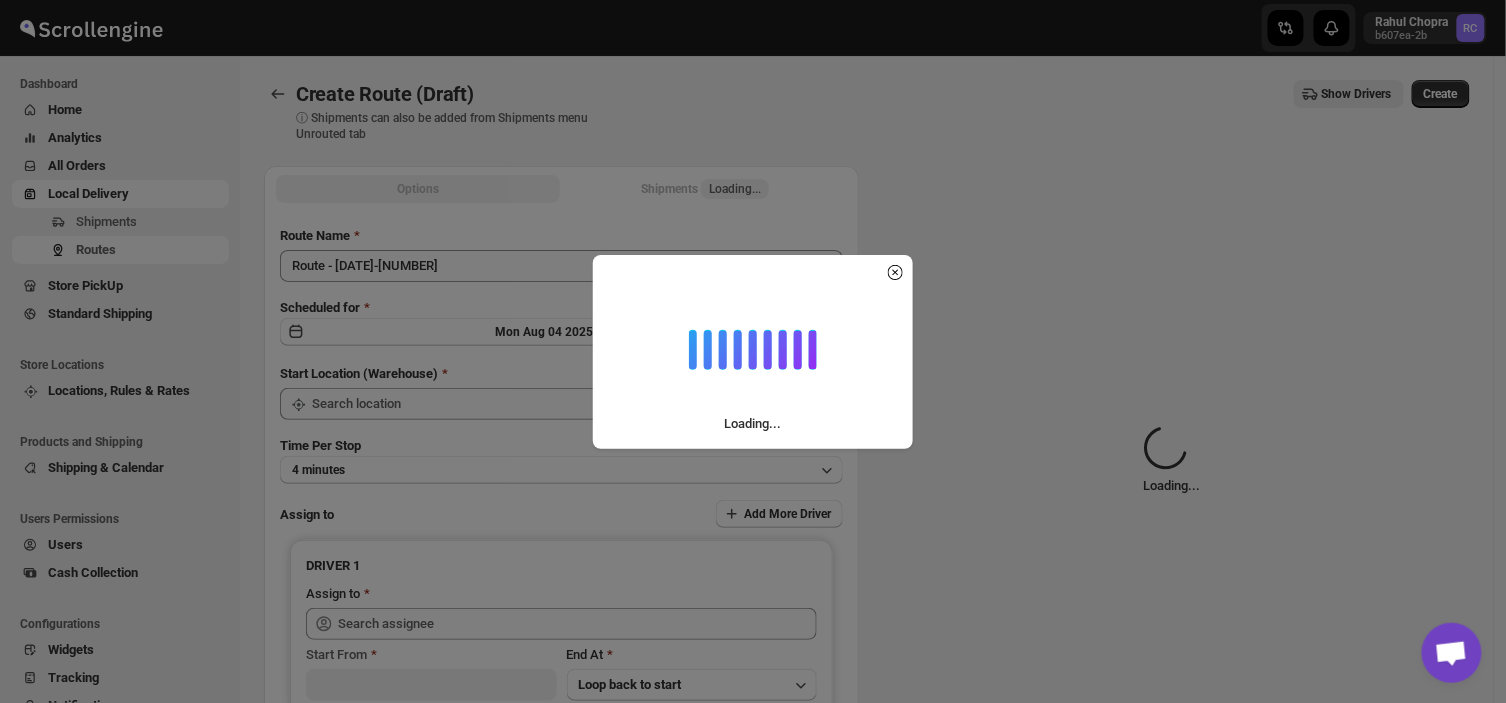 type on "DS01 Sarjapur" 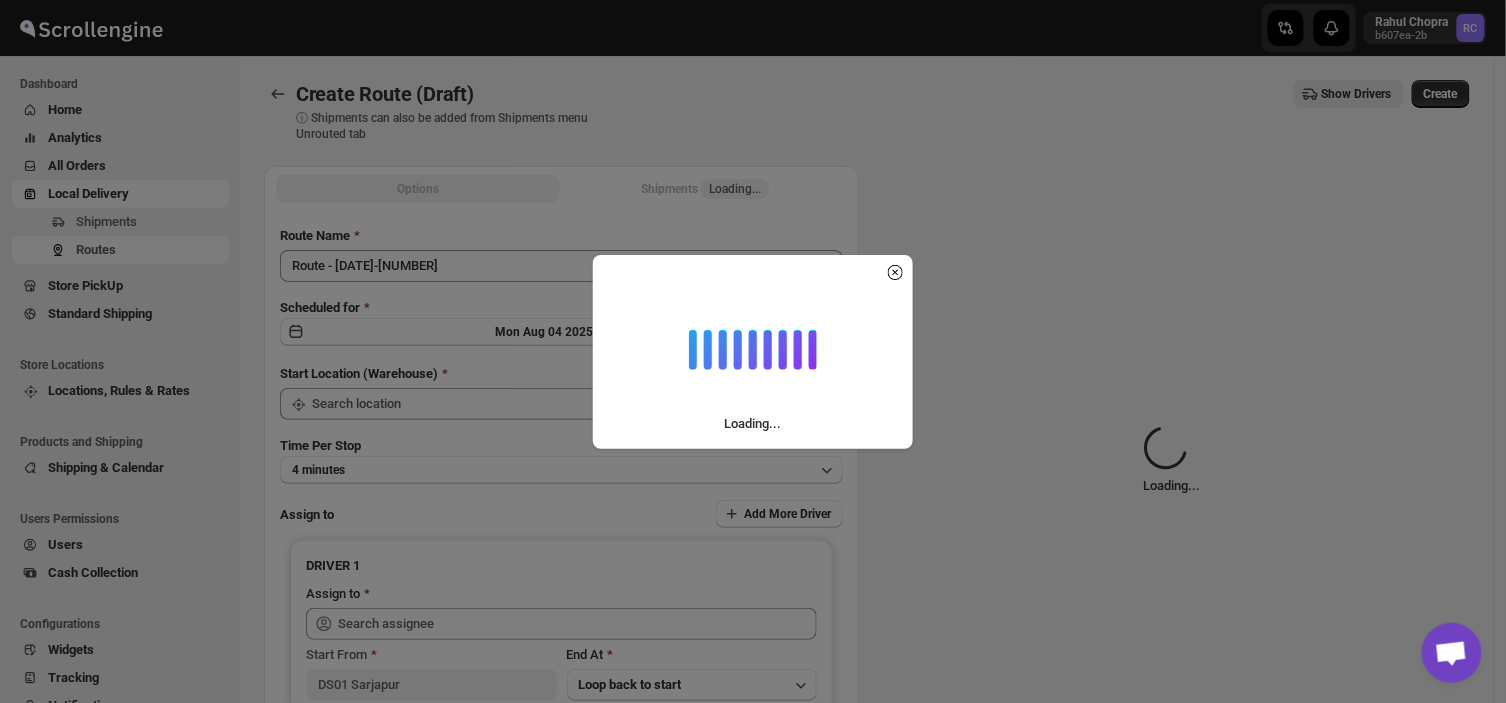 type on "DS01 Sarjapur" 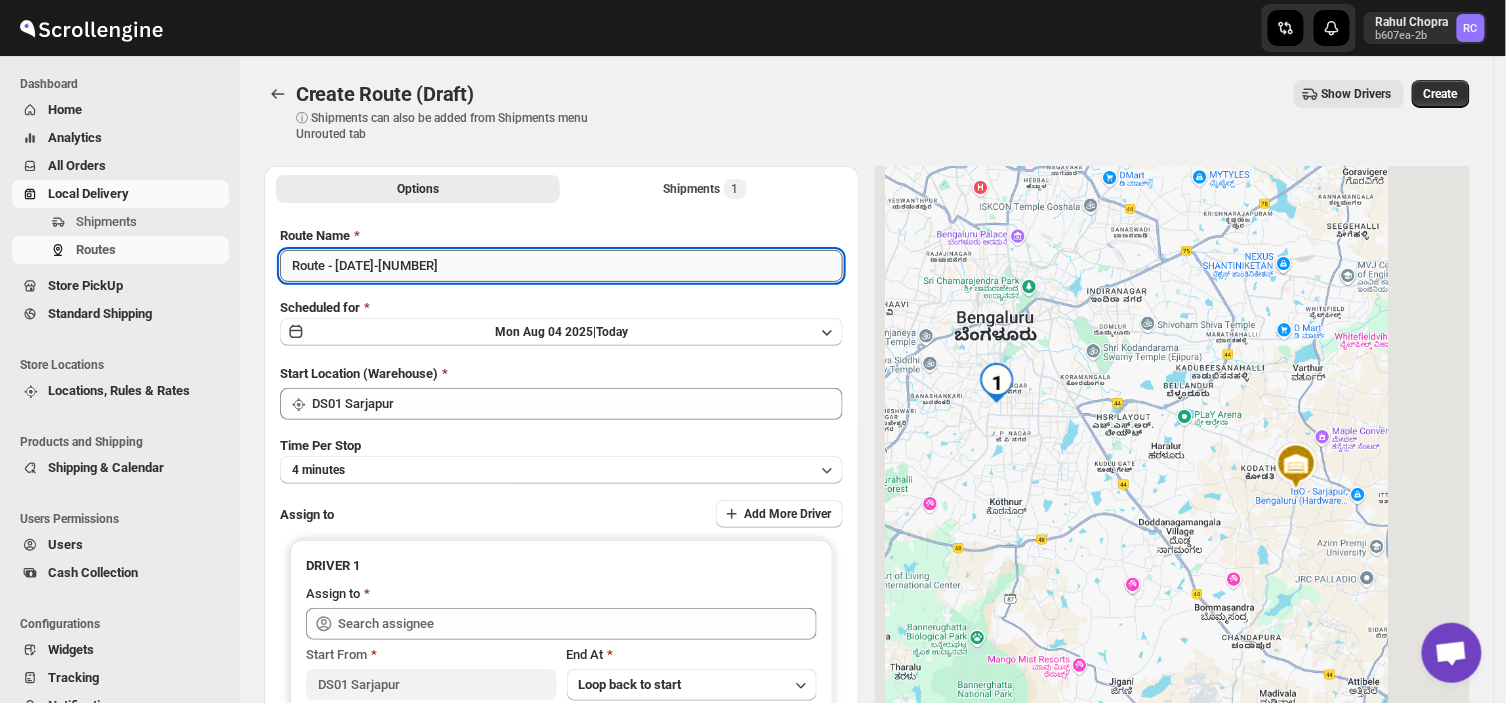 click on "Route - 04/08-1038" at bounding box center [561, 266] 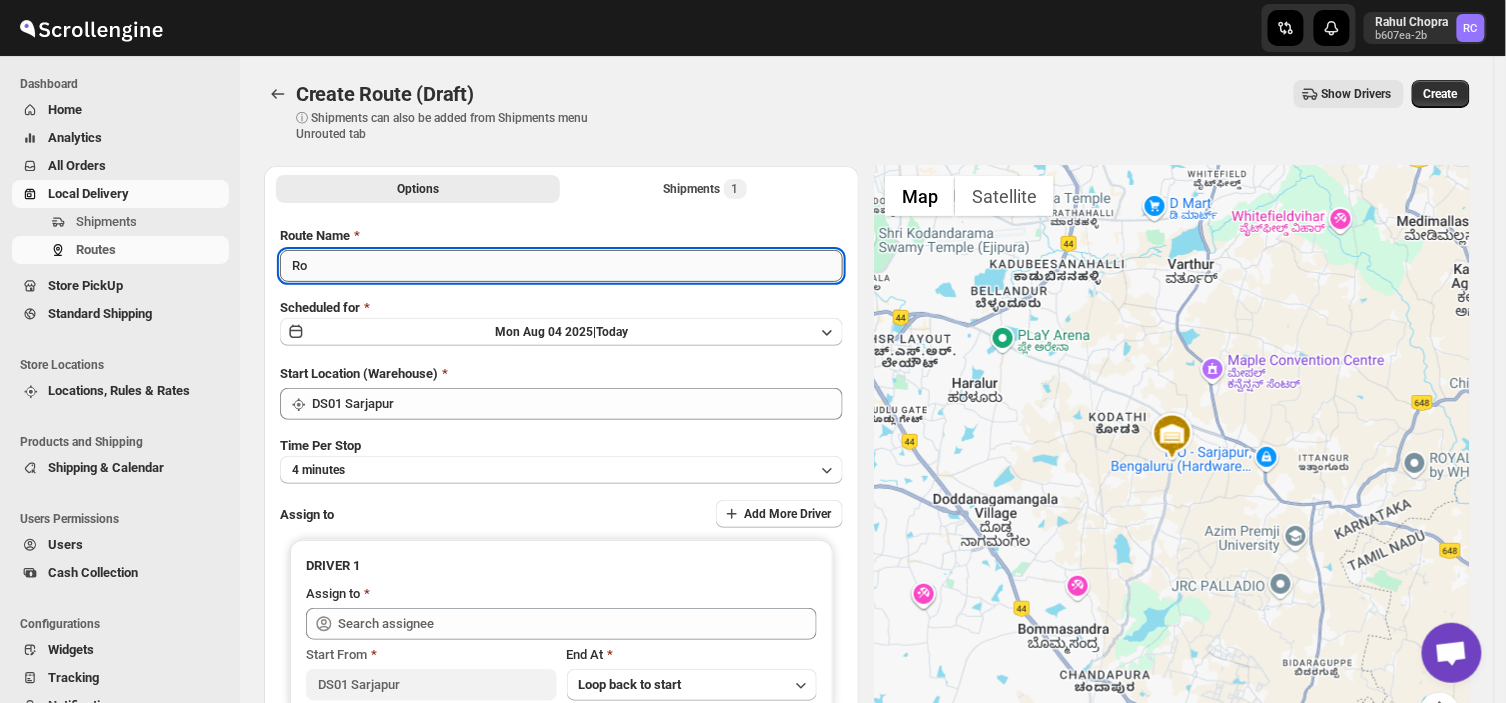 type on "R" 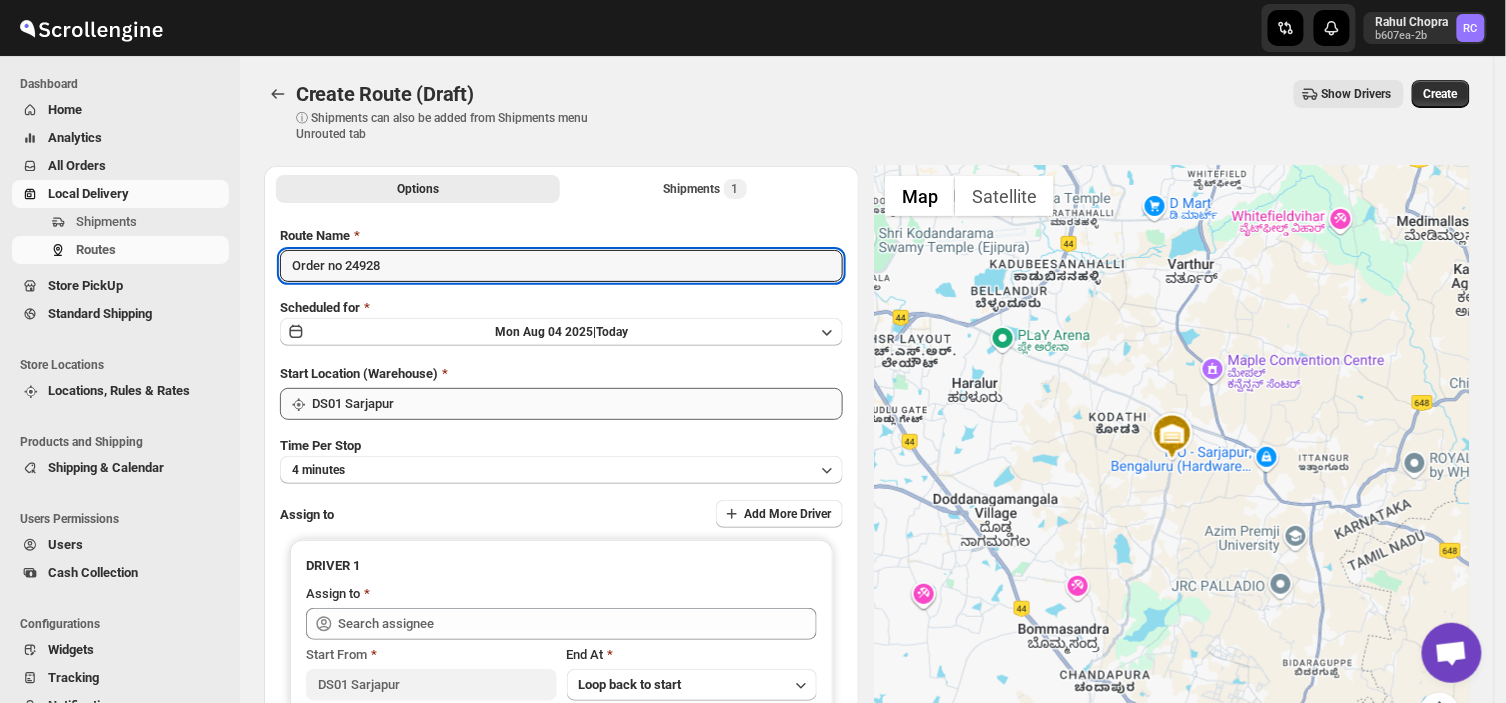 type on "Order no 24928" 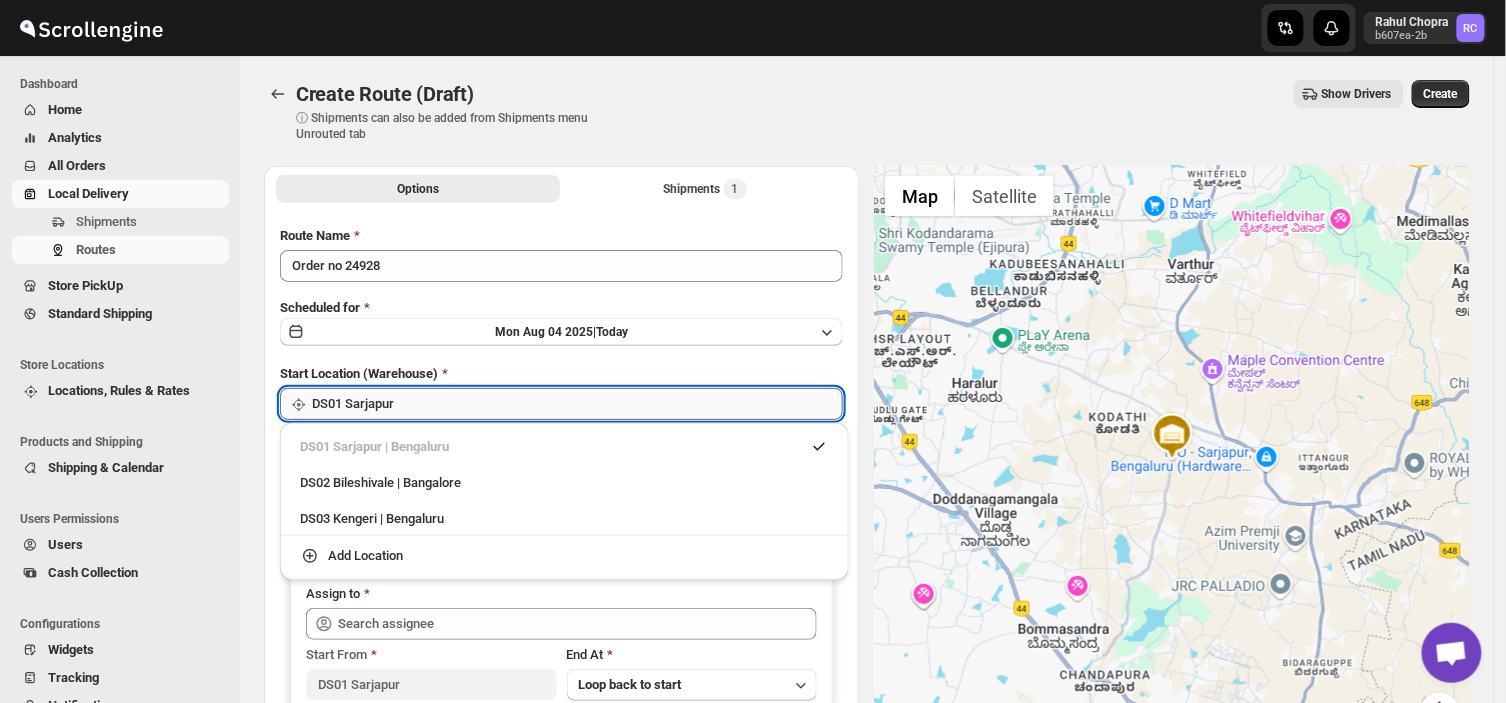 click on "DS01 Sarjapur" at bounding box center [577, 404] 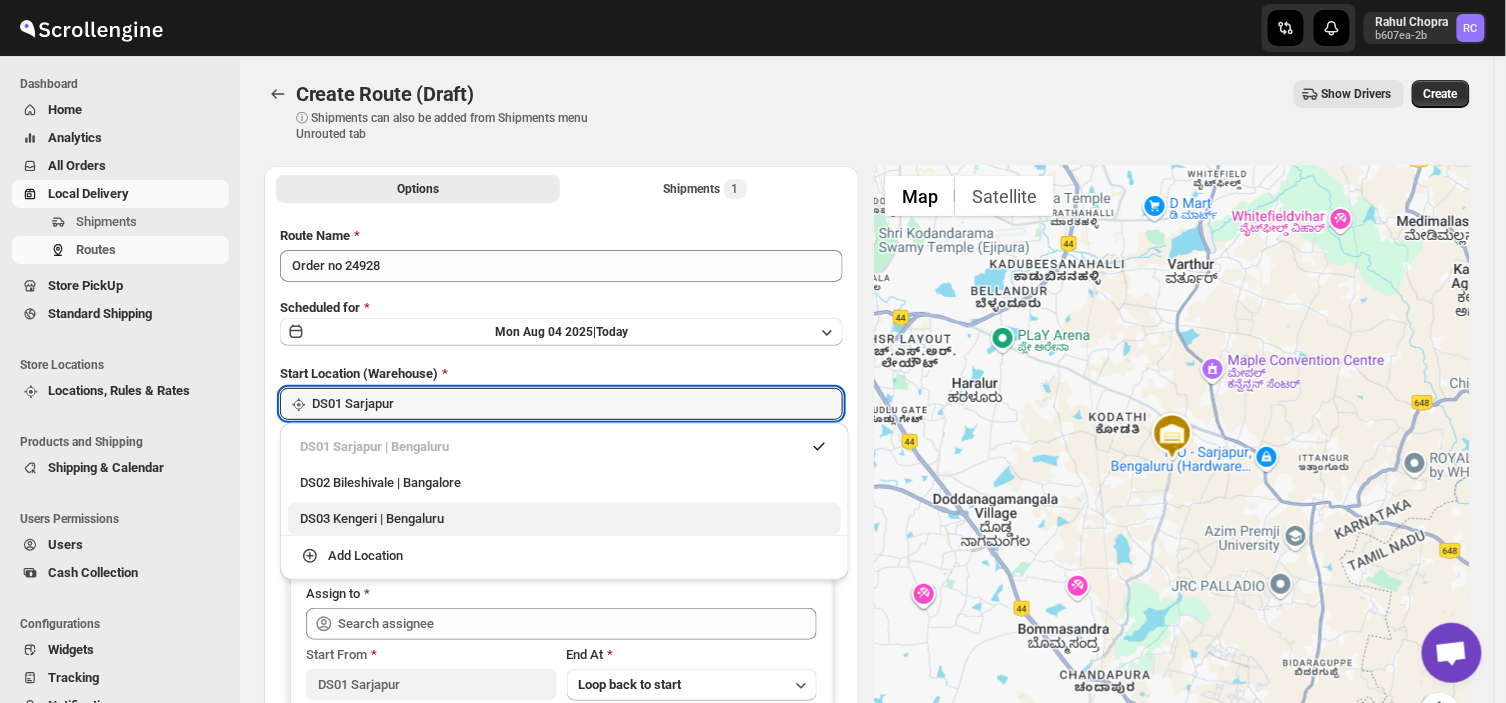 click on "DS03 Kengeri | Bengaluru" at bounding box center [564, 519] 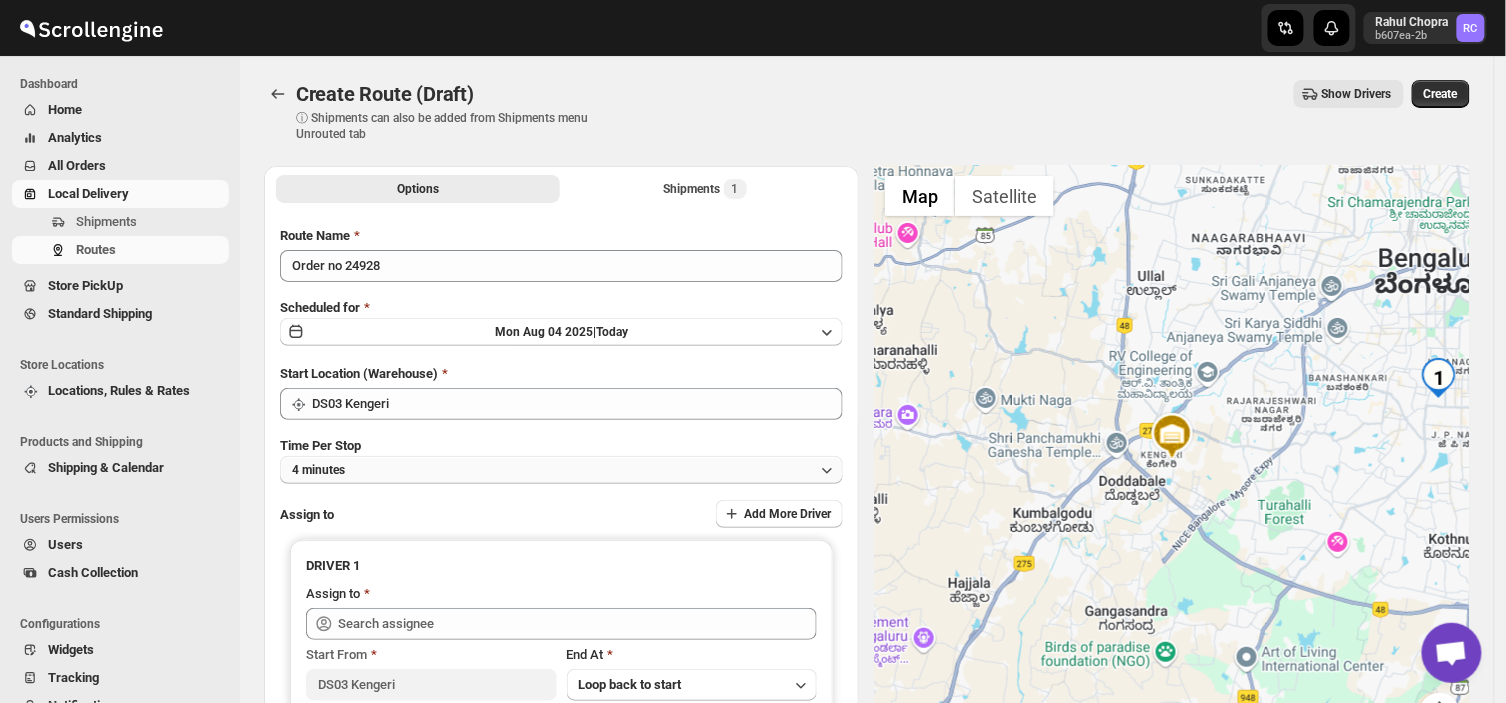 click on "4 minutes" at bounding box center [561, 470] 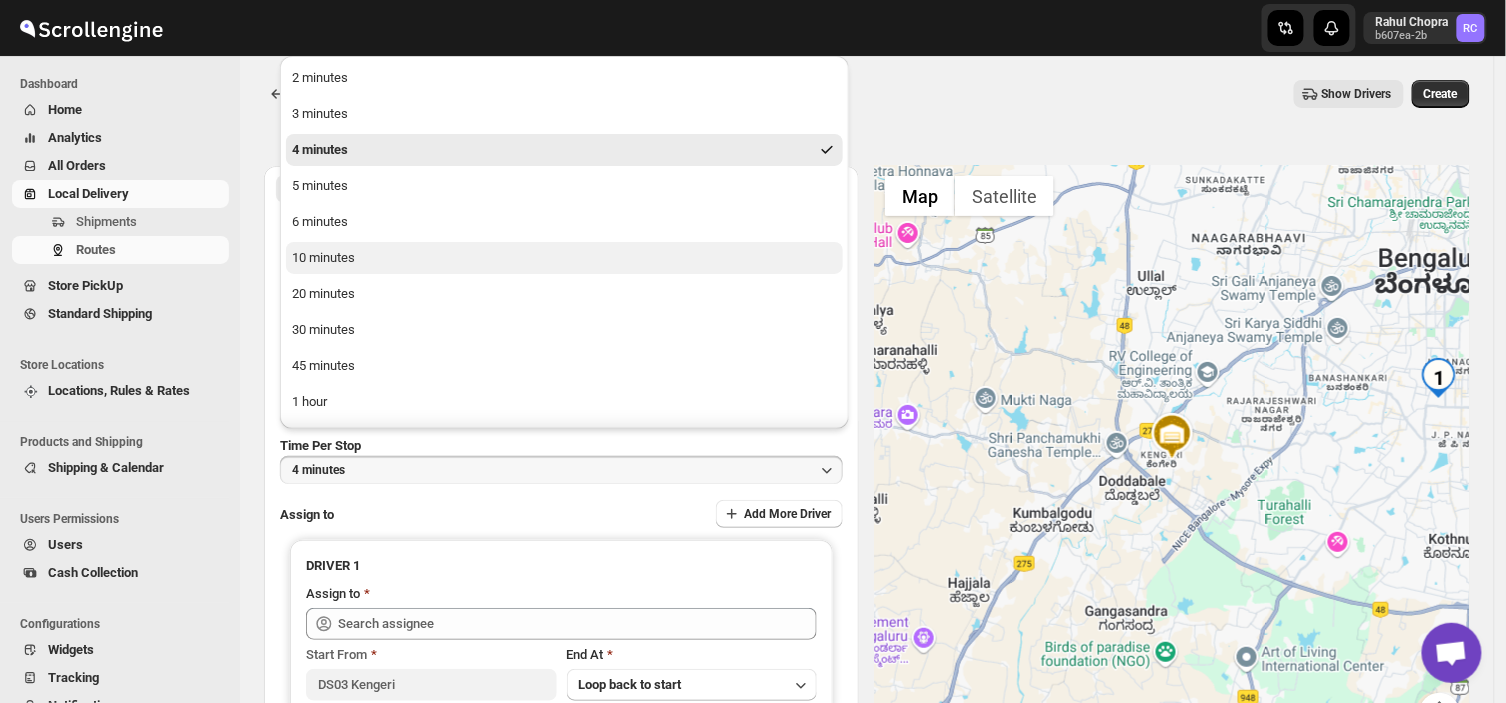 click on "10 minutes" at bounding box center (323, 258) 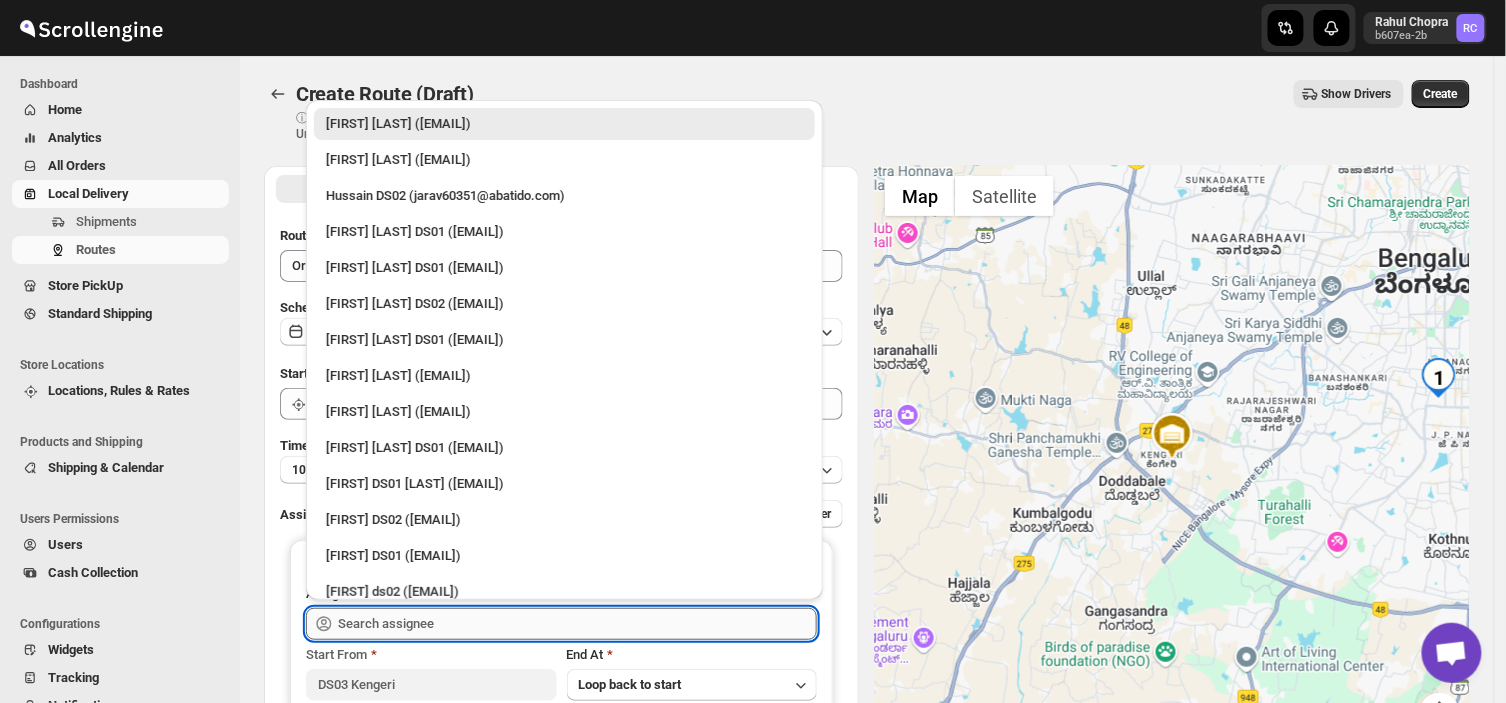 click at bounding box center [577, 624] 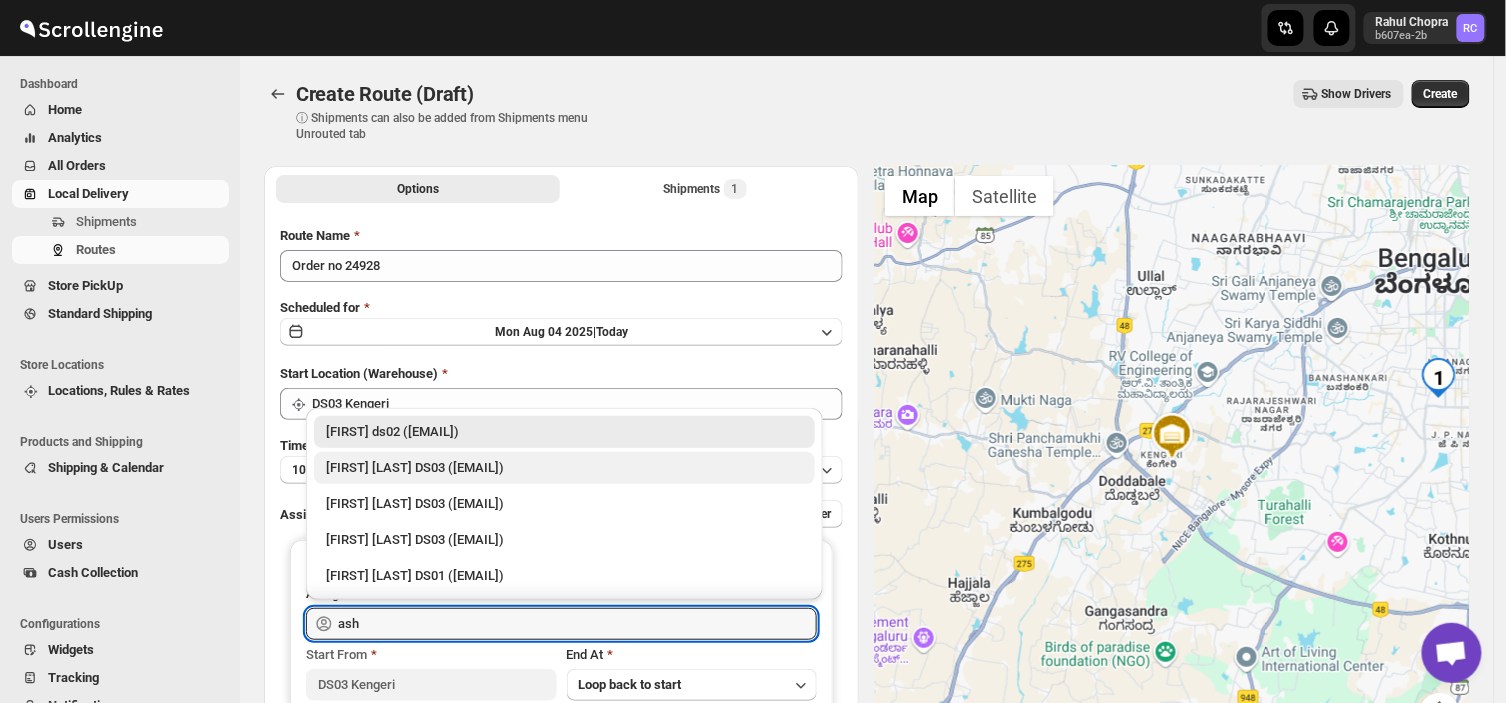 click on "[FIRST] [LAST] DS03 ([EMAIL])" at bounding box center (564, 468) 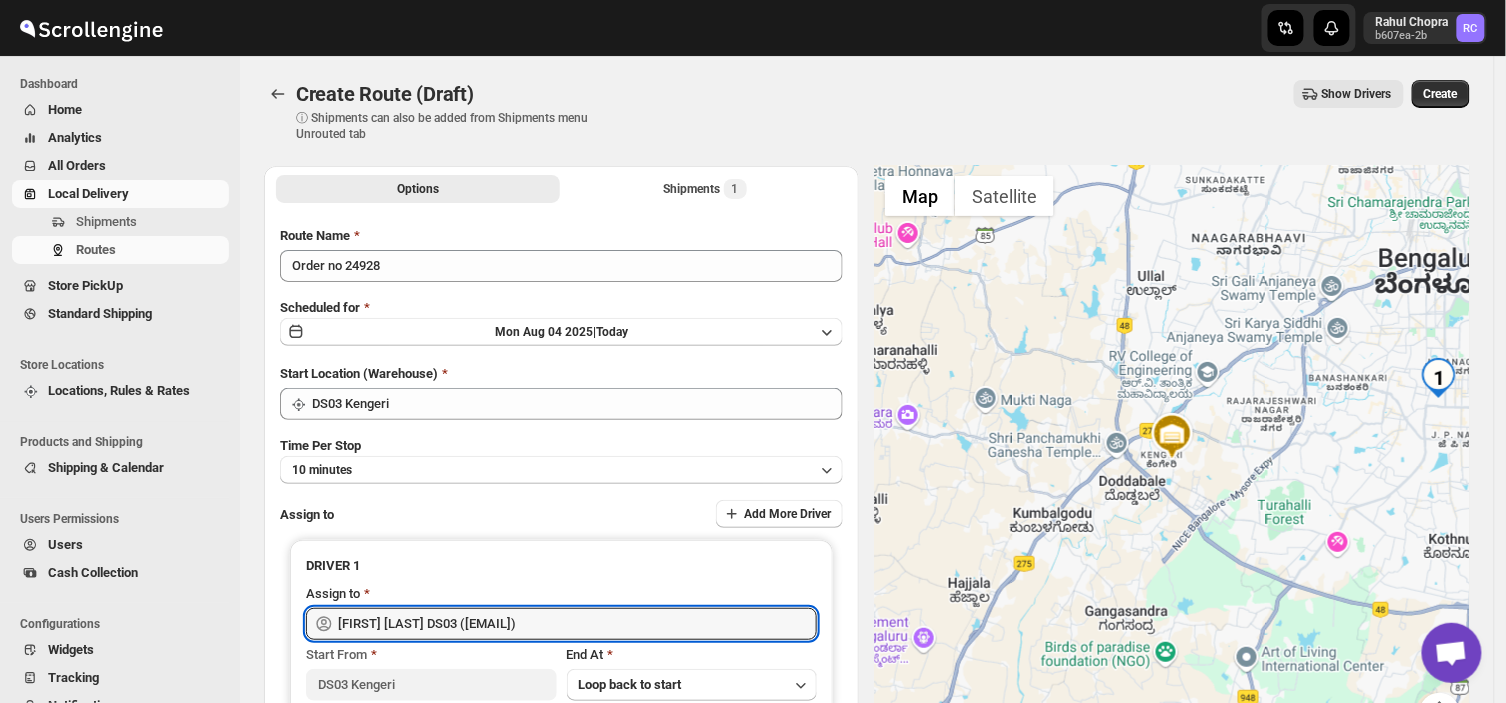 type on "[FIRST] [LAST] DS03 ([EMAIL])" 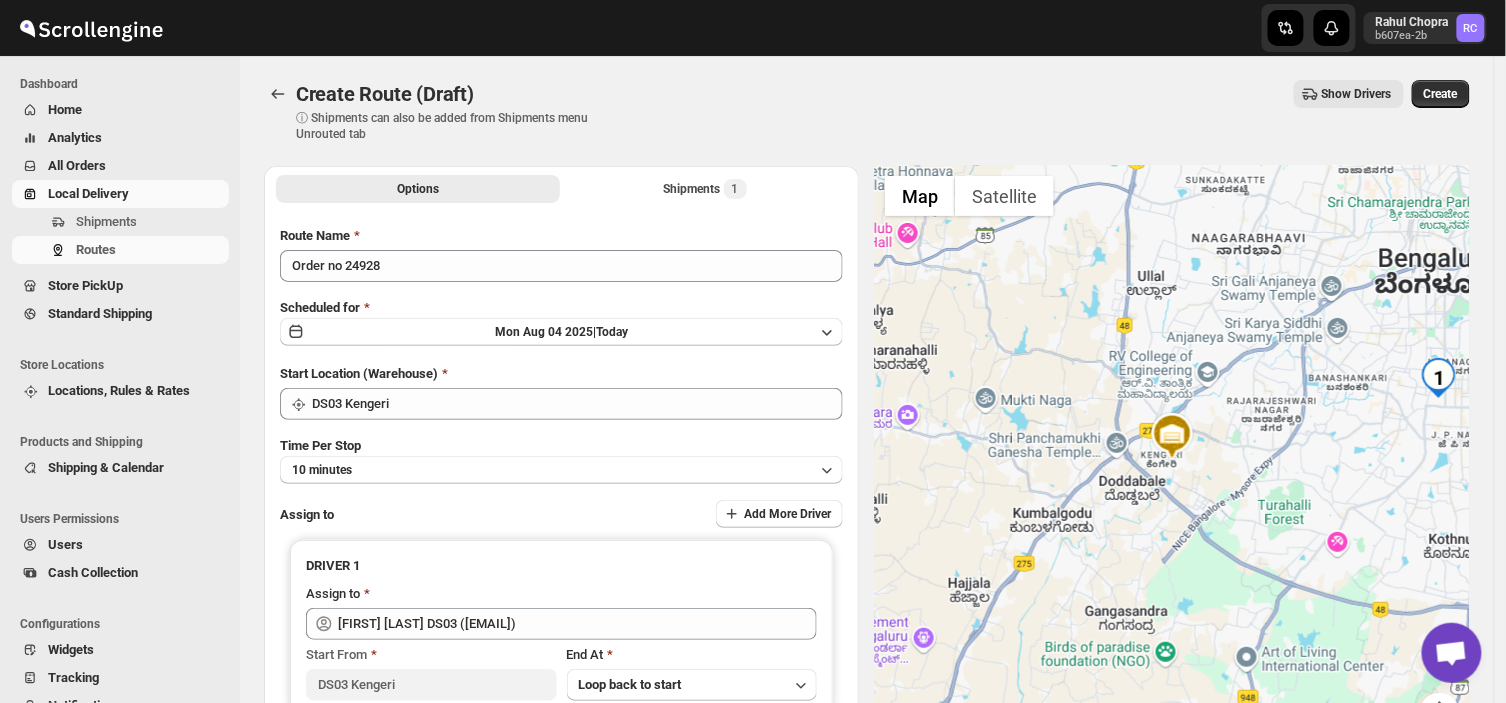 click on "Create Route (Draft). This page is ready Create Route (Draft) ⓘ Shipments can also be added from Shipments menu Unrouted tab Show Drivers More actions Show Drivers Create" at bounding box center [867, 111] 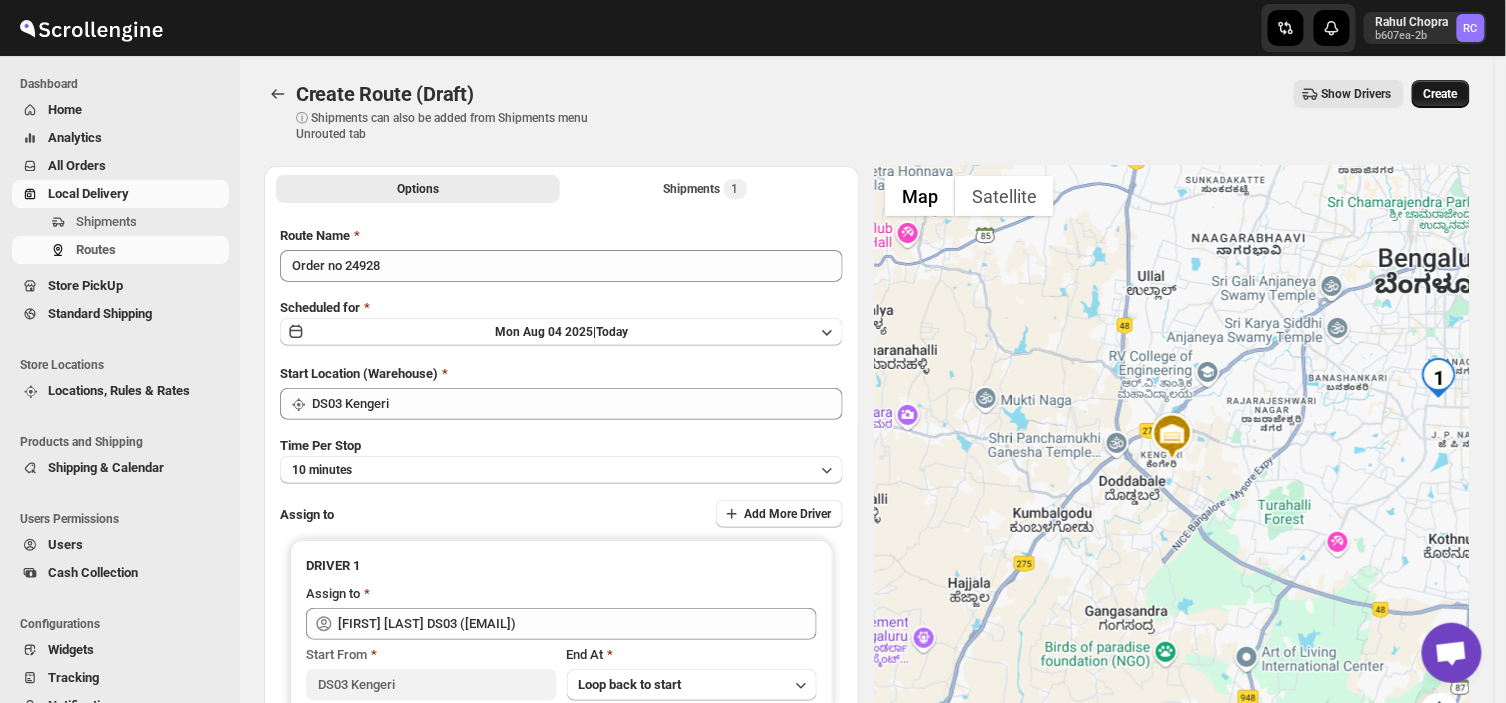 click on "Create" at bounding box center (1441, 94) 